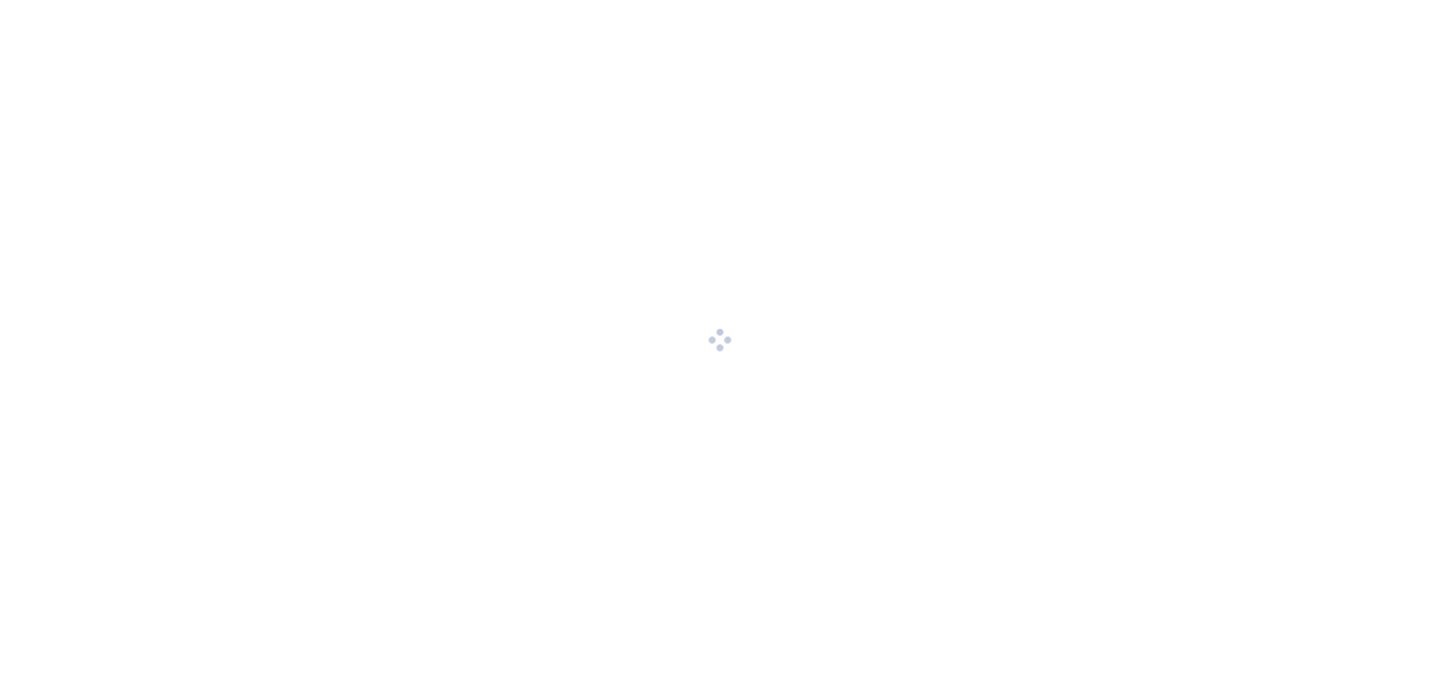 scroll, scrollTop: 0, scrollLeft: 0, axis: both 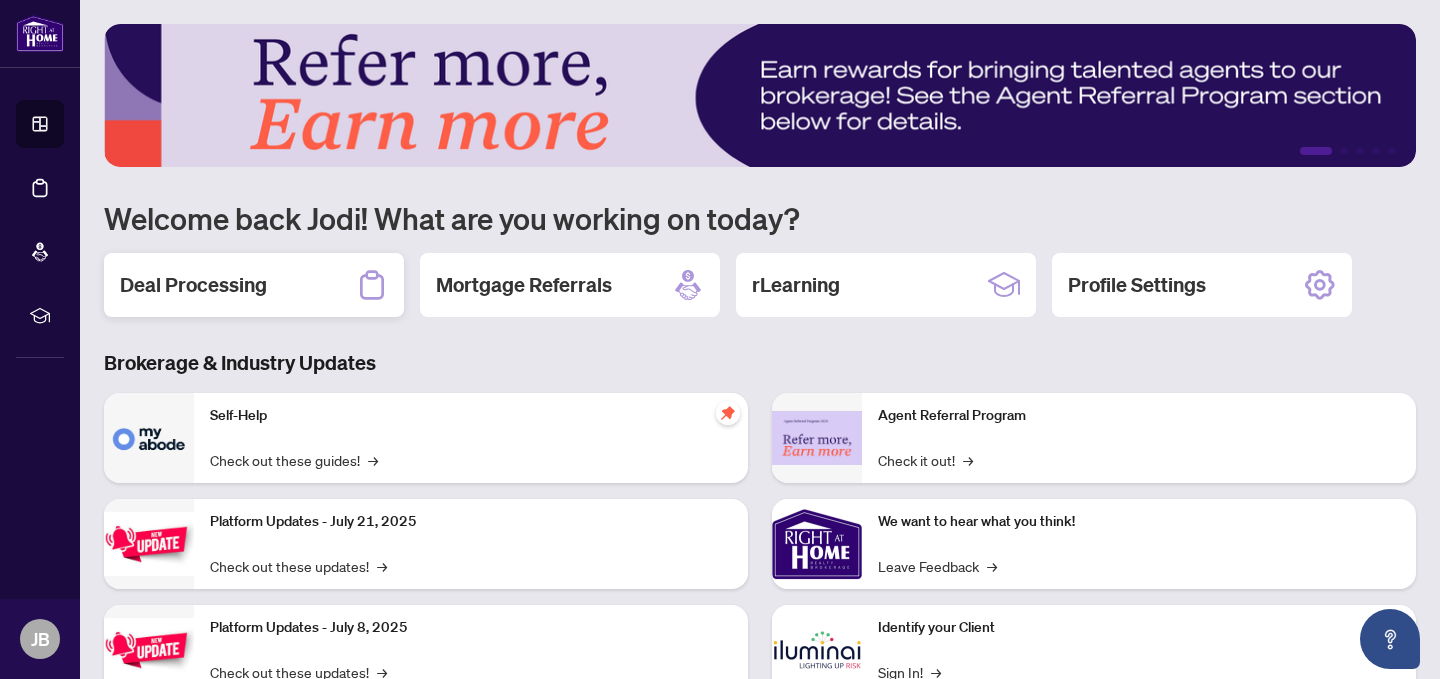 click on "Deal Processing" at bounding box center (193, 285) 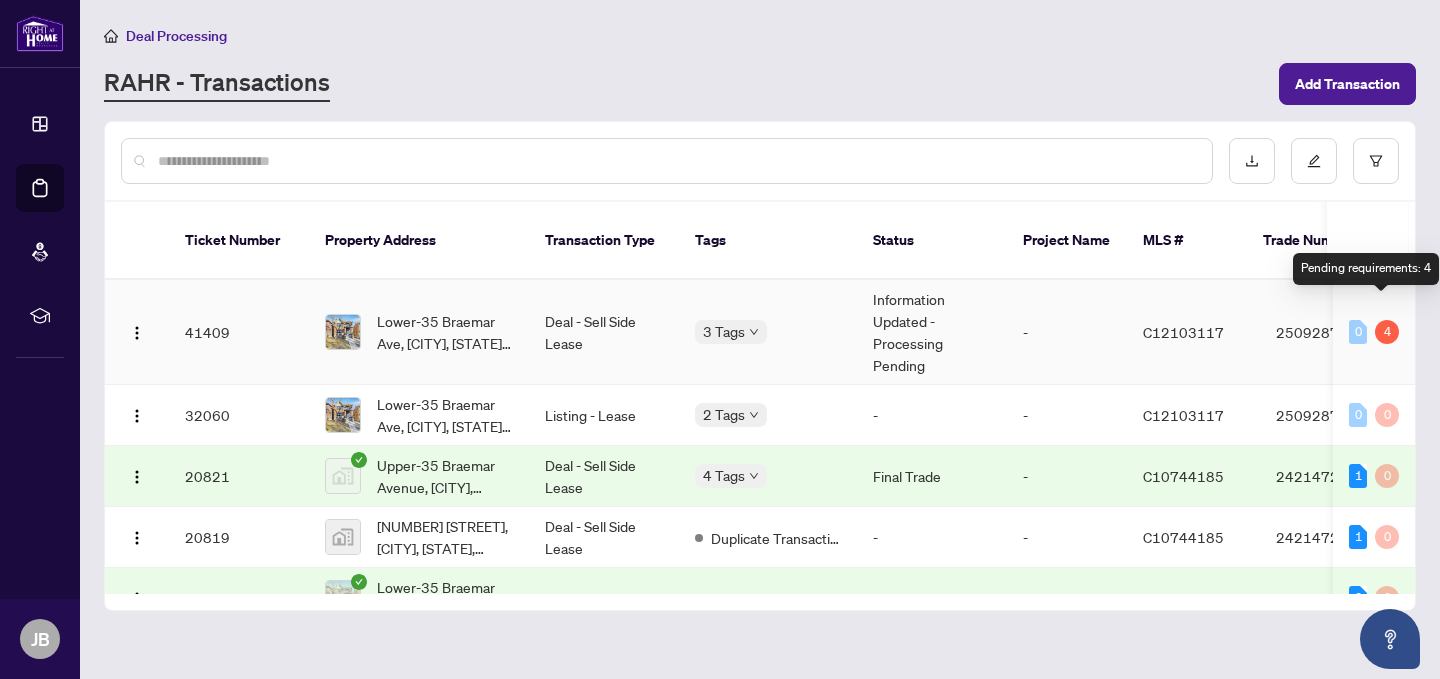 click on "4" at bounding box center (1387, 332) 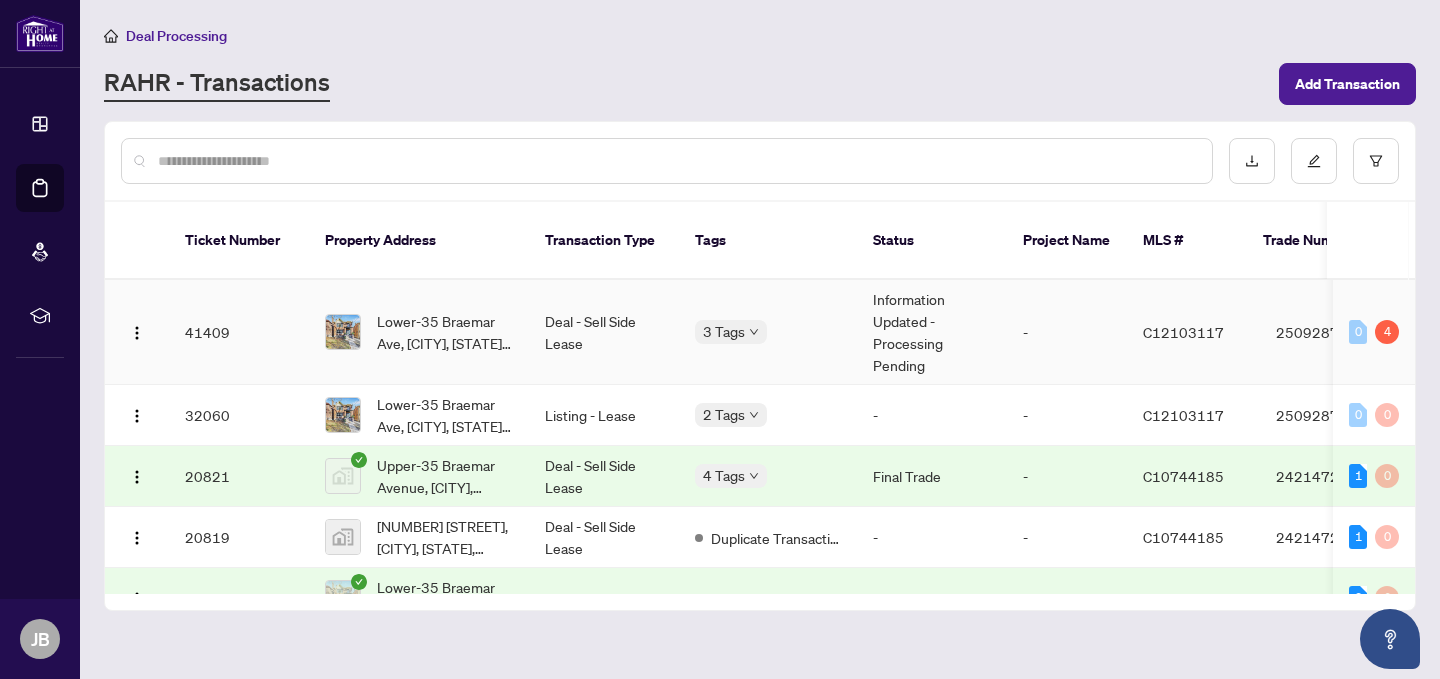 click on "Lower-35 Braemar Ave, [CITY], [STATE] [POSTAL_CODE], [COUNTRY]" at bounding box center (445, 332) 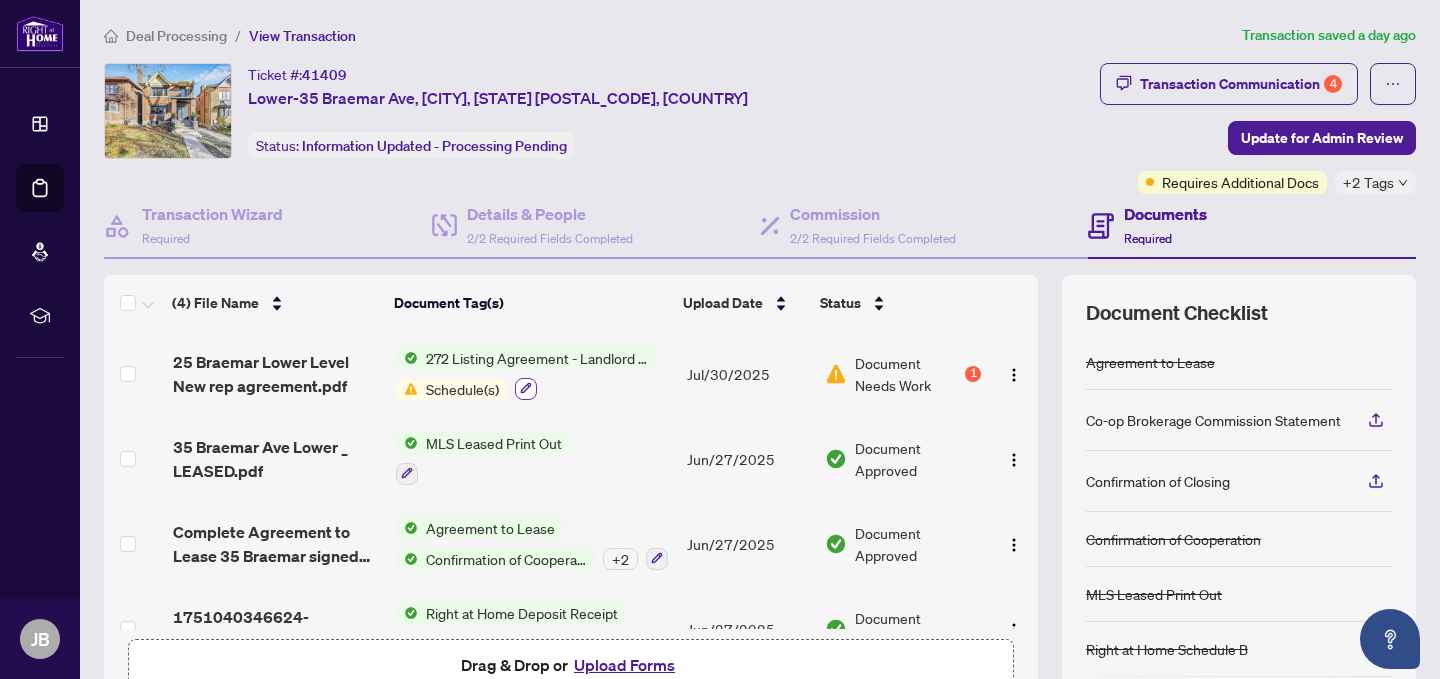 click 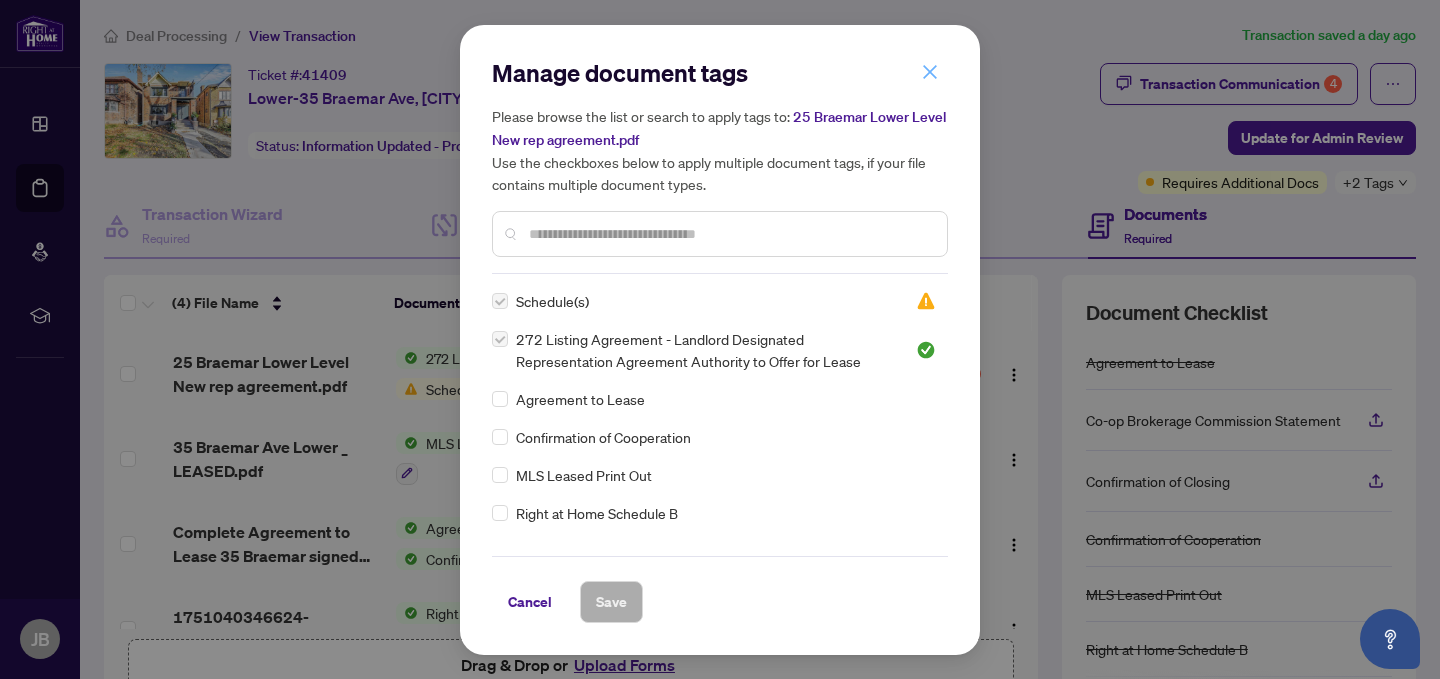 click 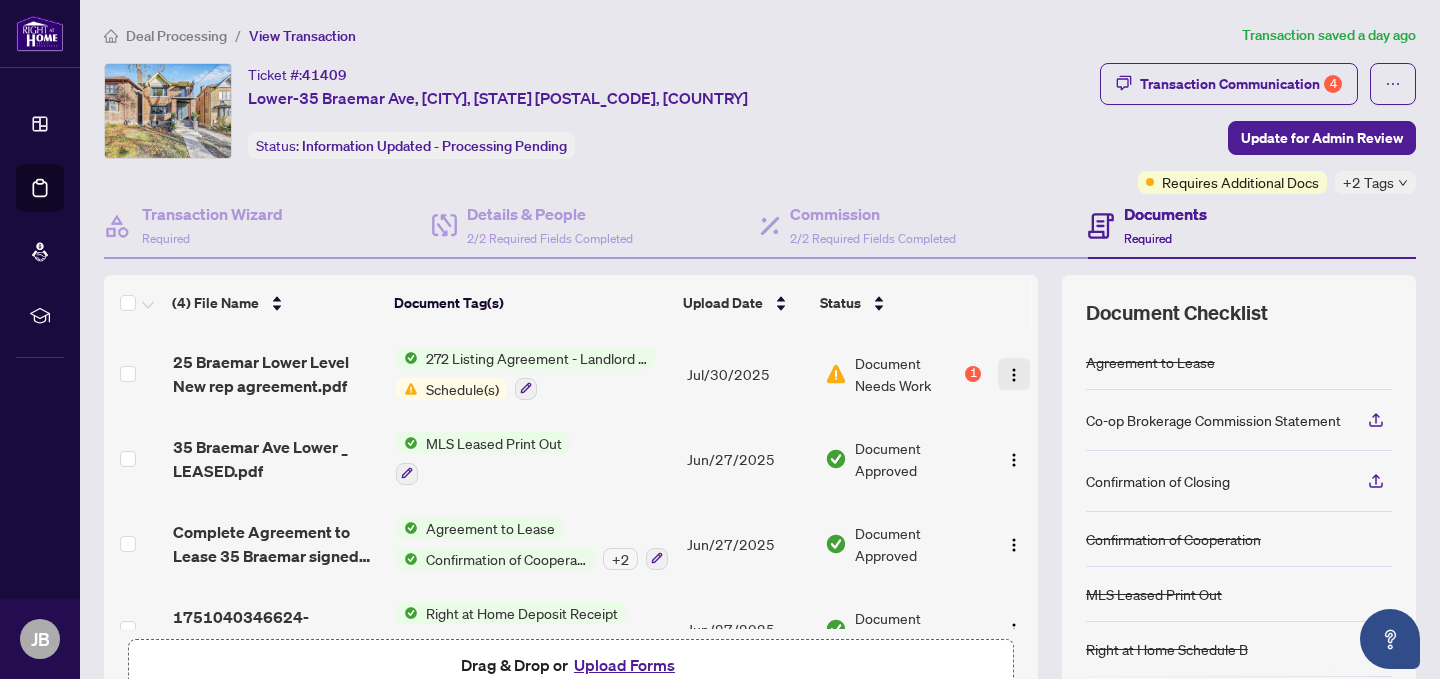 click at bounding box center [1014, 375] 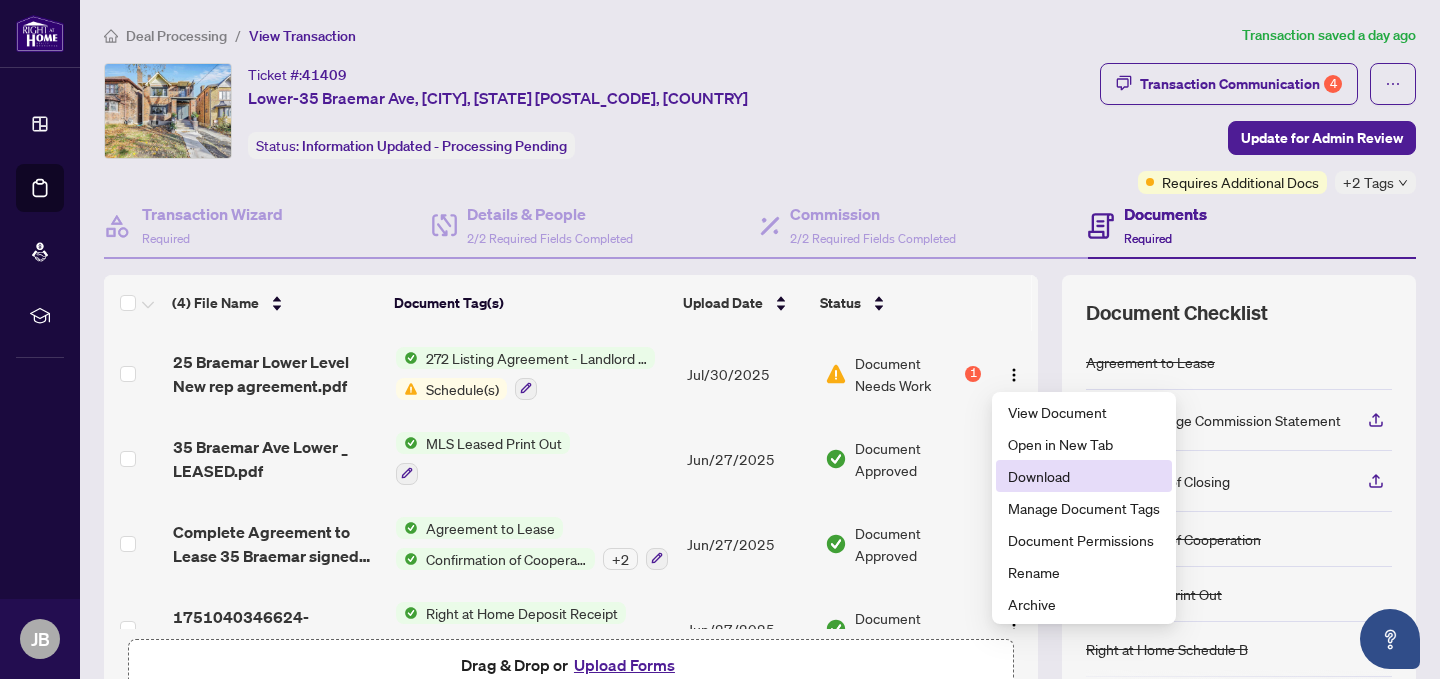 click on "Download" at bounding box center (1084, 476) 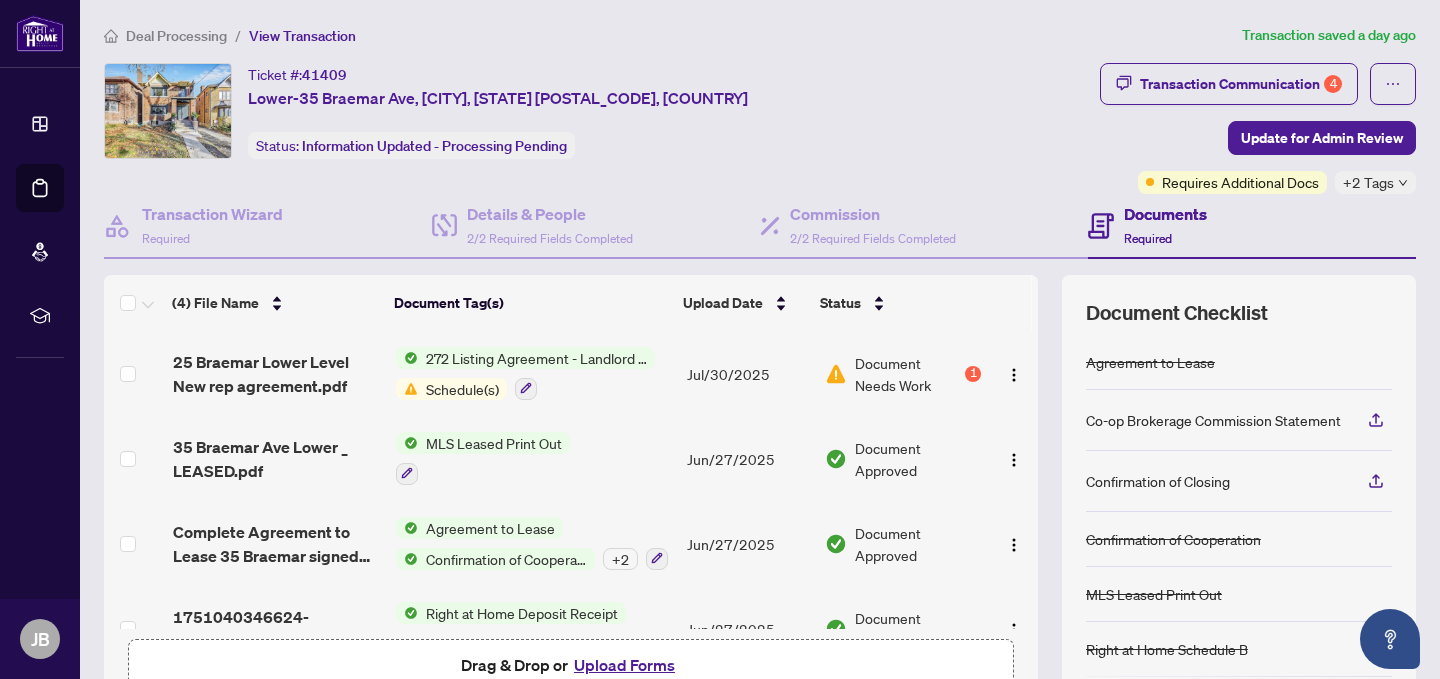 click on "Upload Forms" at bounding box center (624, 665) 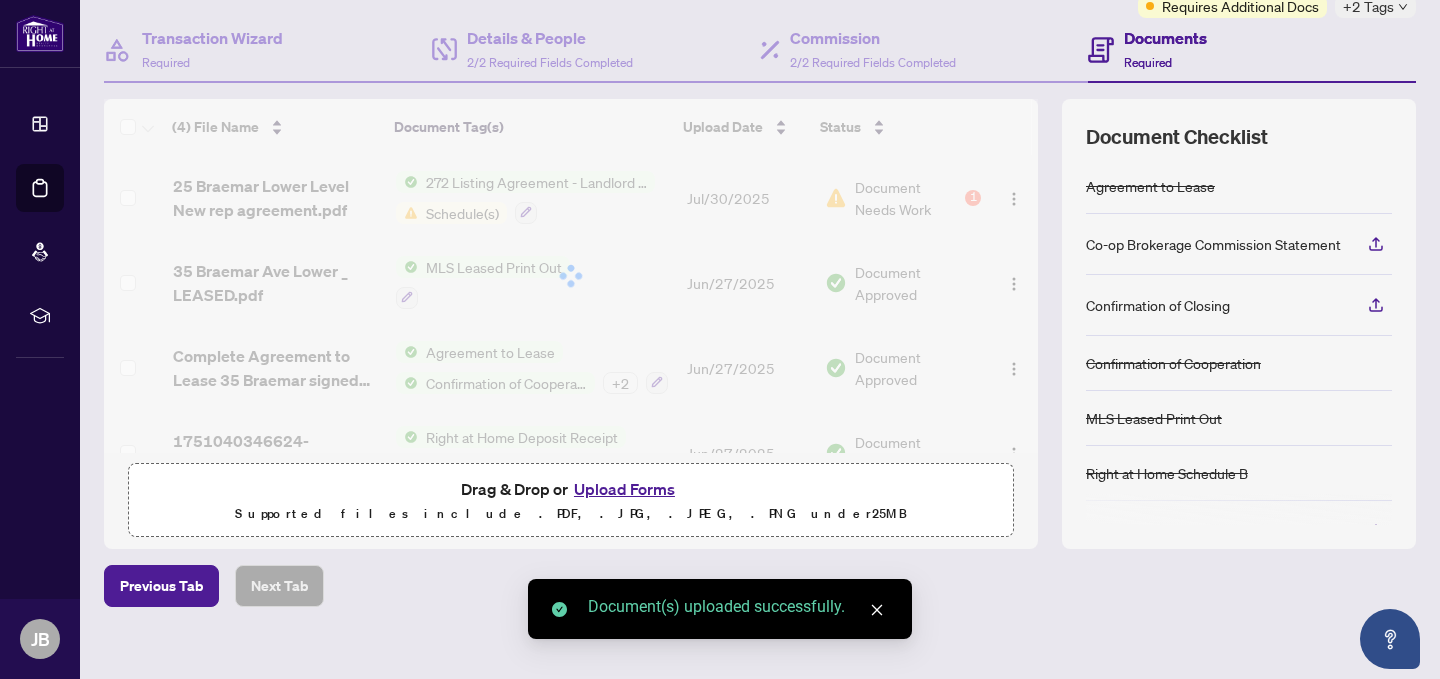 scroll, scrollTop: 197, scrollLeft: 0, axis: vertical 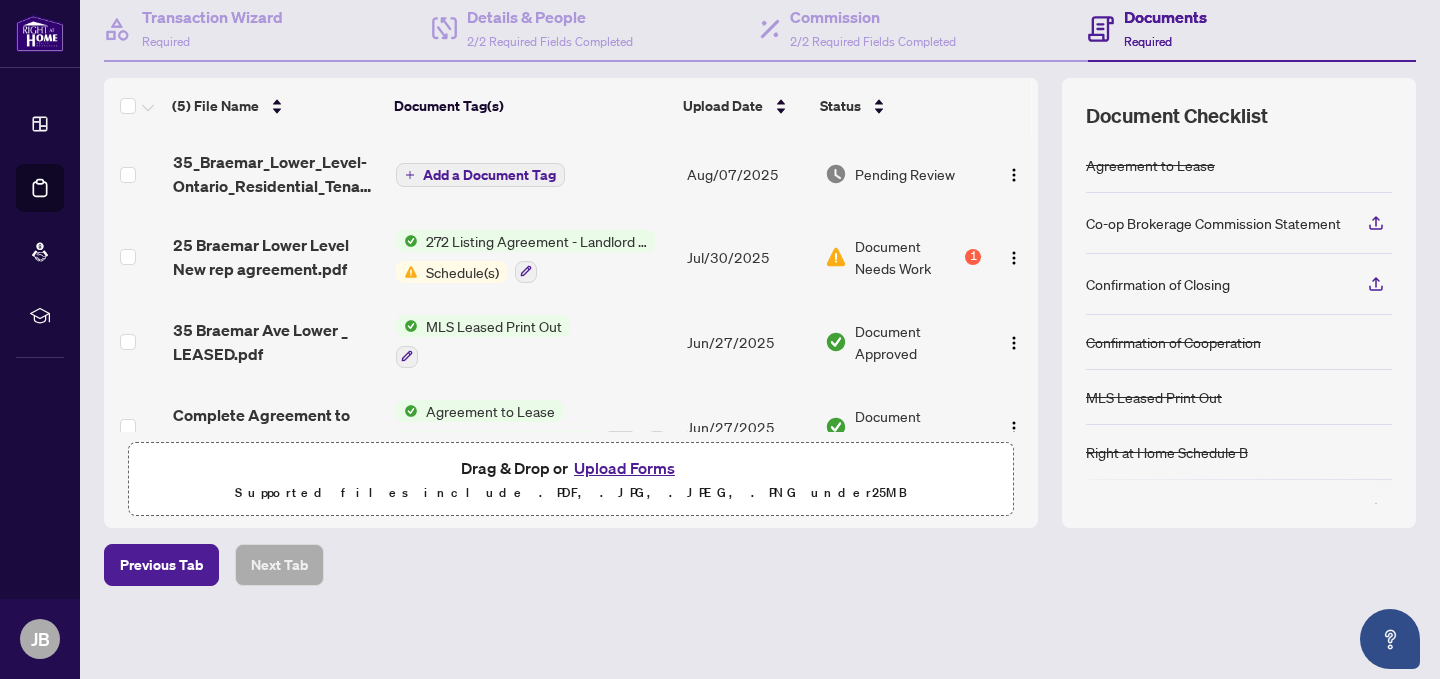 click on "Add a Document Tag" at bounding box center (489, 175) 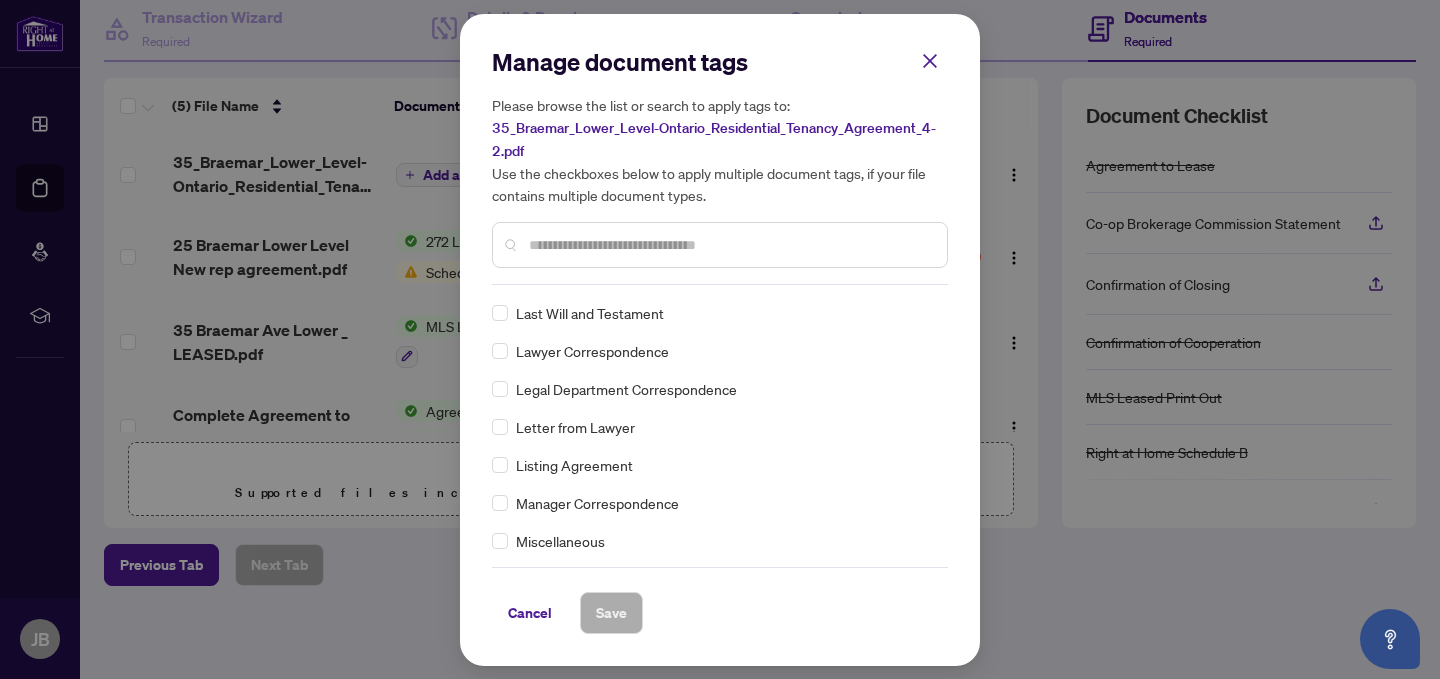 scroll, scrollTop: 2552, scrollLeft: 0, axis: vertical 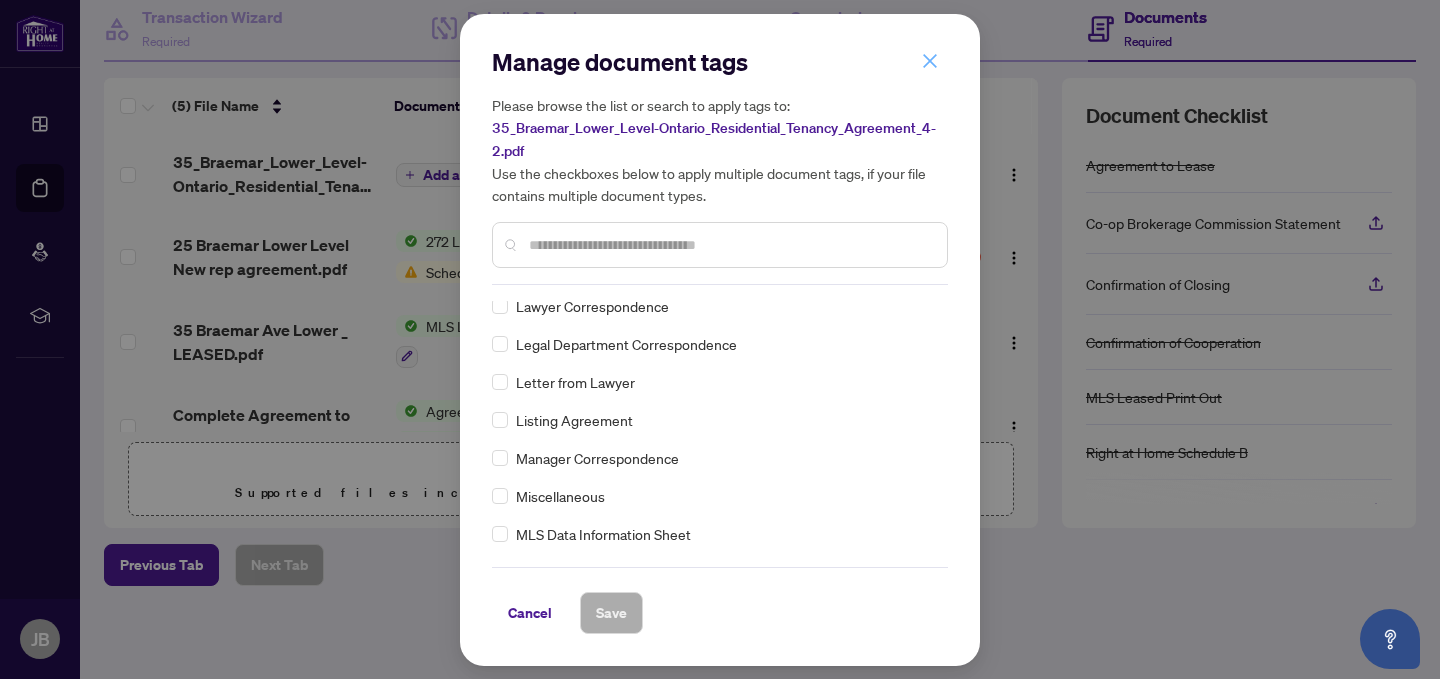 click 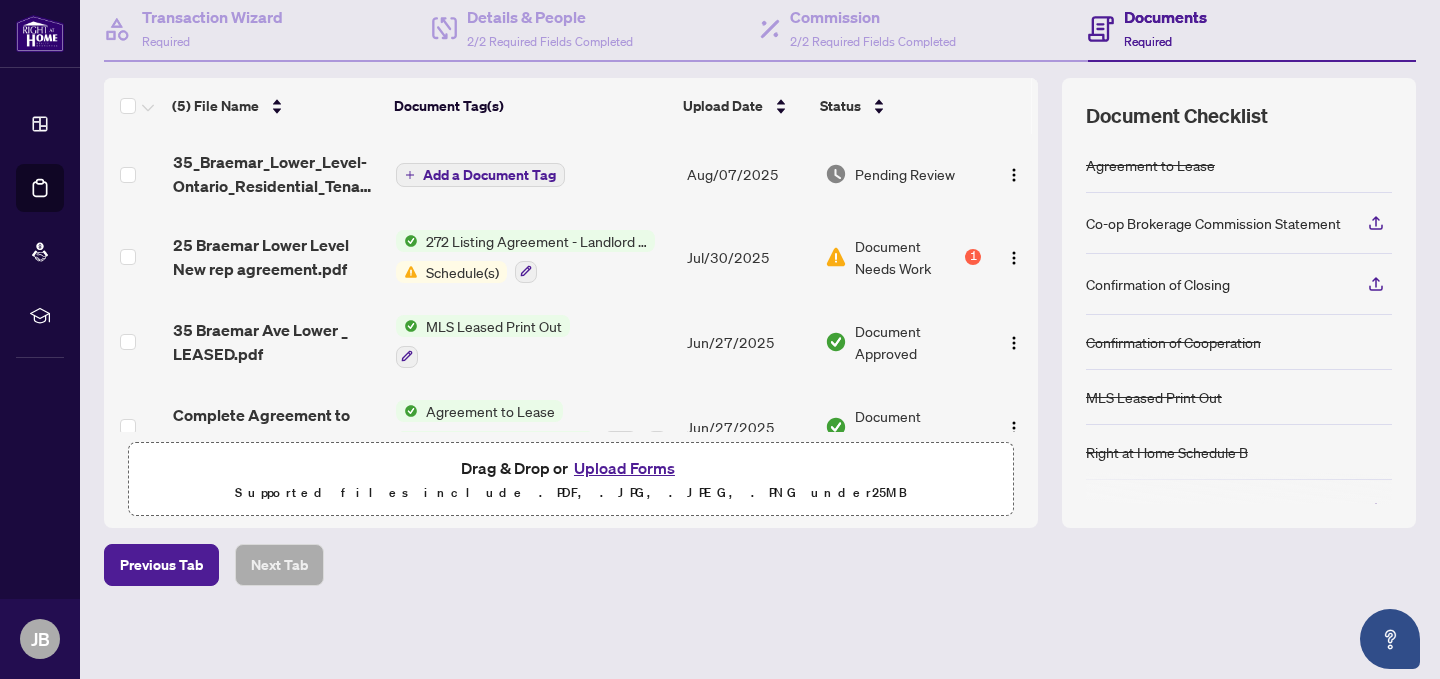 click on "Upload Forms" at bounding box center (624, 468) 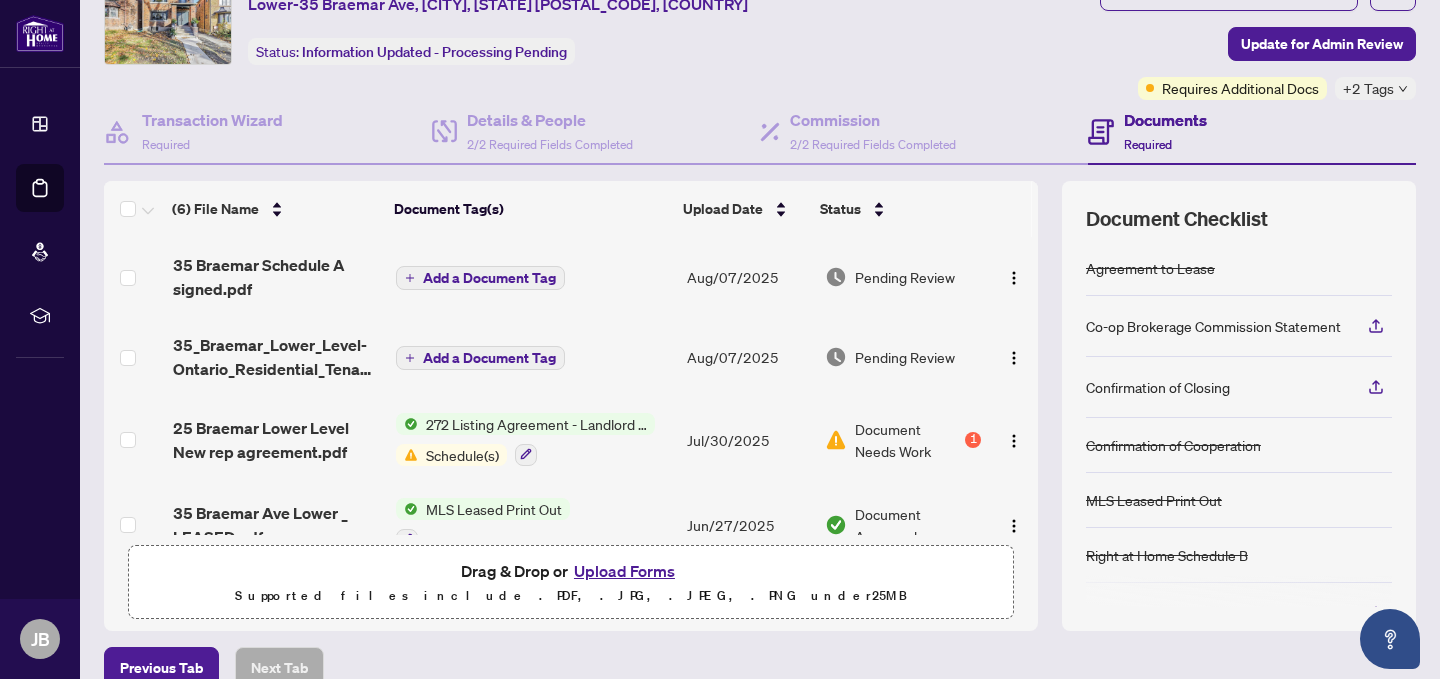 scroll, scrollTop: 0, scrollLeft: 0, axis: both 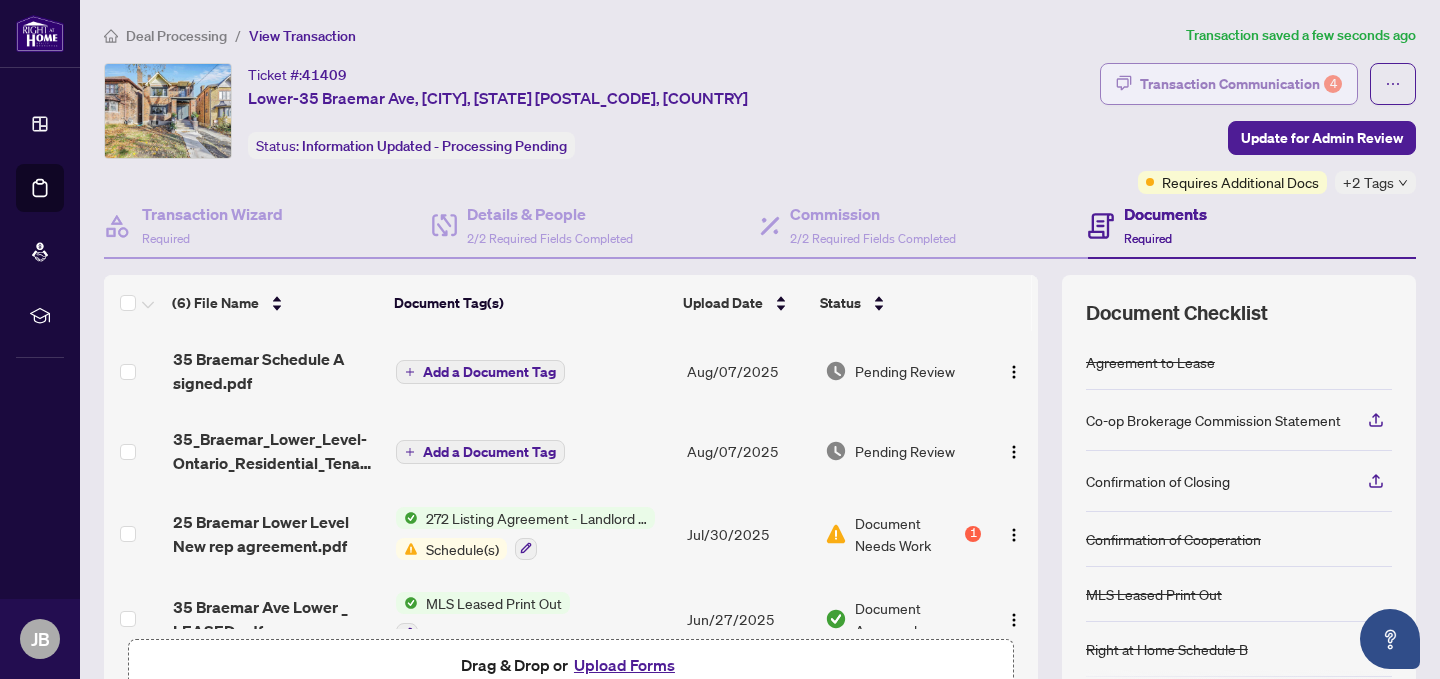 click on "Transaction Communication 4" at bounding box center [1241, 84] 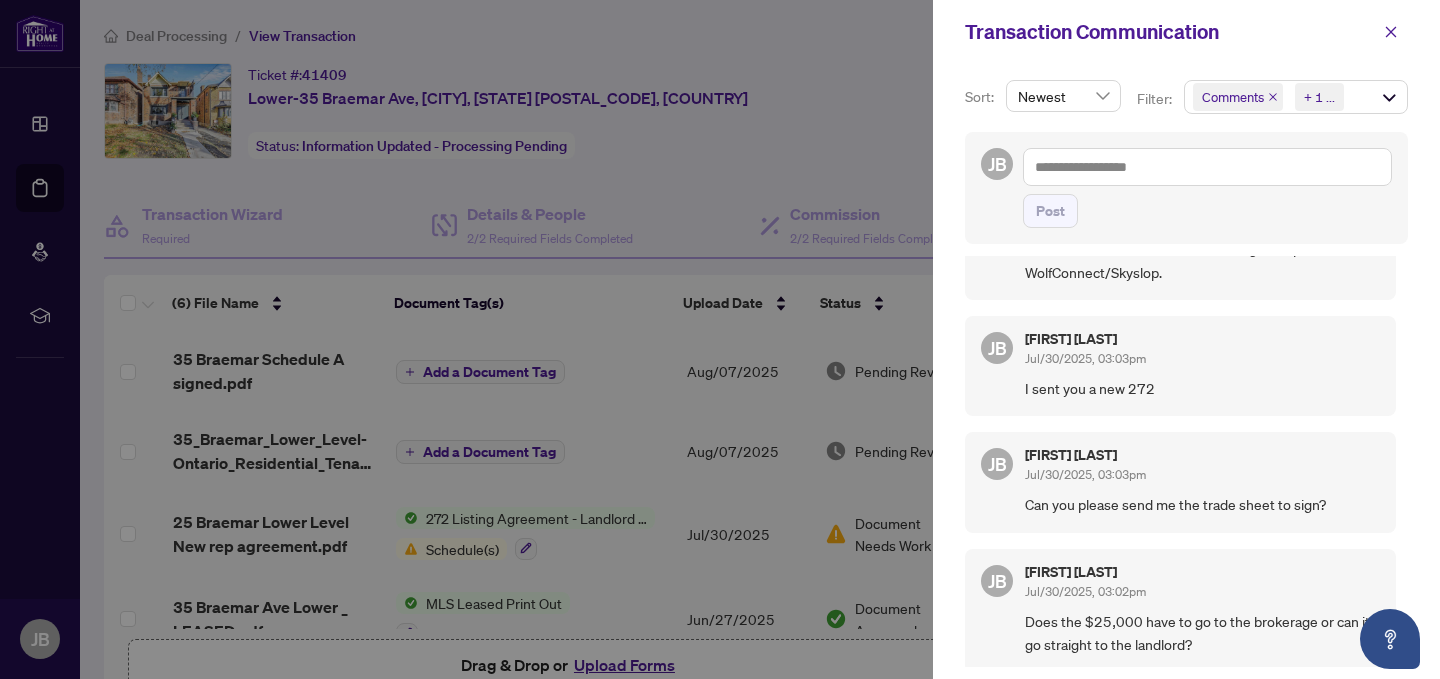 scroll, scrollTop: 0, scrollLeft: 0, axis: both 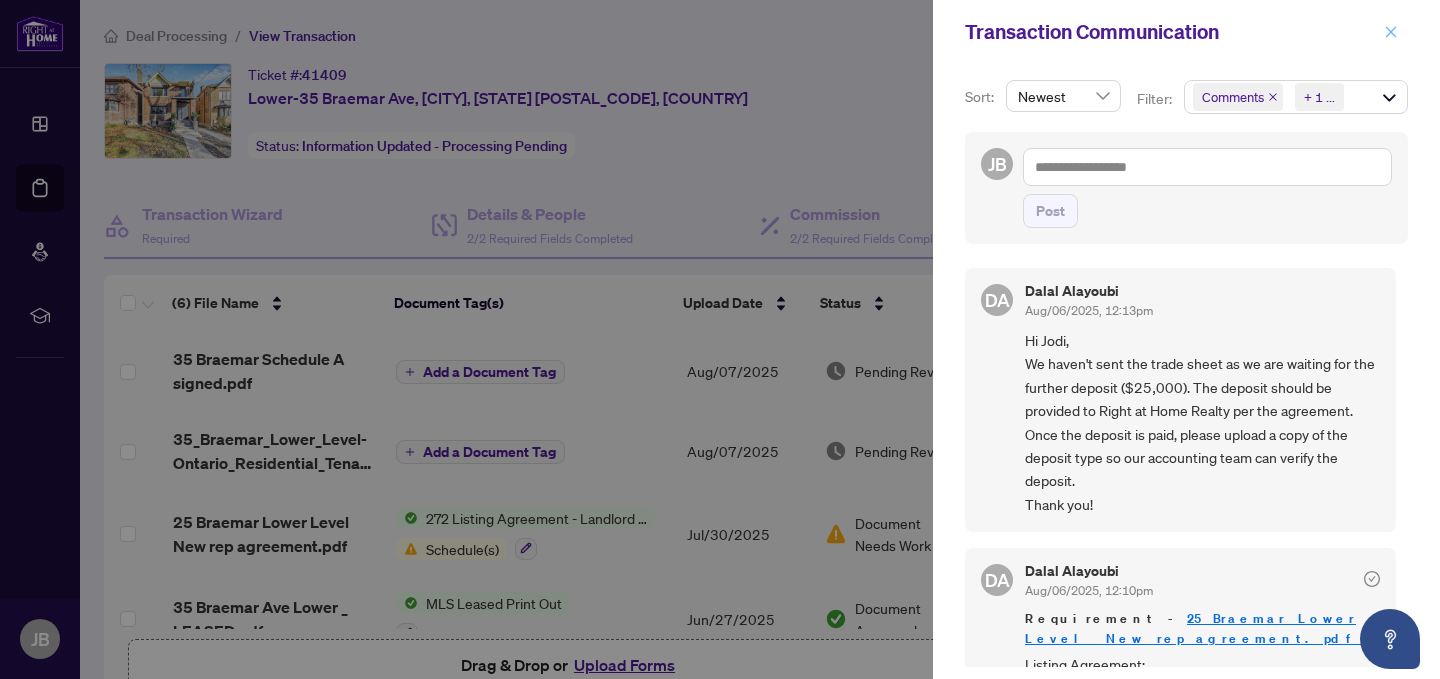 click 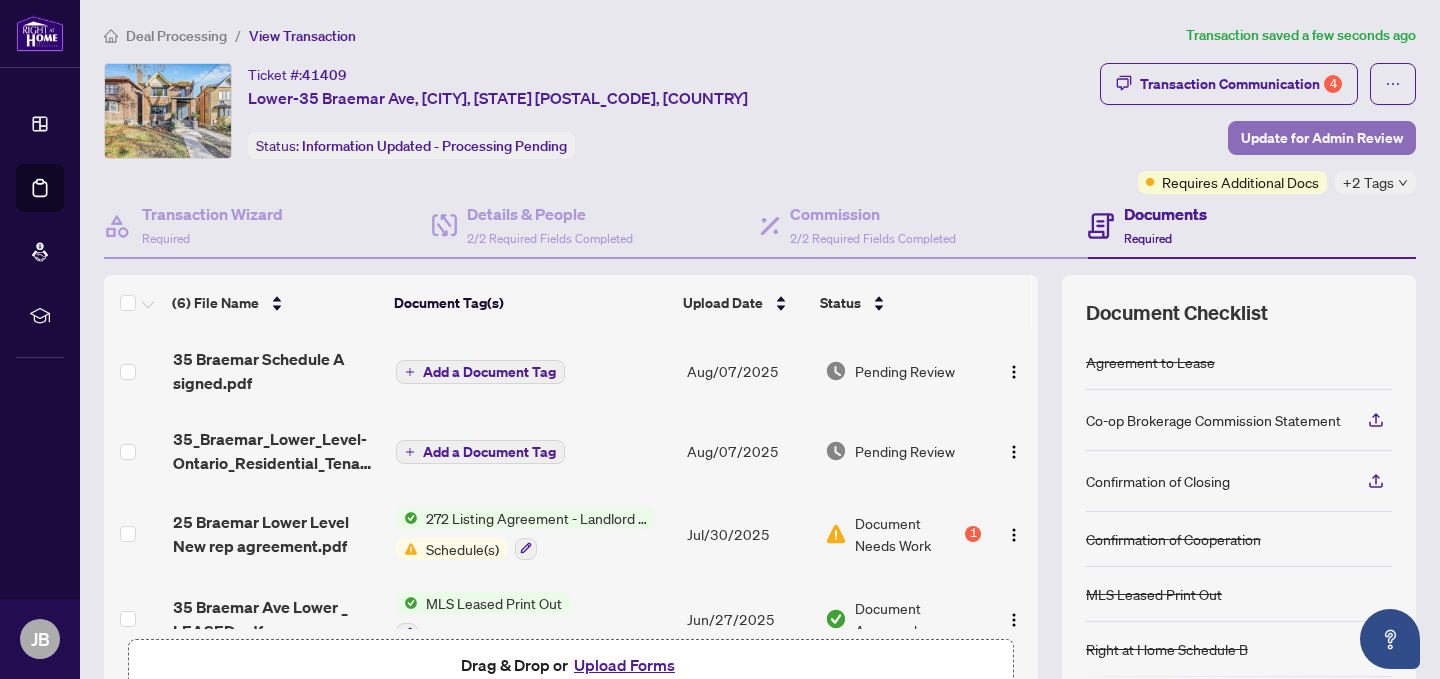 click on "Update for Admin Review" at bounding box center (1322, 138) 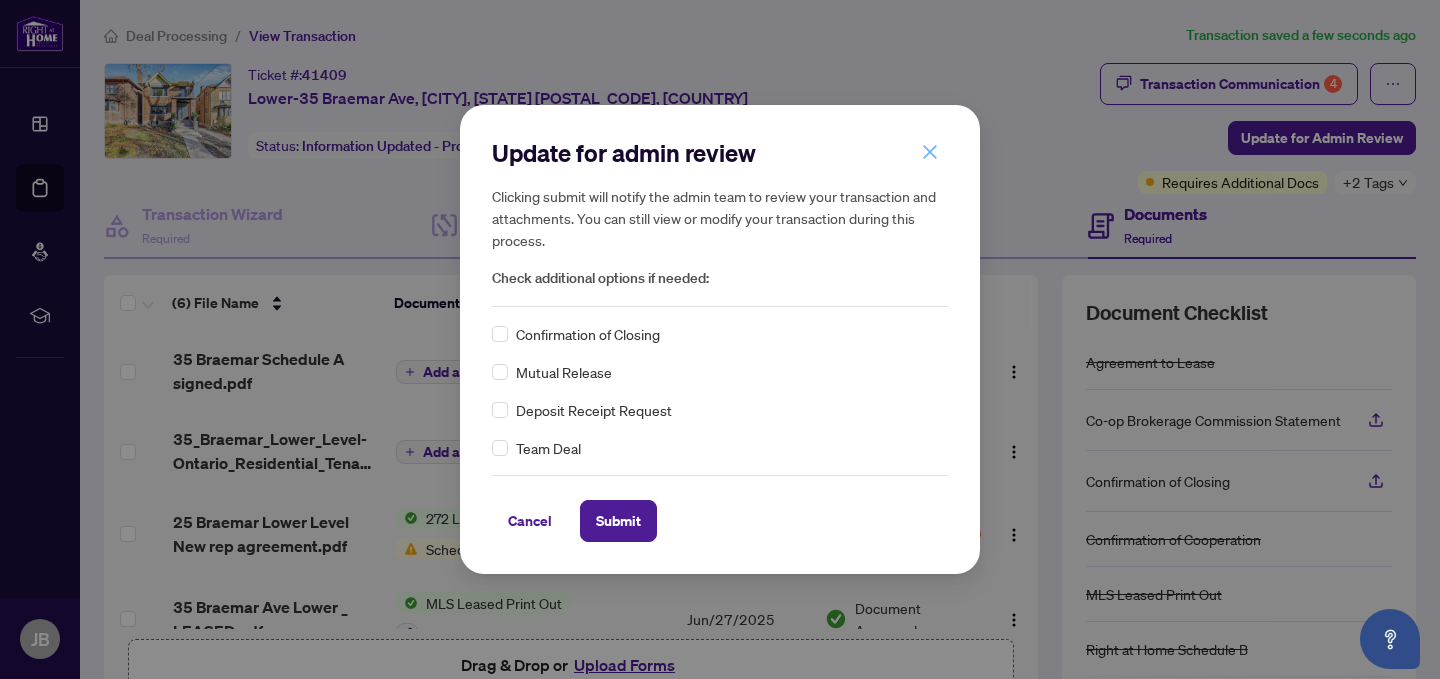 click 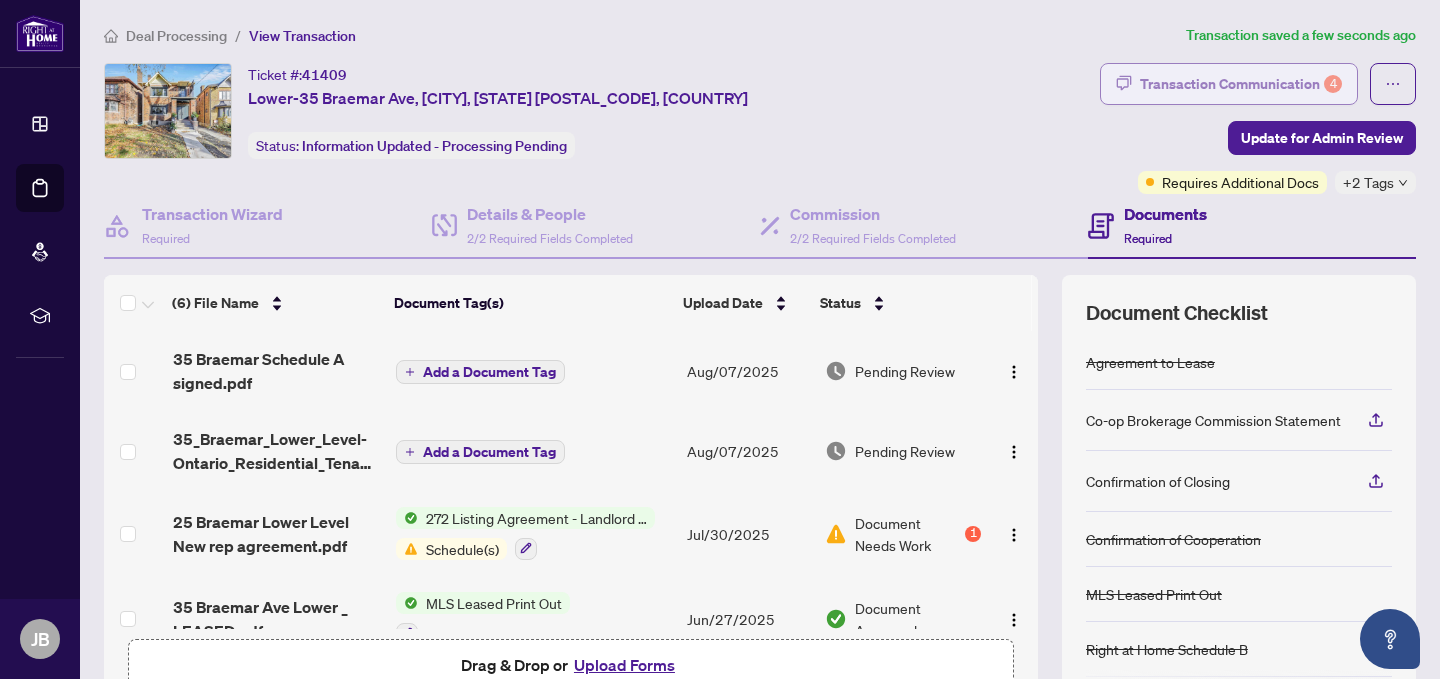 click on "Transaction Communication 4" at bounding box center (1241, 84) 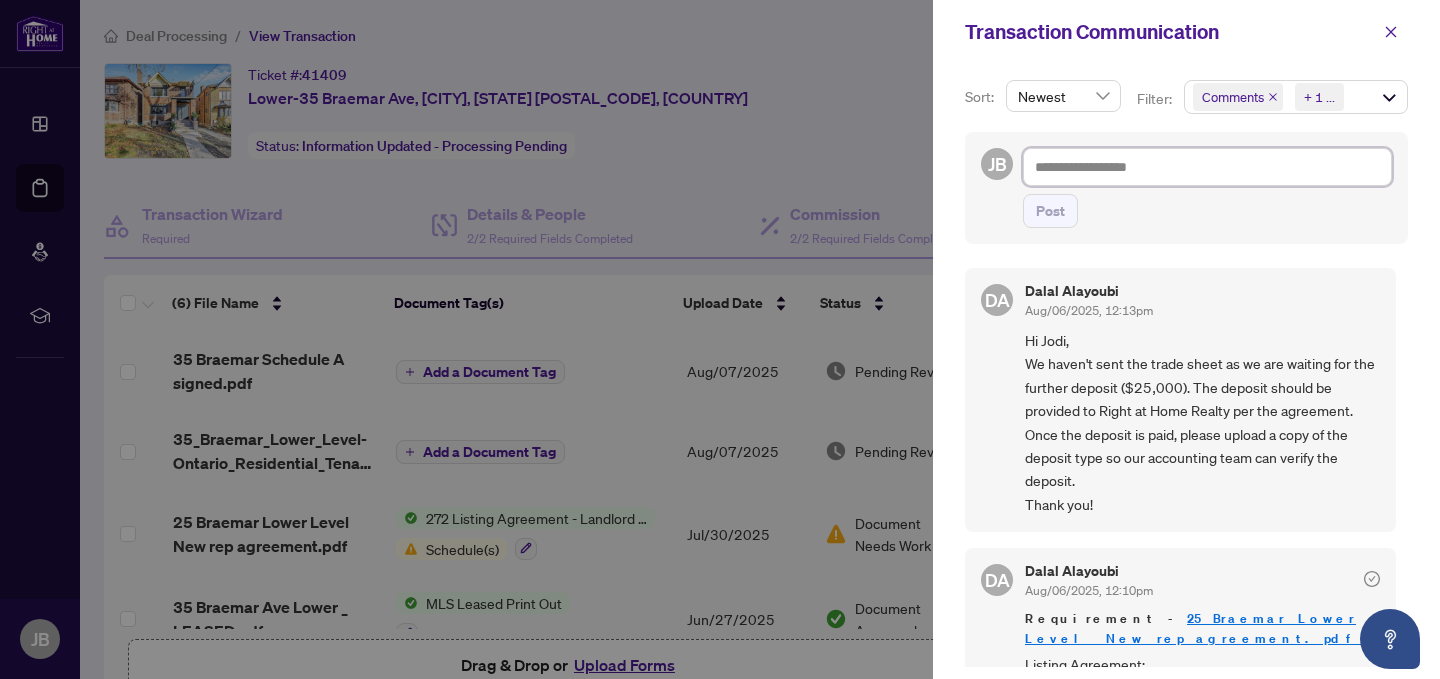 click at bounding box center (1207, 167) 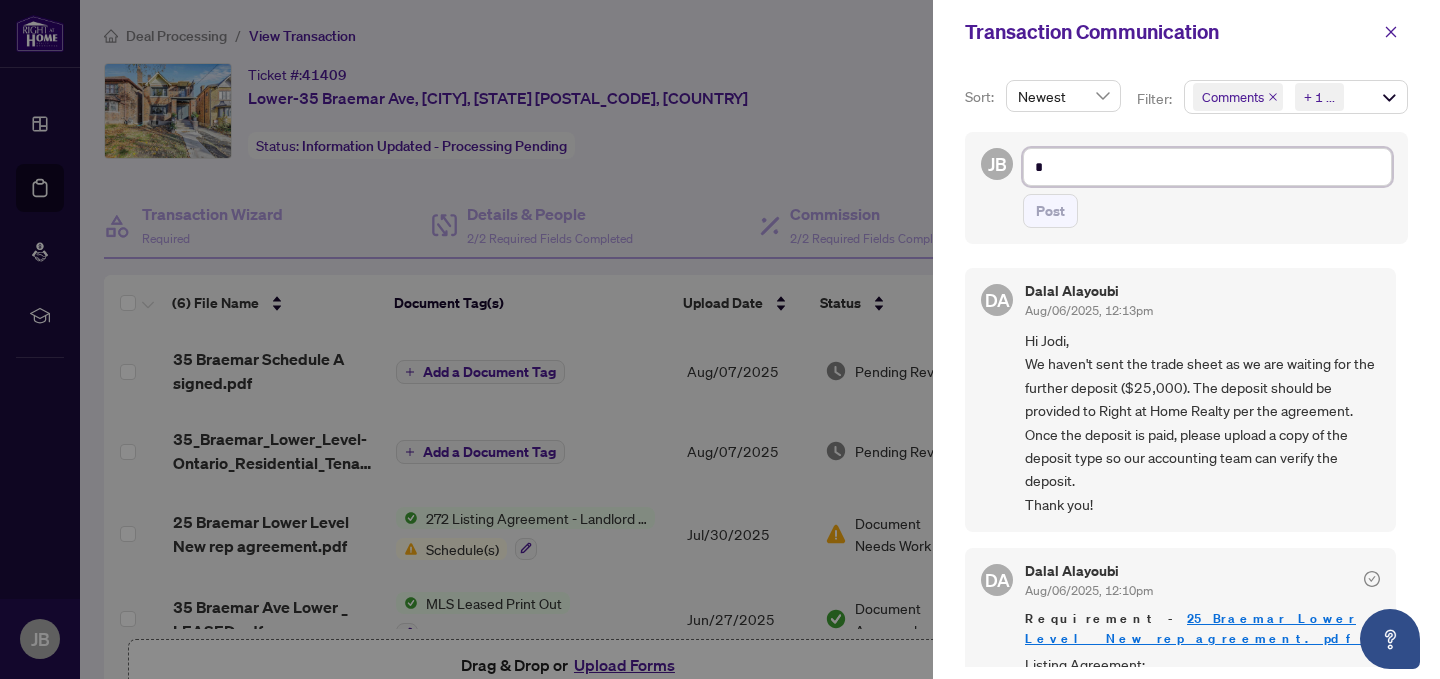 type on "*" 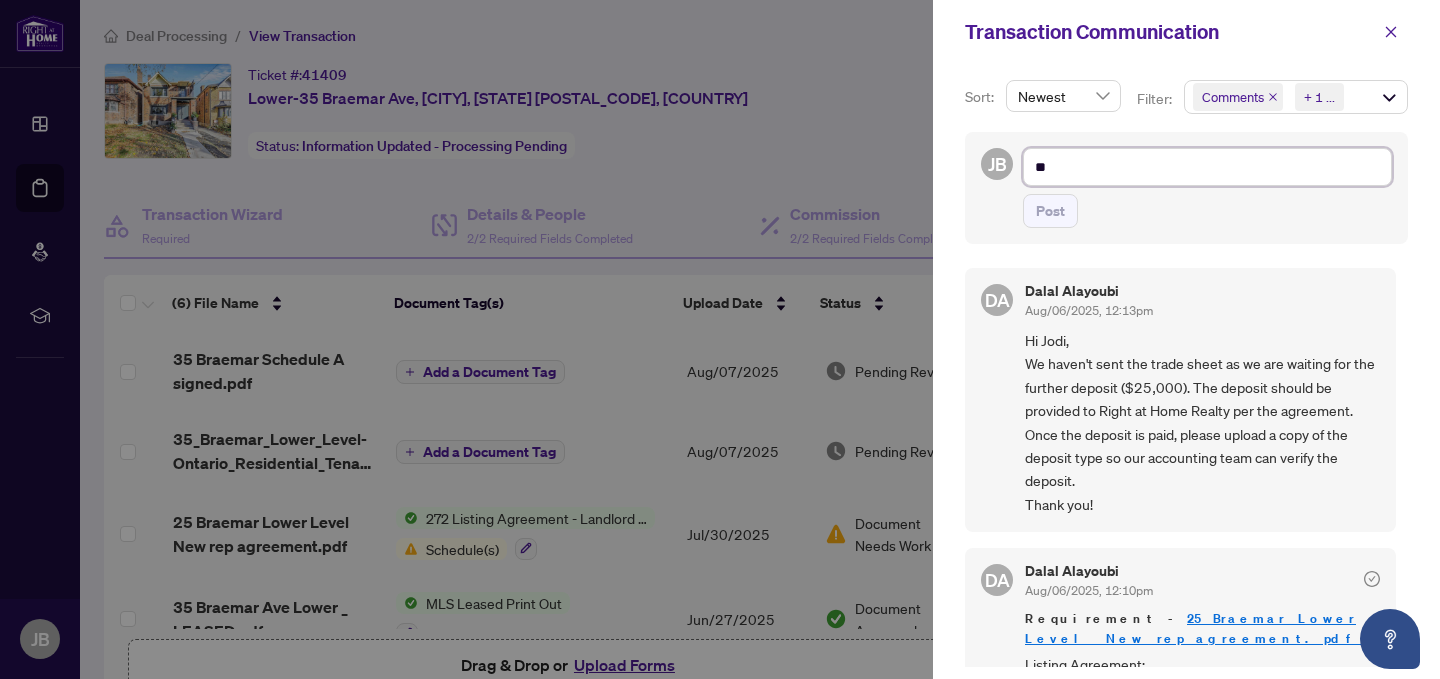 type on "***" 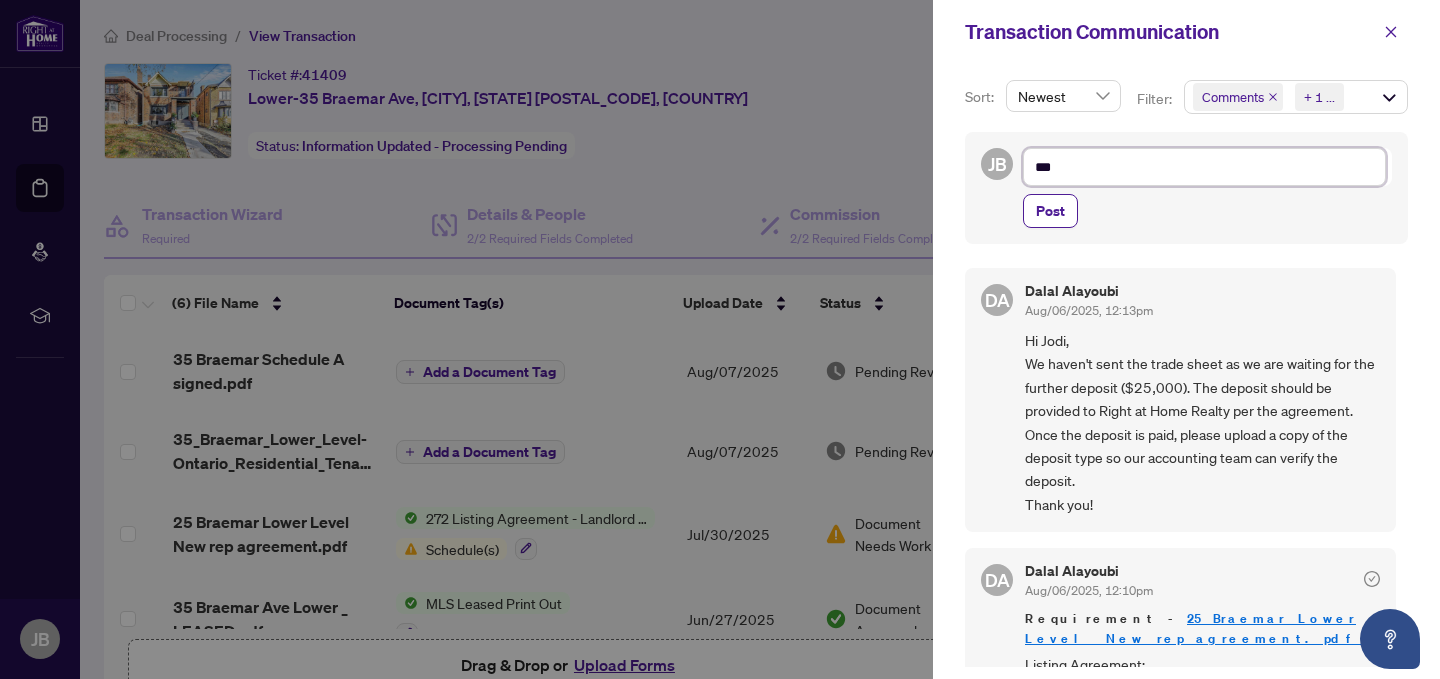 type on "****" 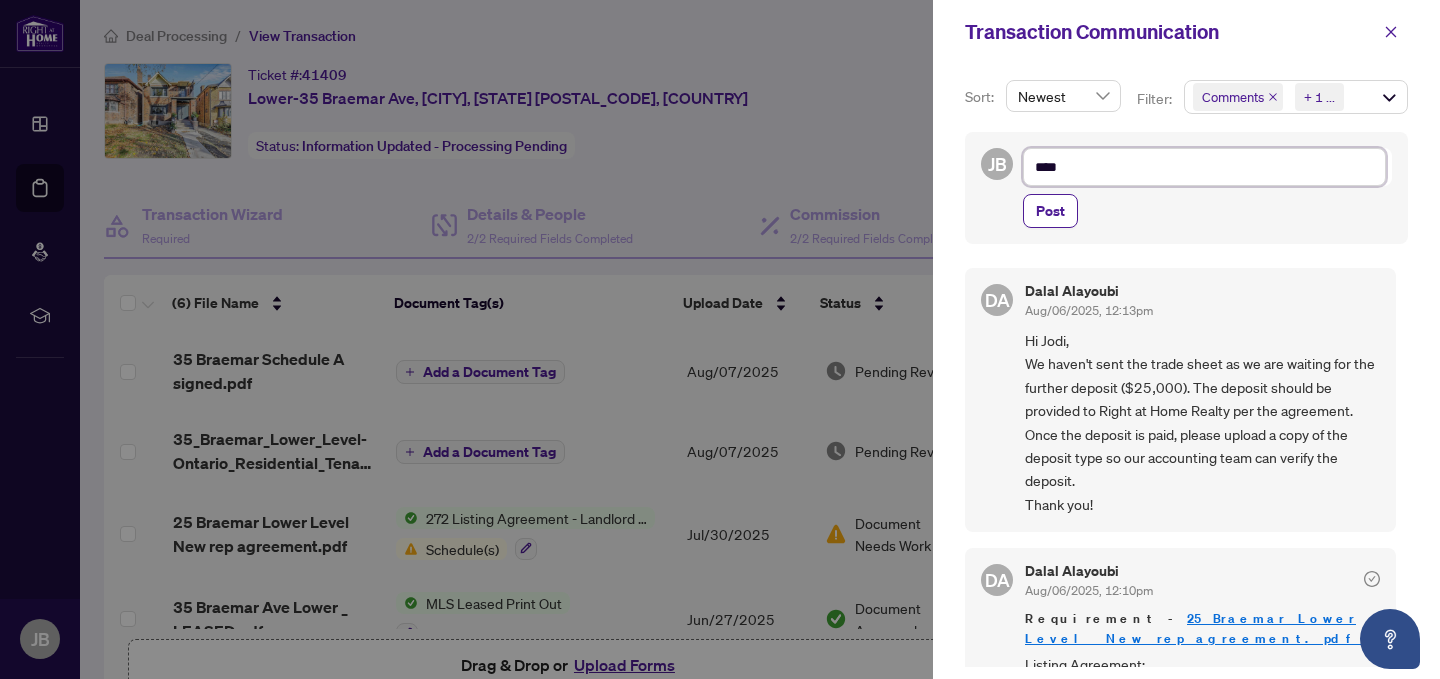 type on "*****" 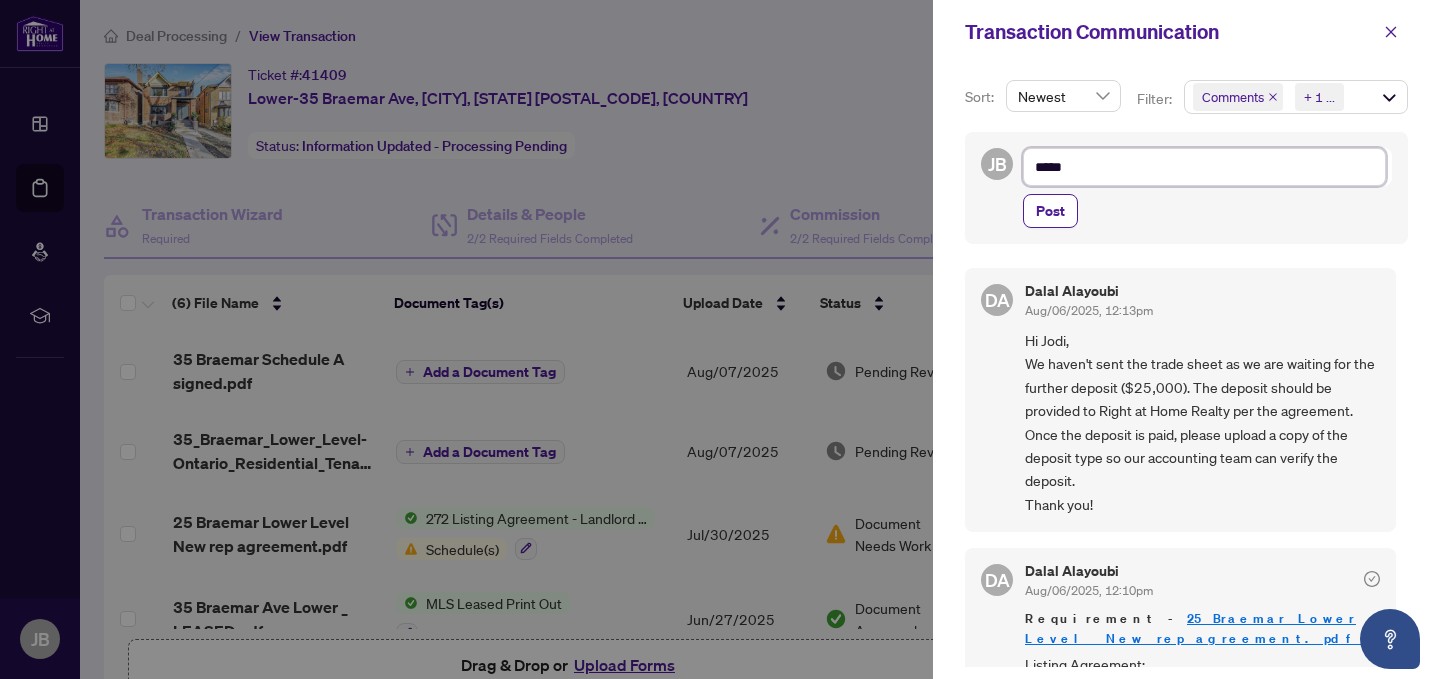 type on "******" 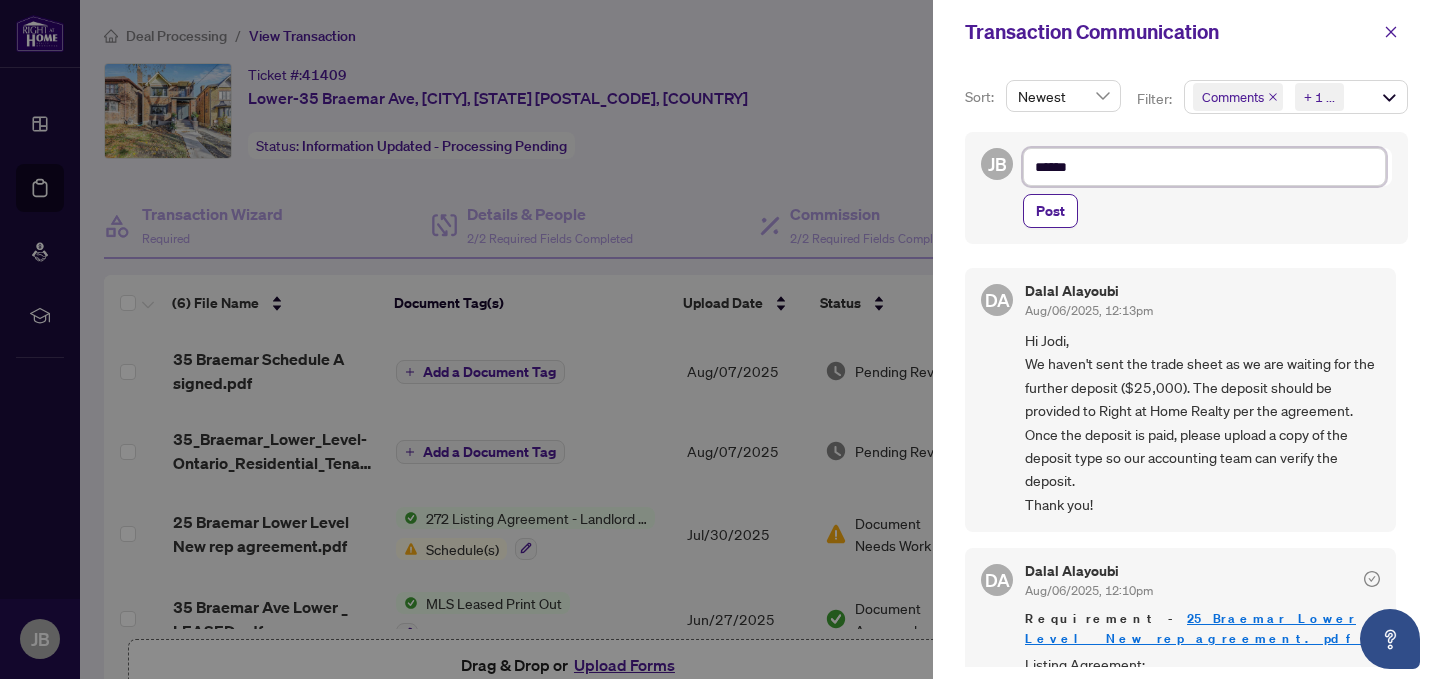 type on "******" 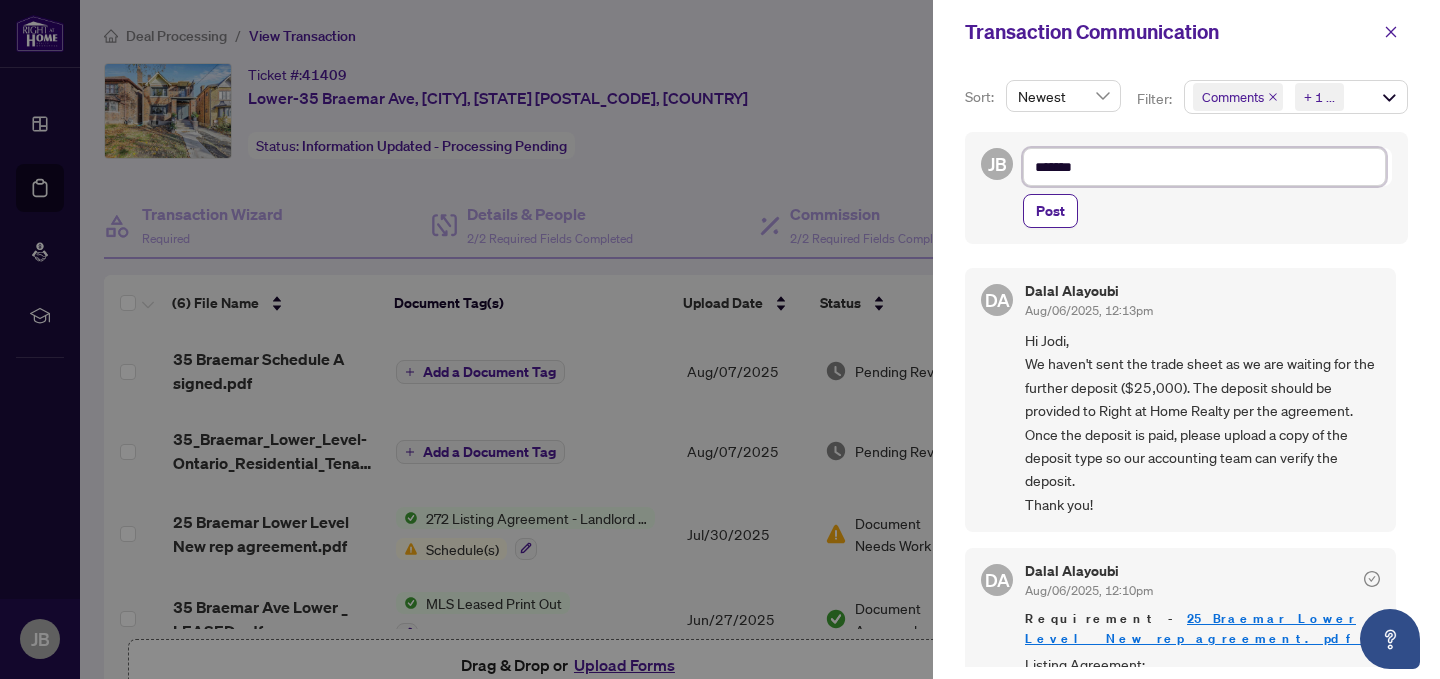 type on "******" 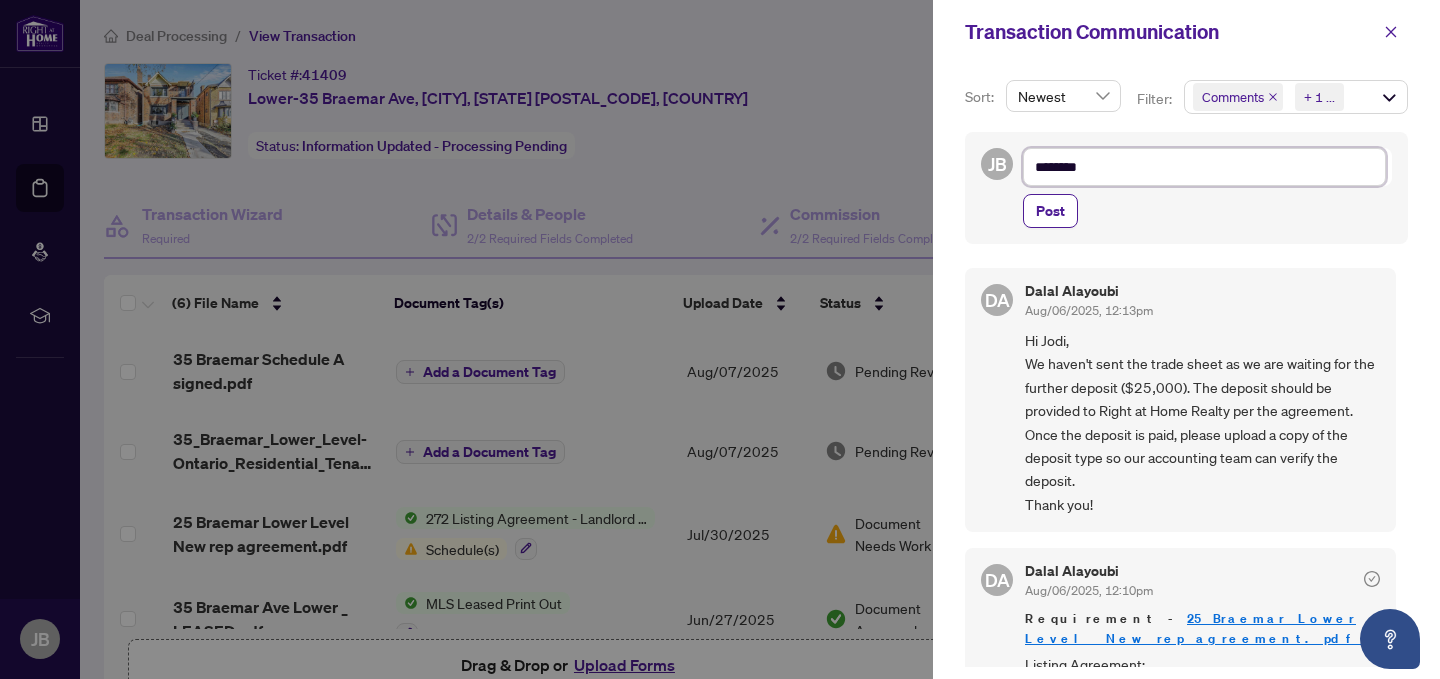 type on "*********" 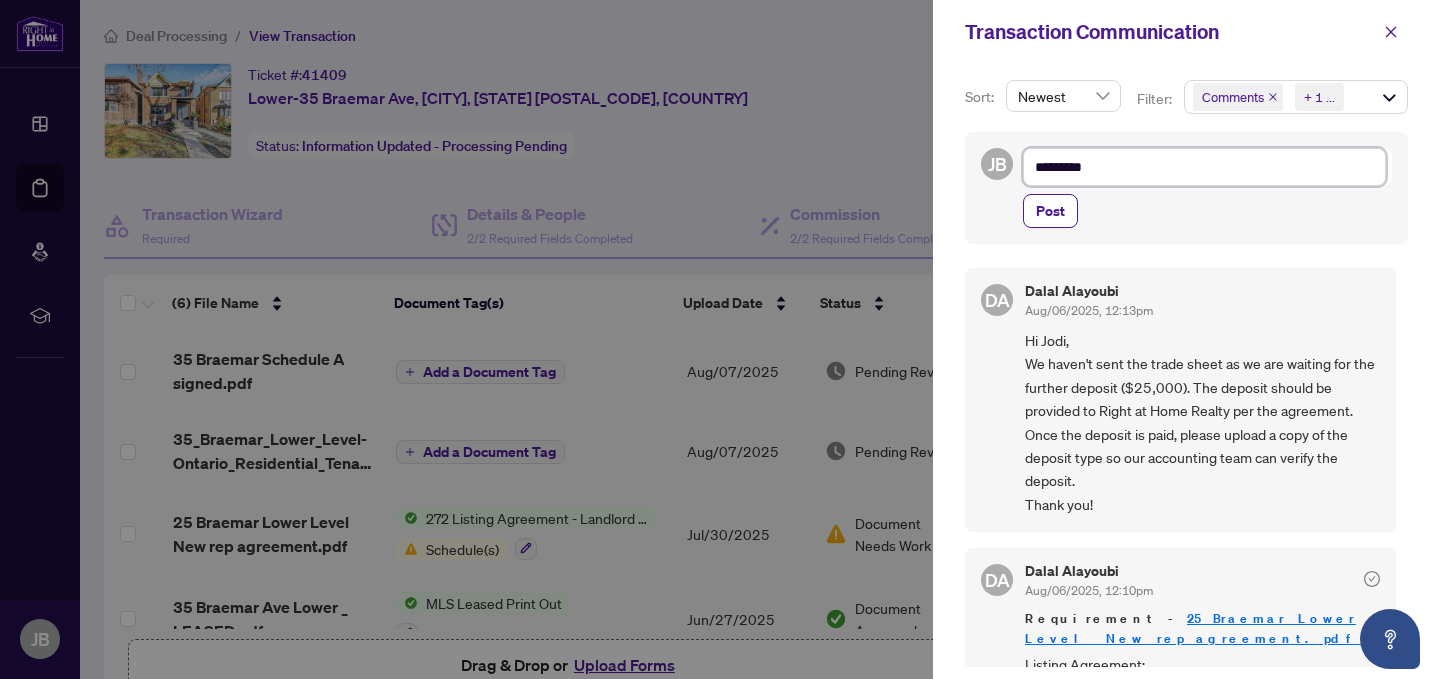 type on "**********" 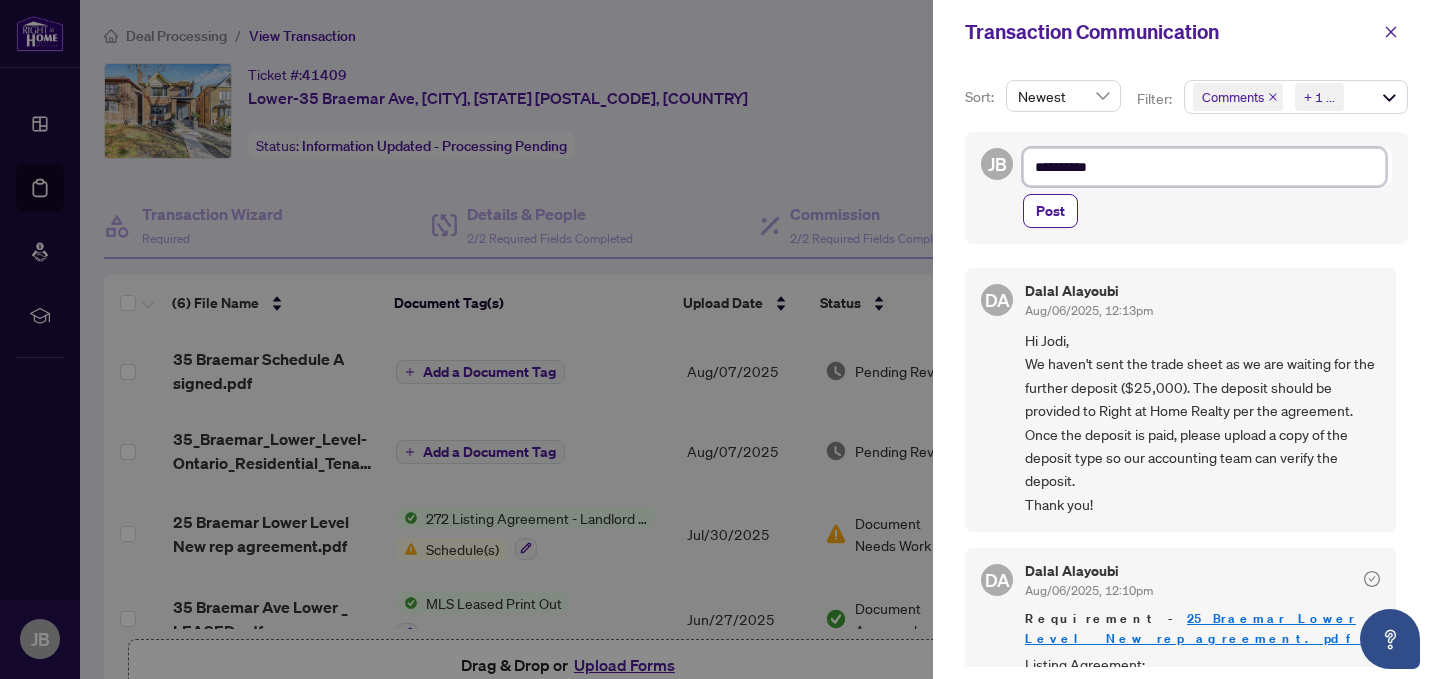 type on "**********" 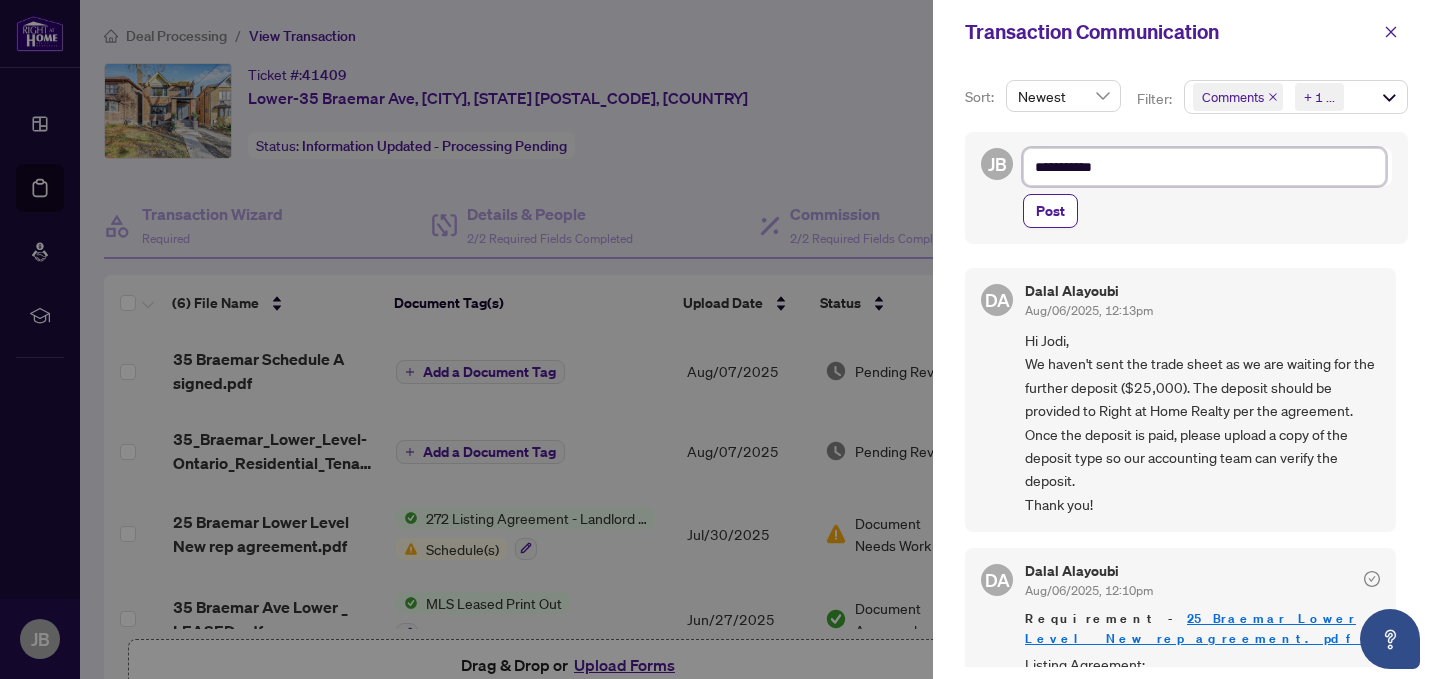 type on "**********" 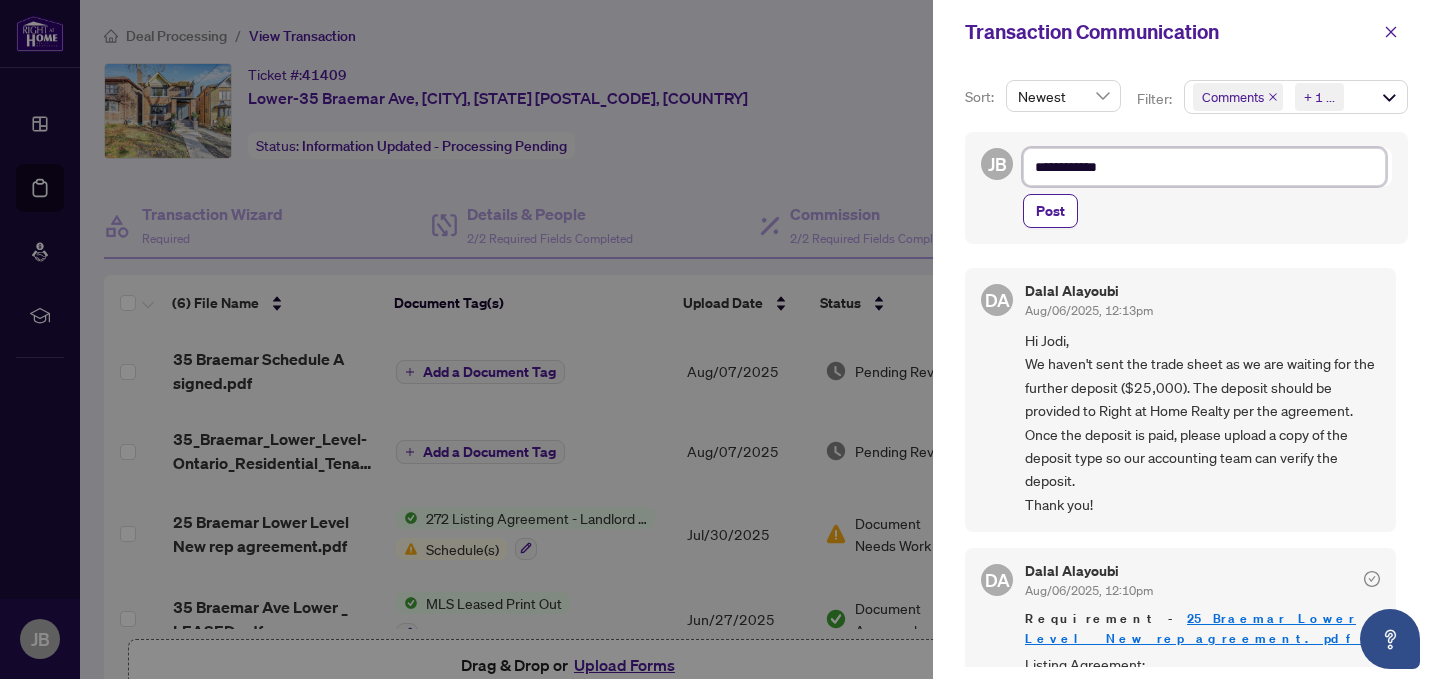 type on "**********" 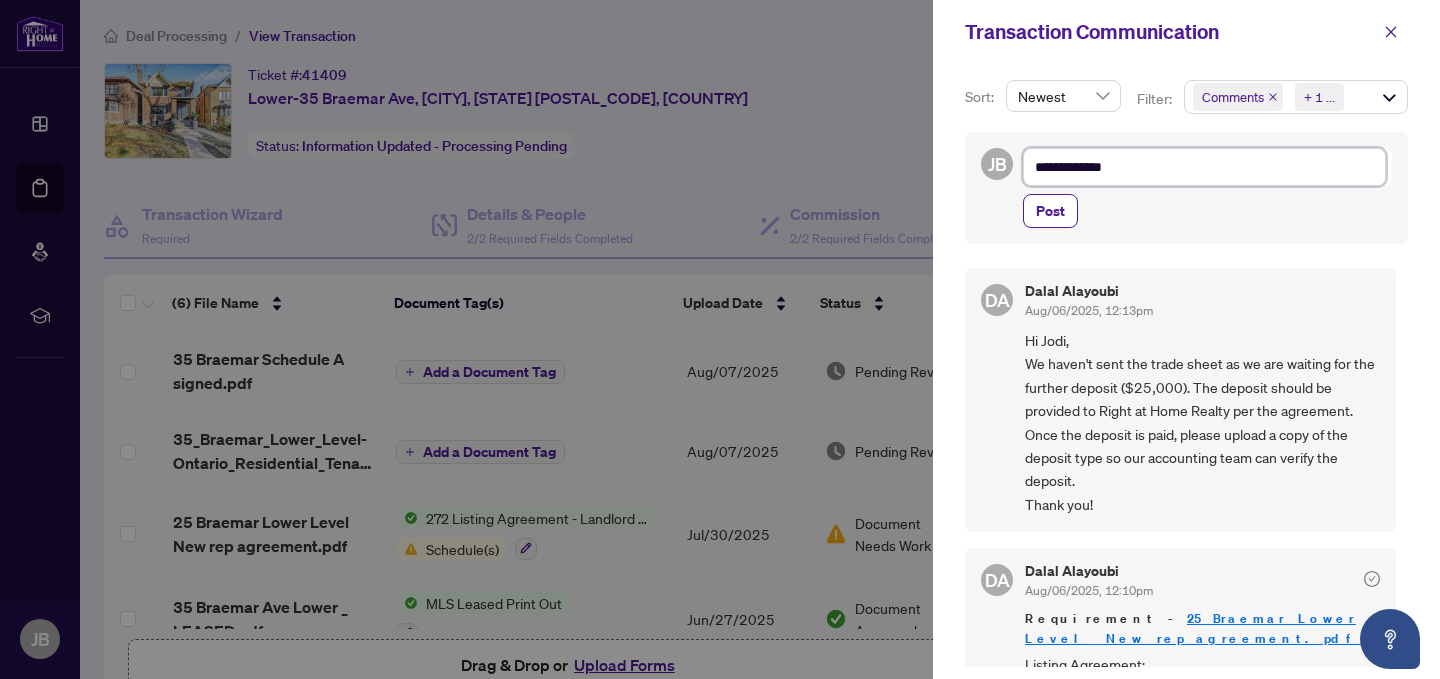 type on "**********" 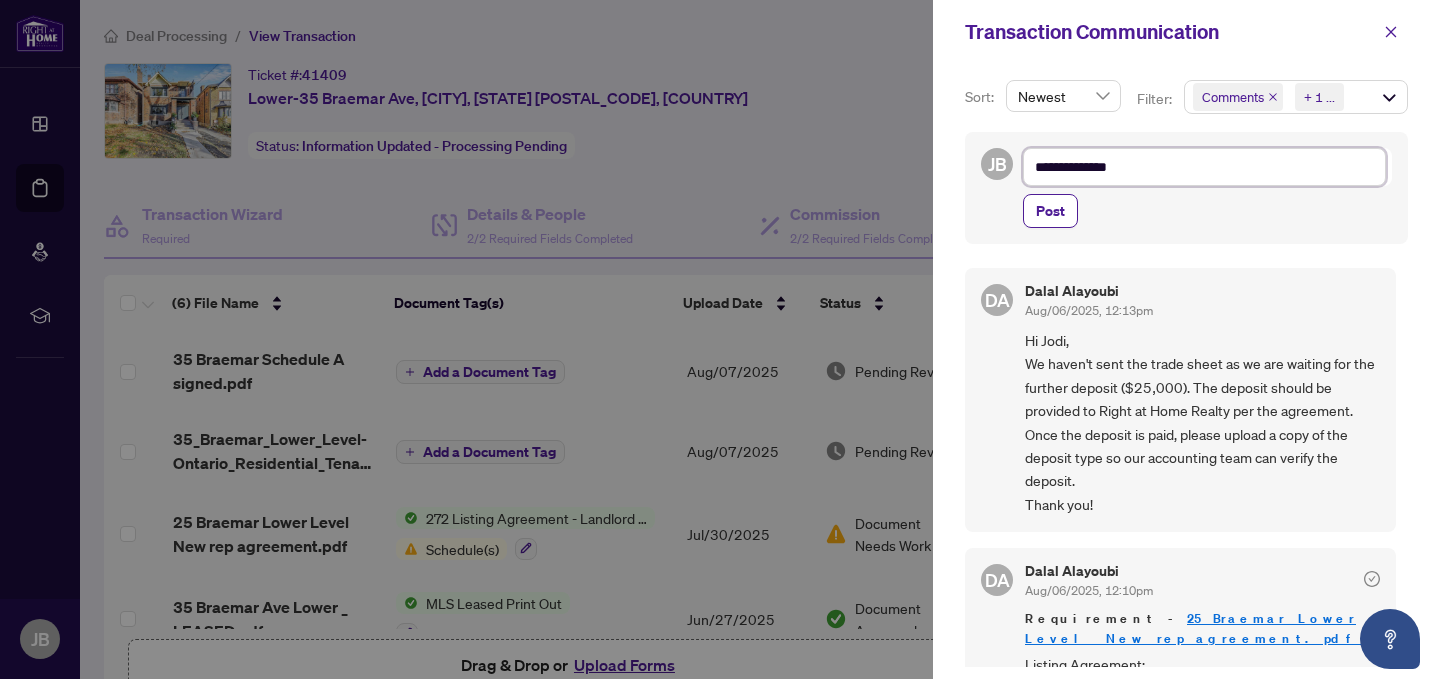 type on "**********" 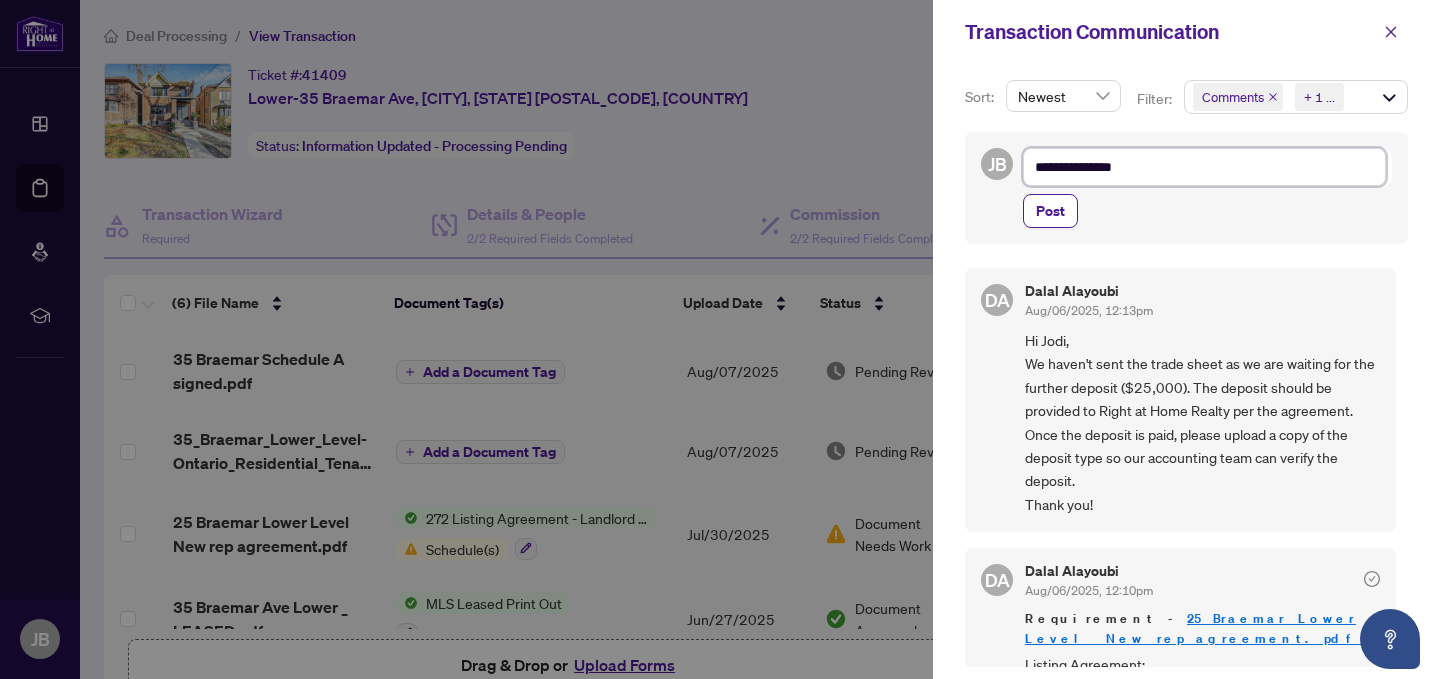 type on "**********" 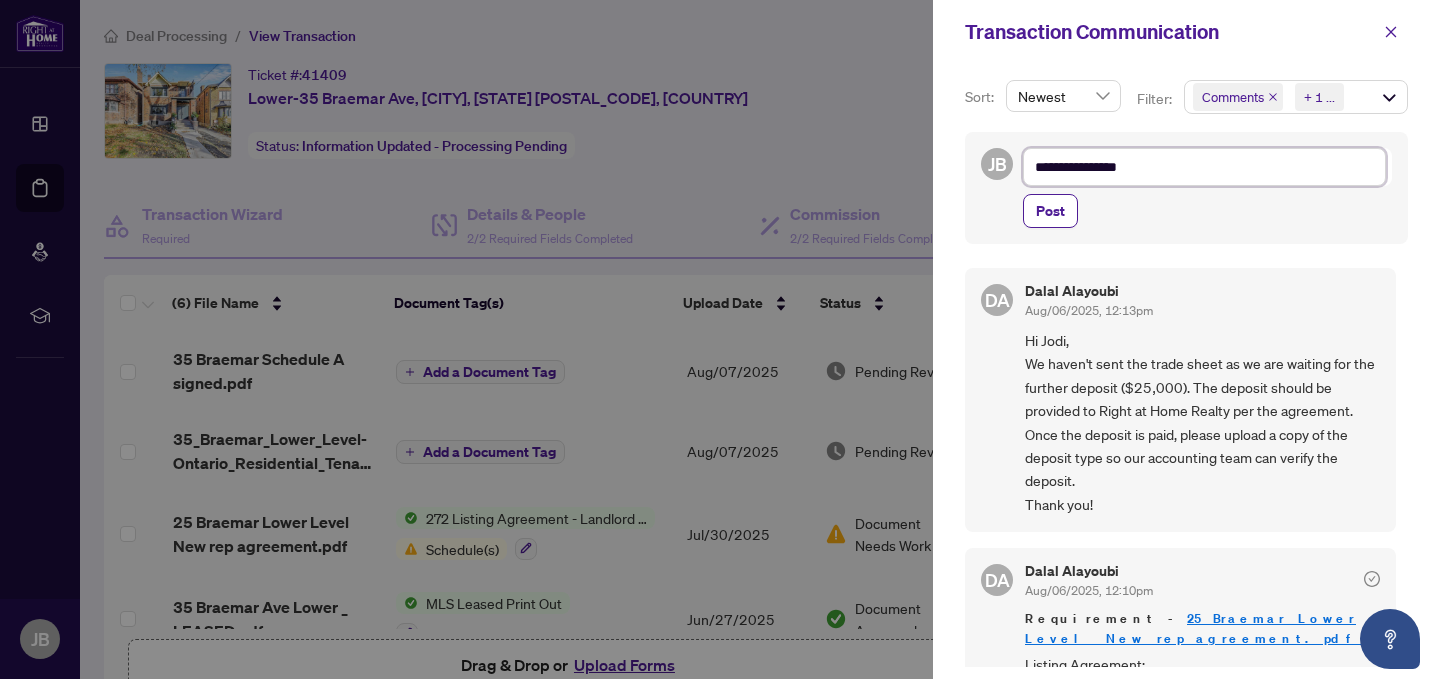 type on "**********" 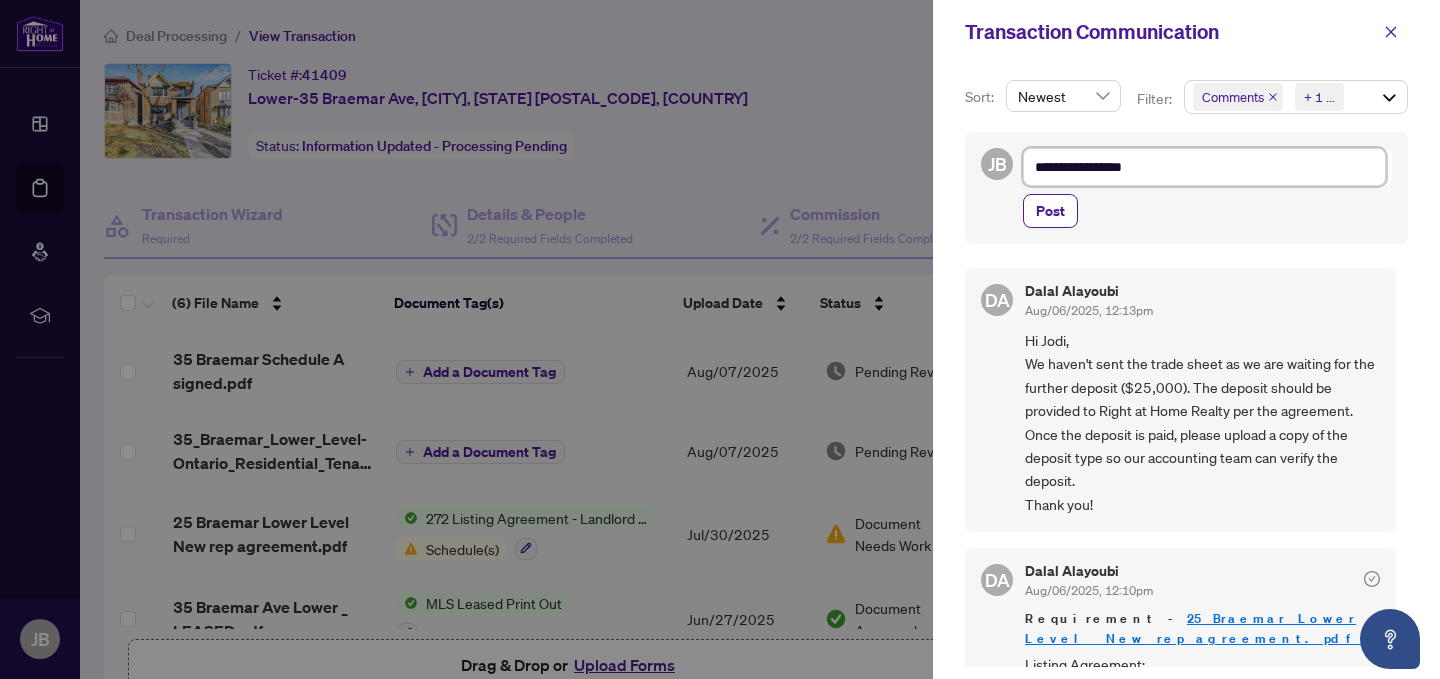 type on "**********" 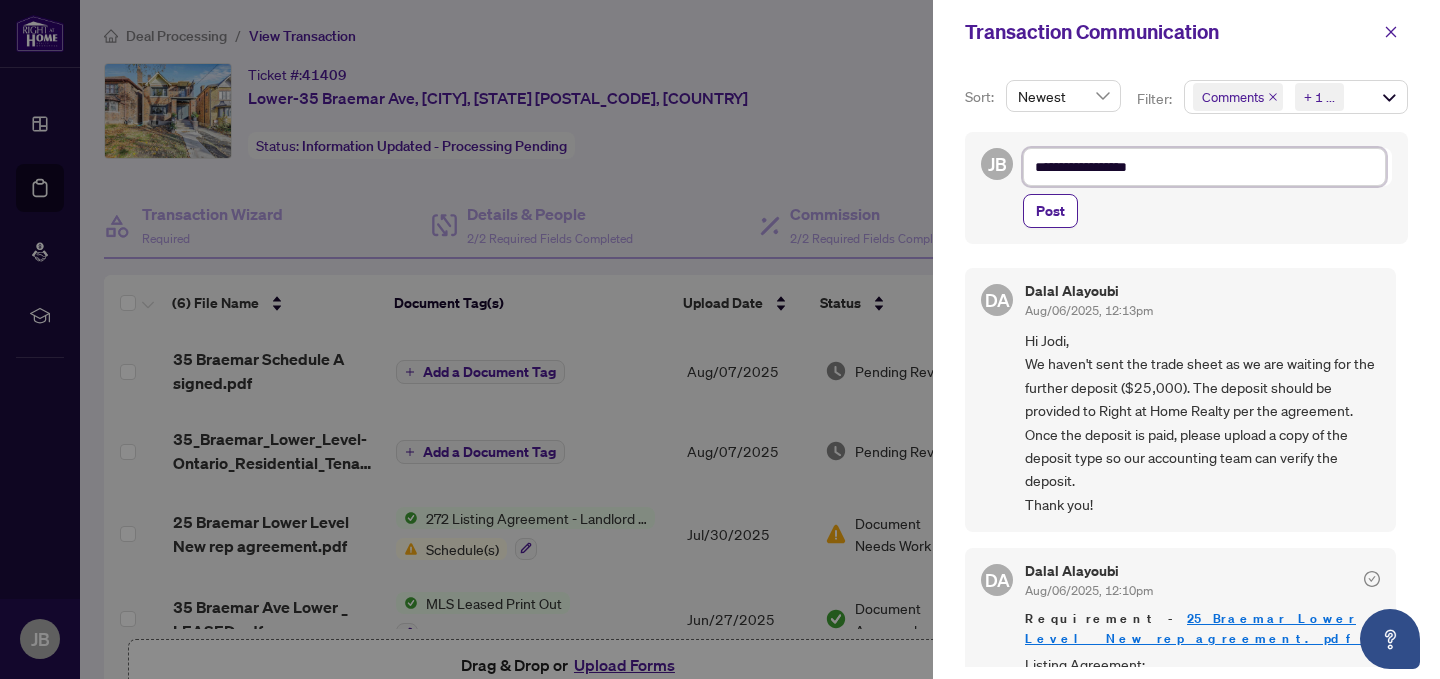 type on "**********" 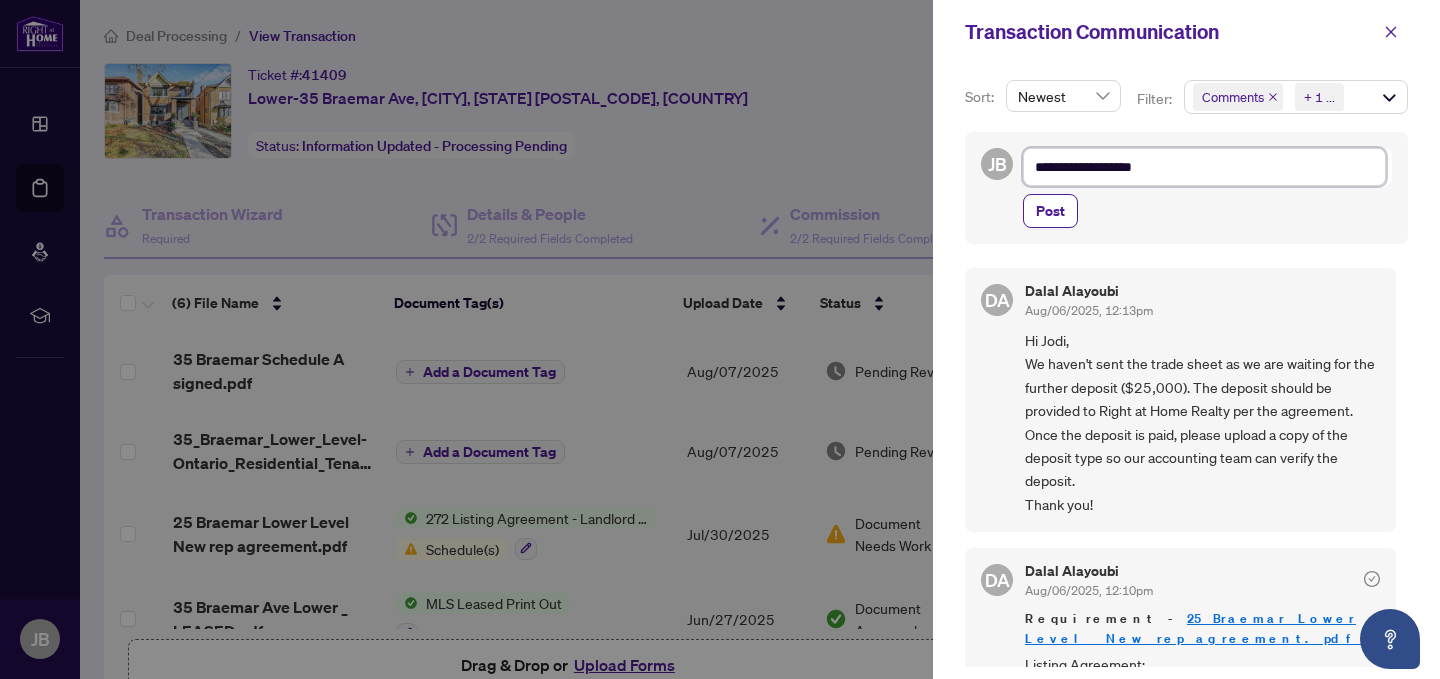 type on "**********" 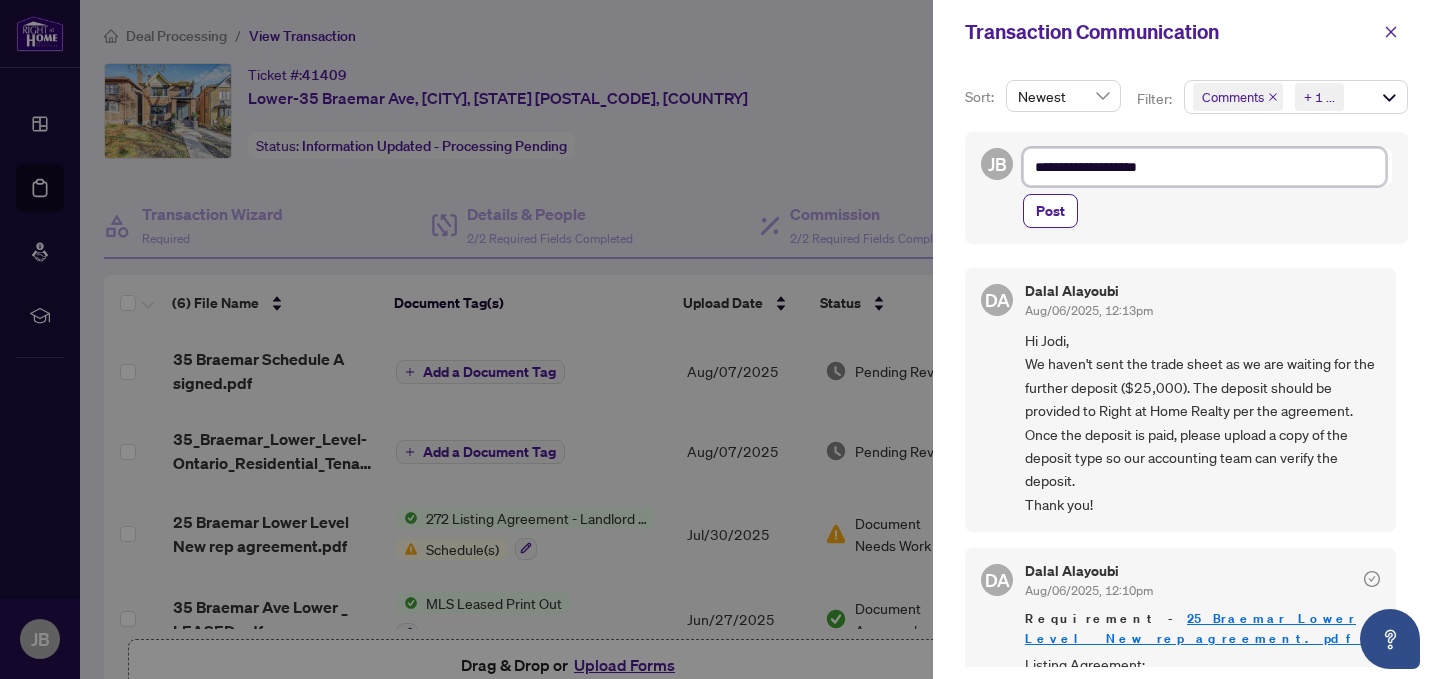type on "**********" 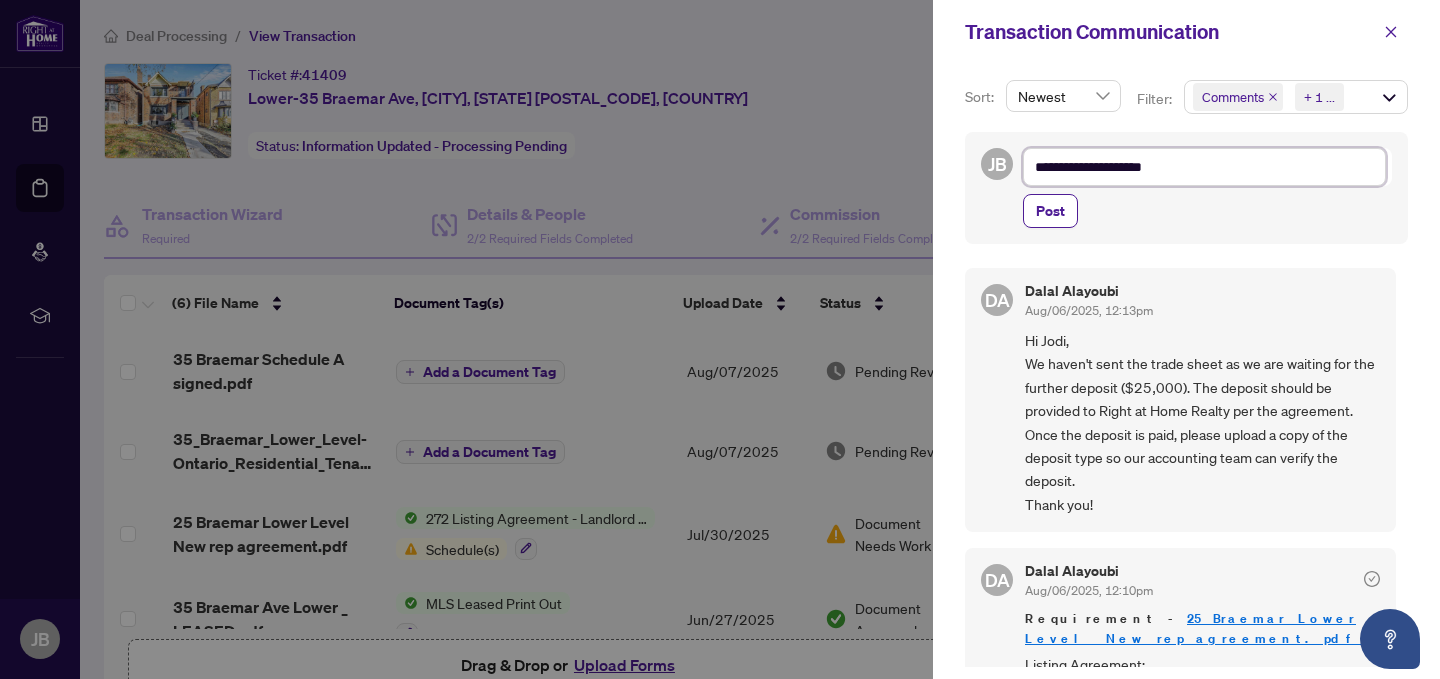 type on "**********" 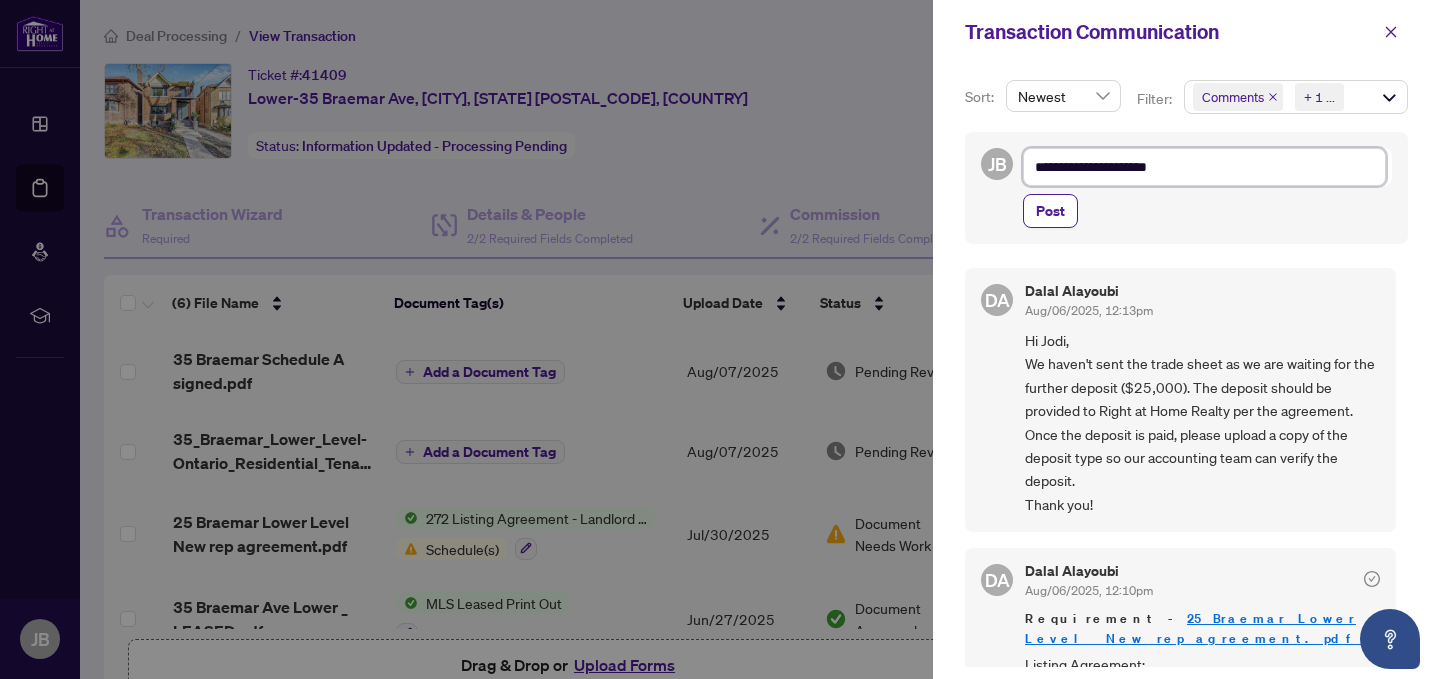 type on "**********" 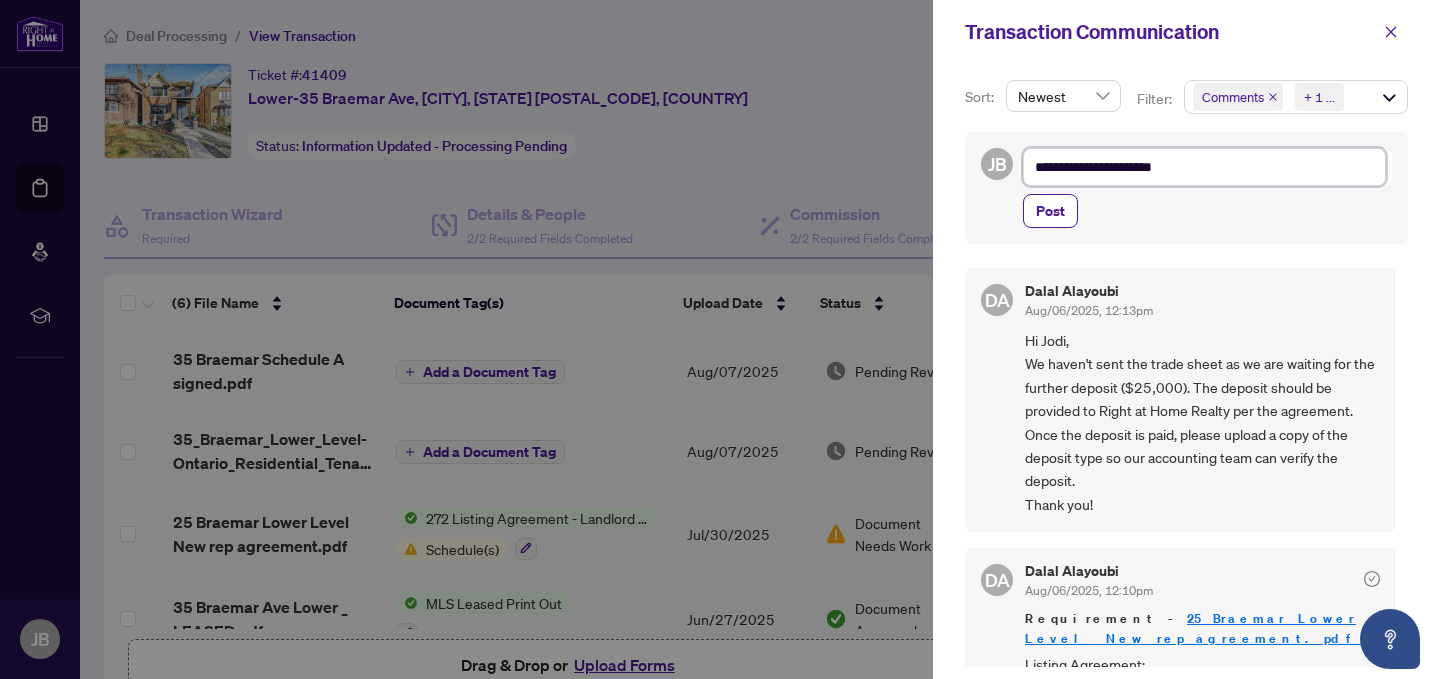 type on "**********" 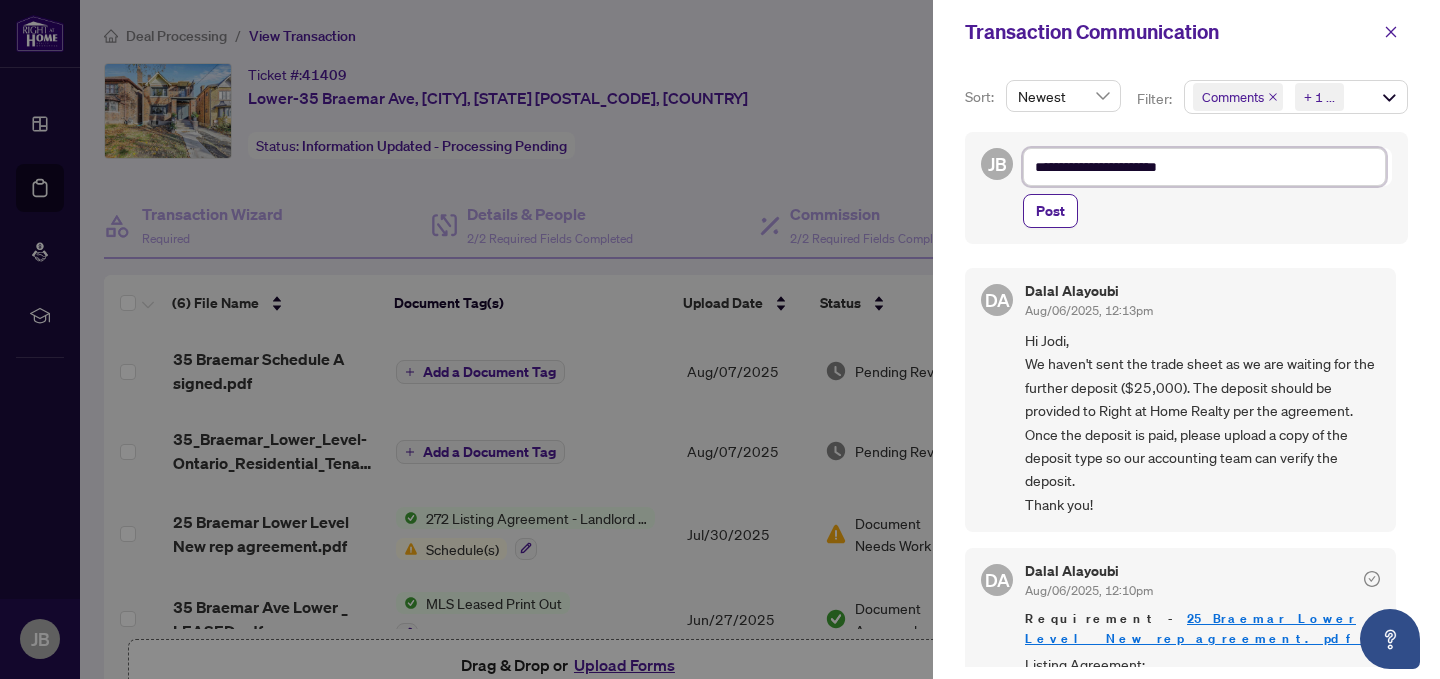 type on "**********" 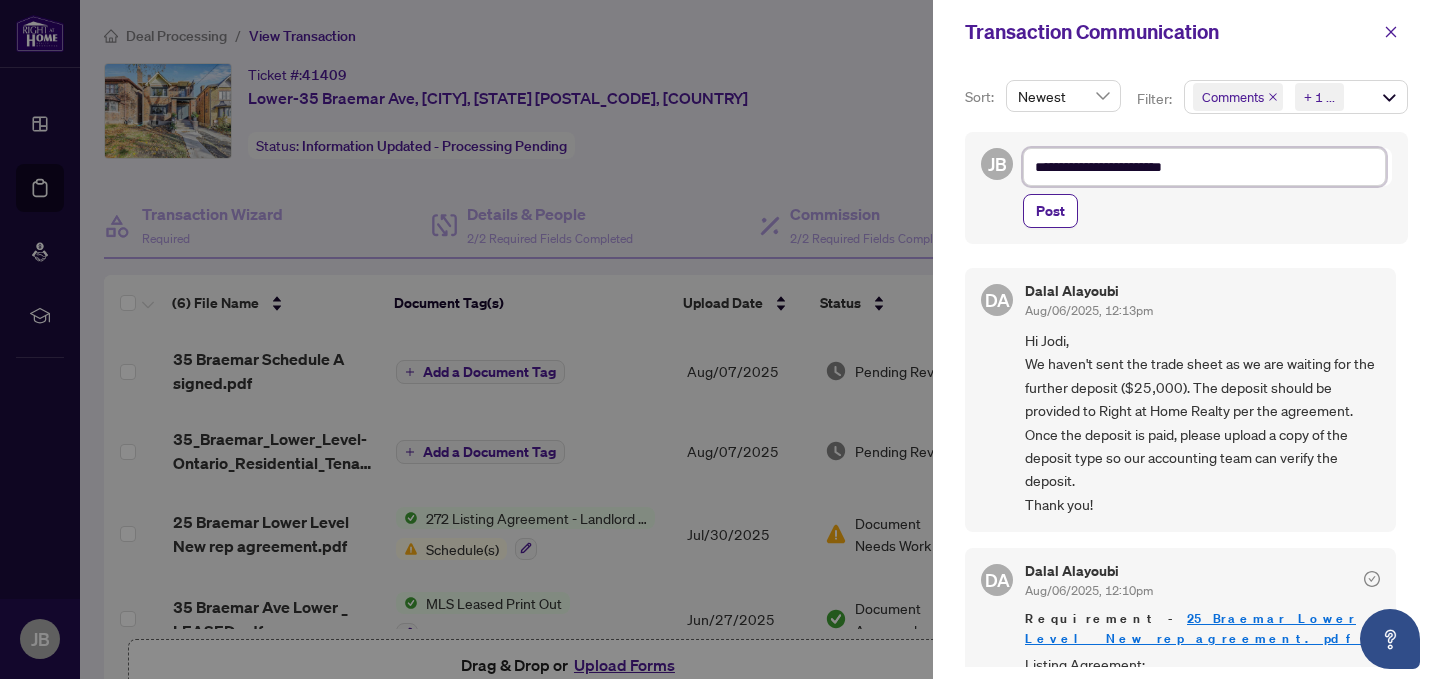 type on "**********" 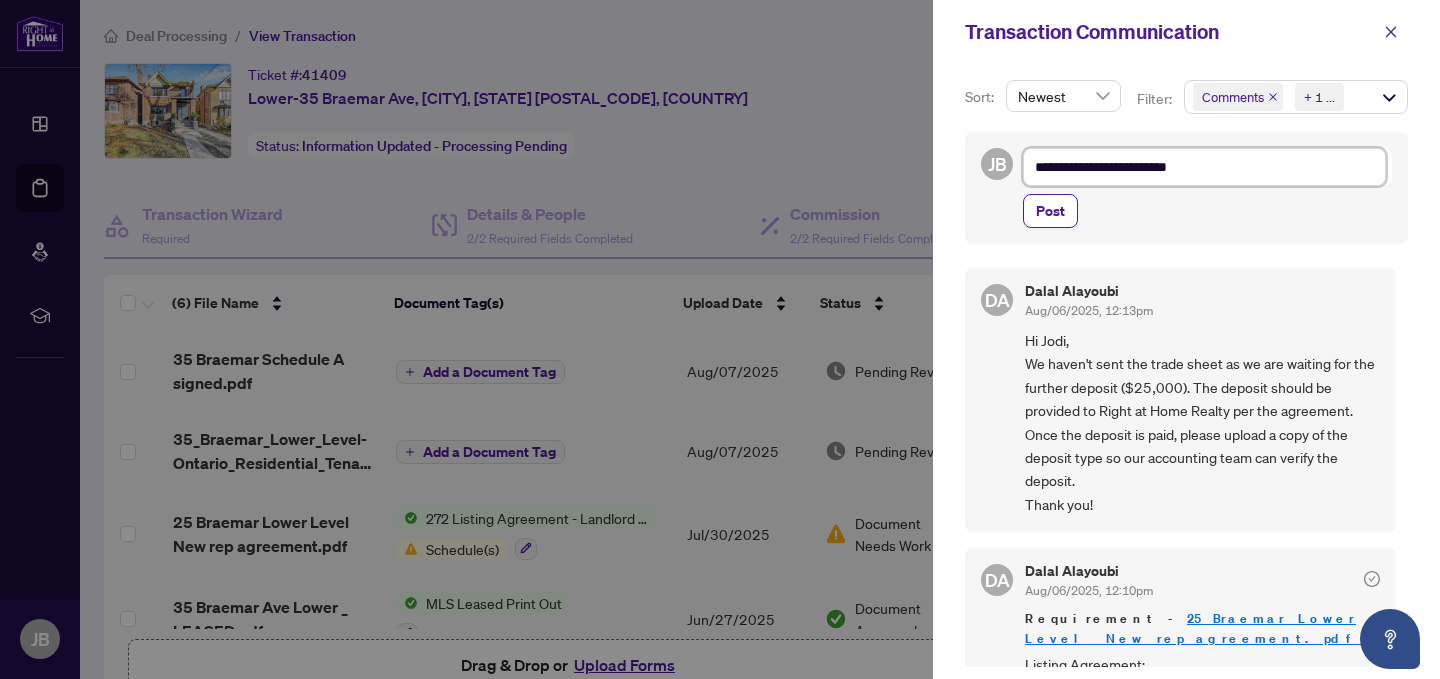 type on "**********" 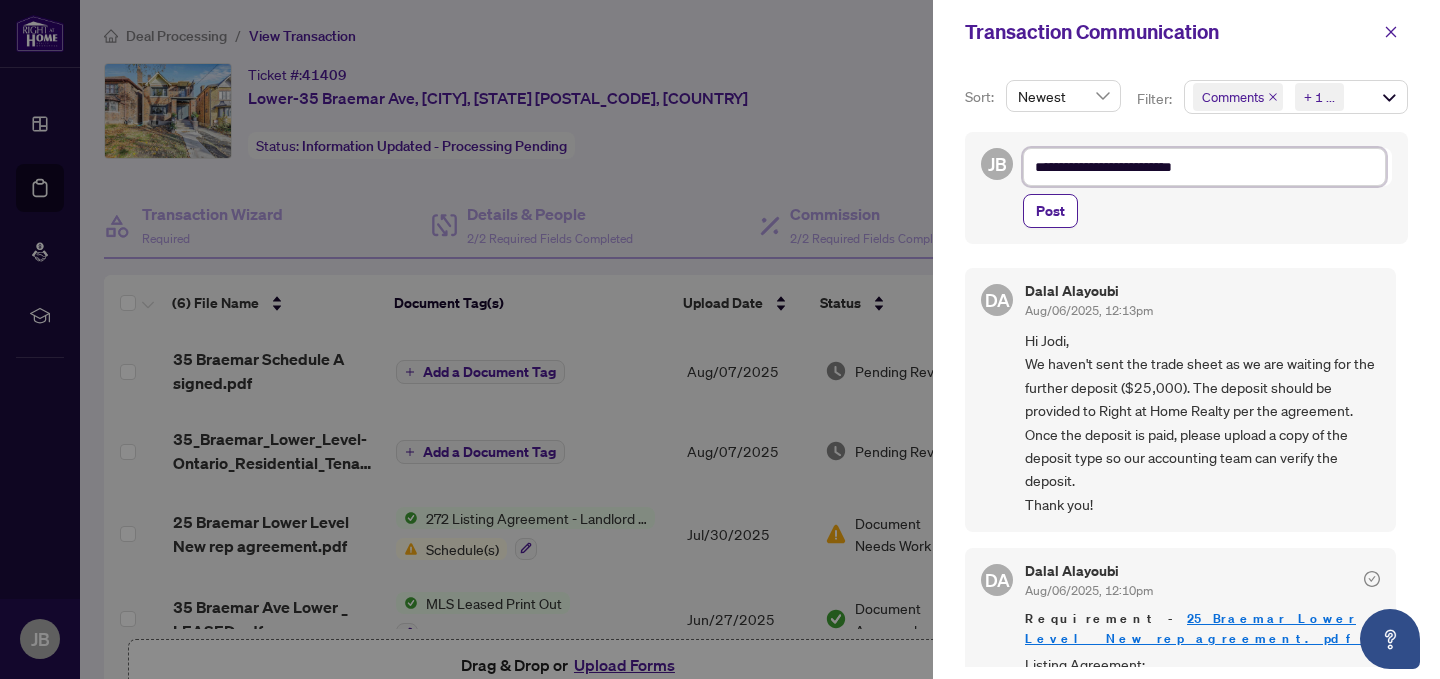 type on "**********" 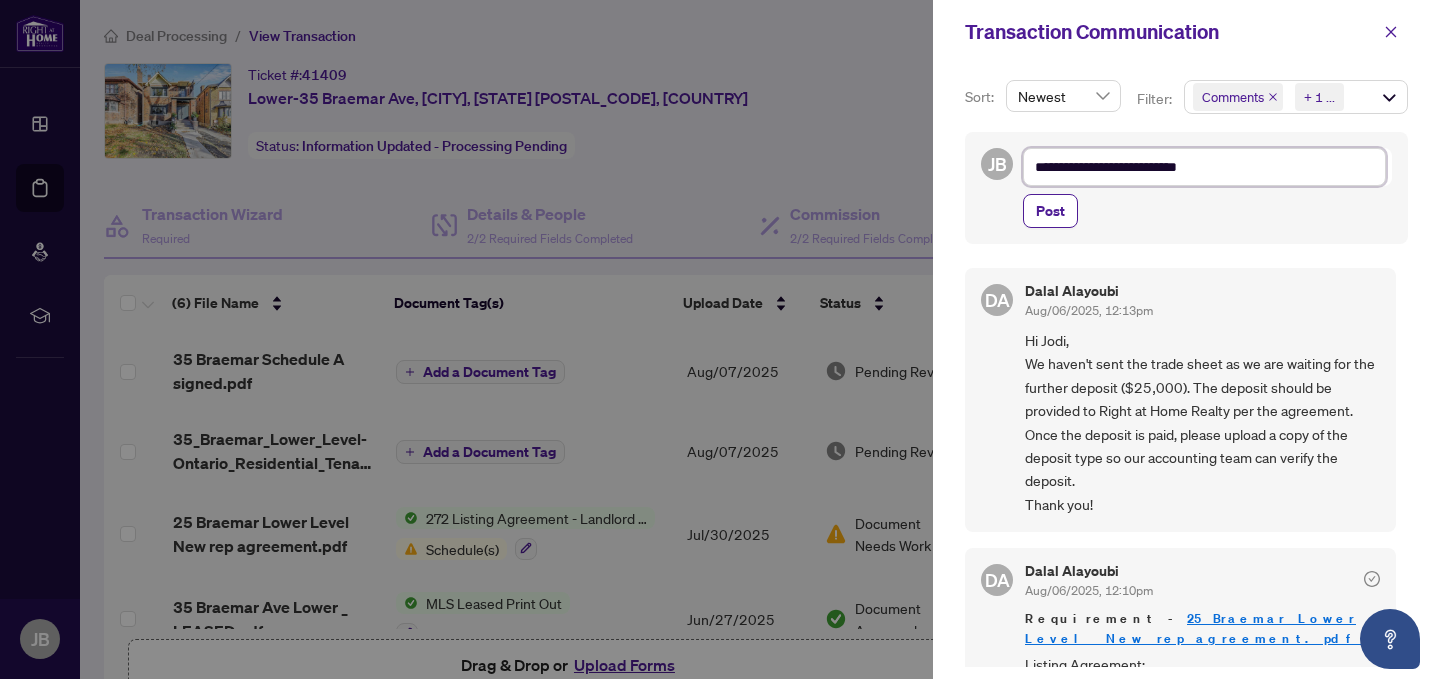 type on "**********" 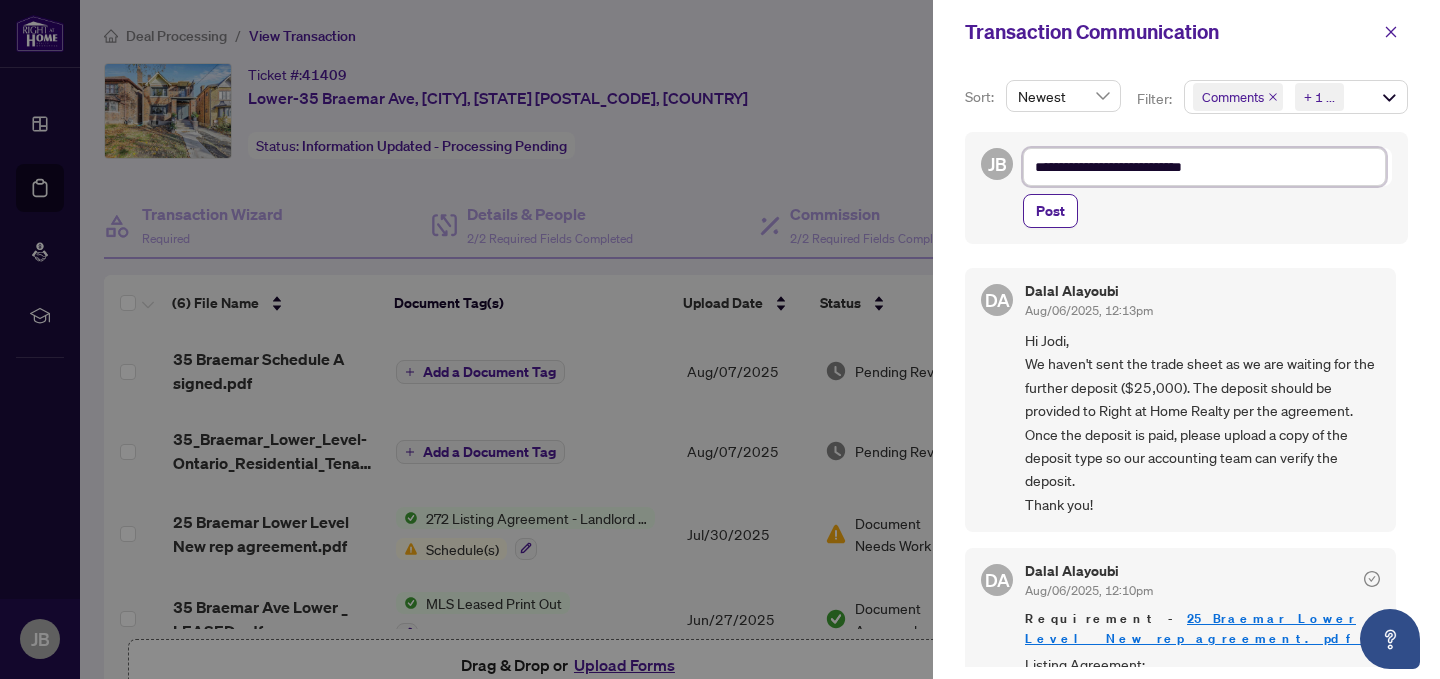 type on "**********" 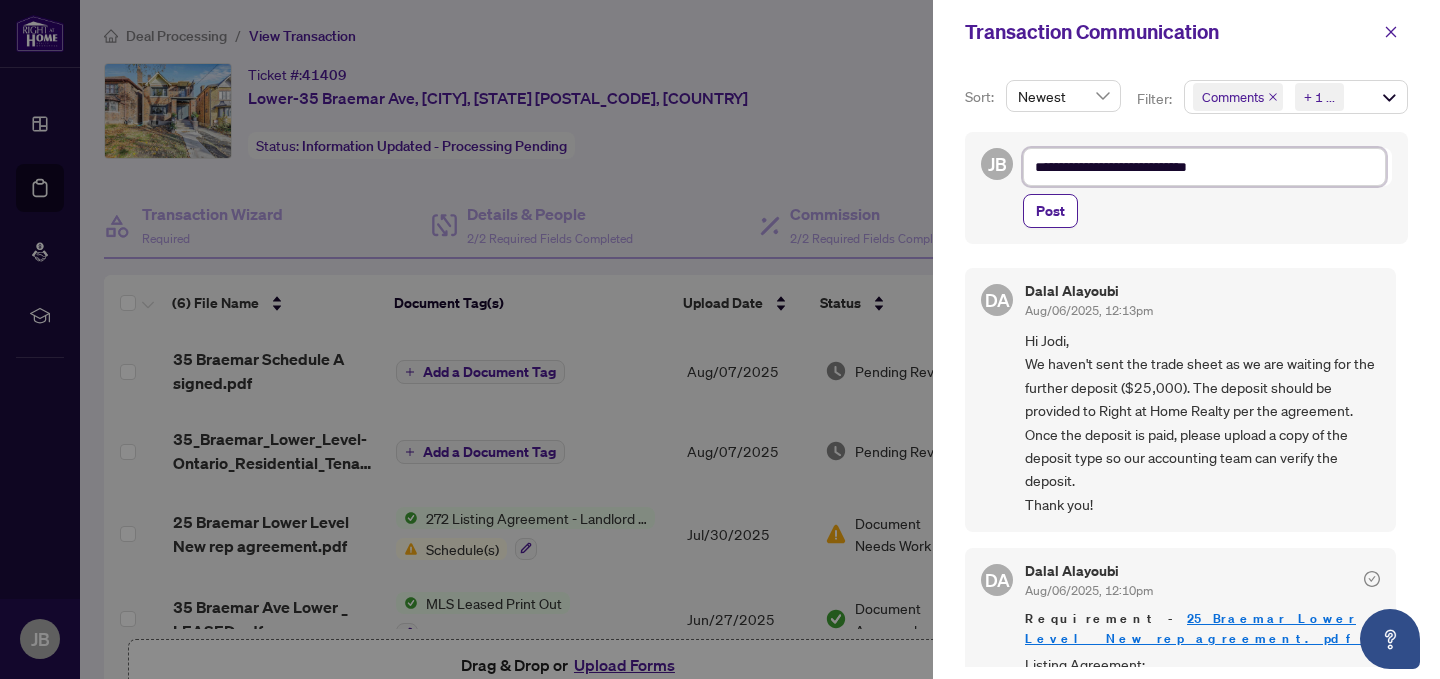 type on "**********" 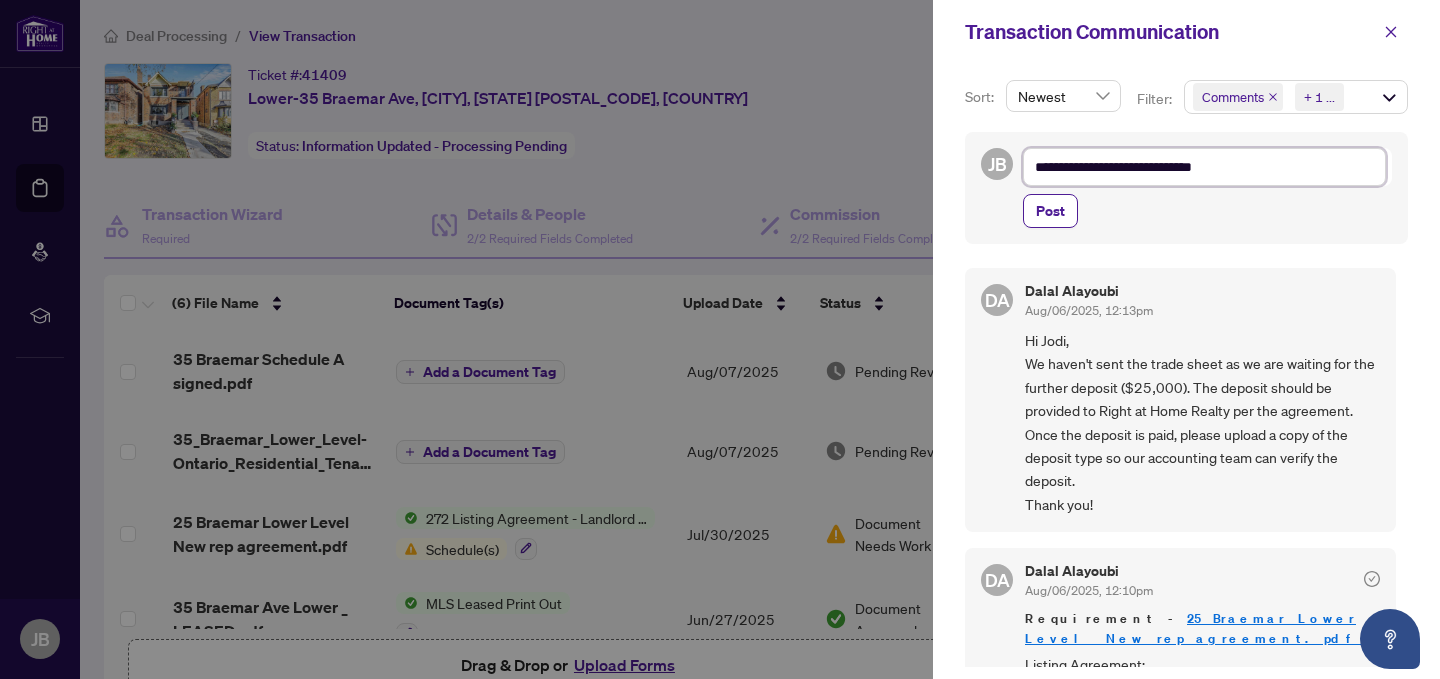 type on "**********" 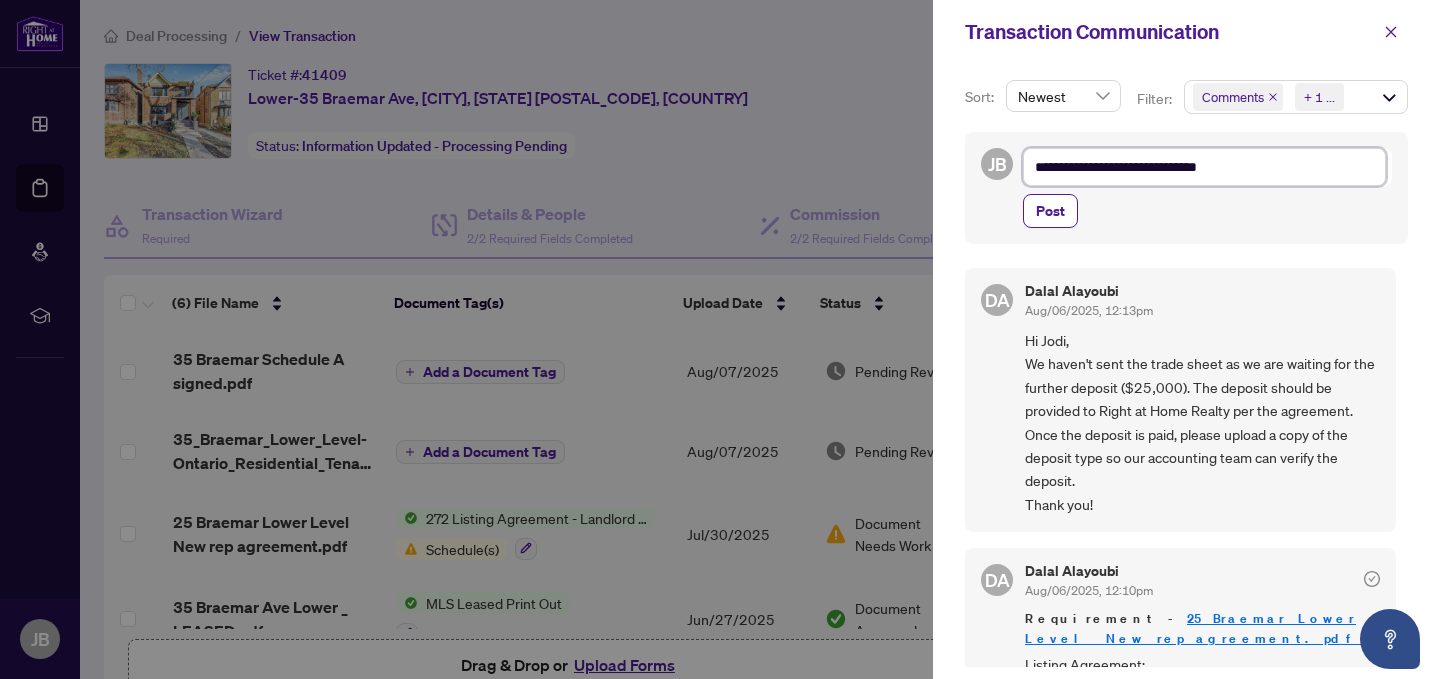 type on "**********" 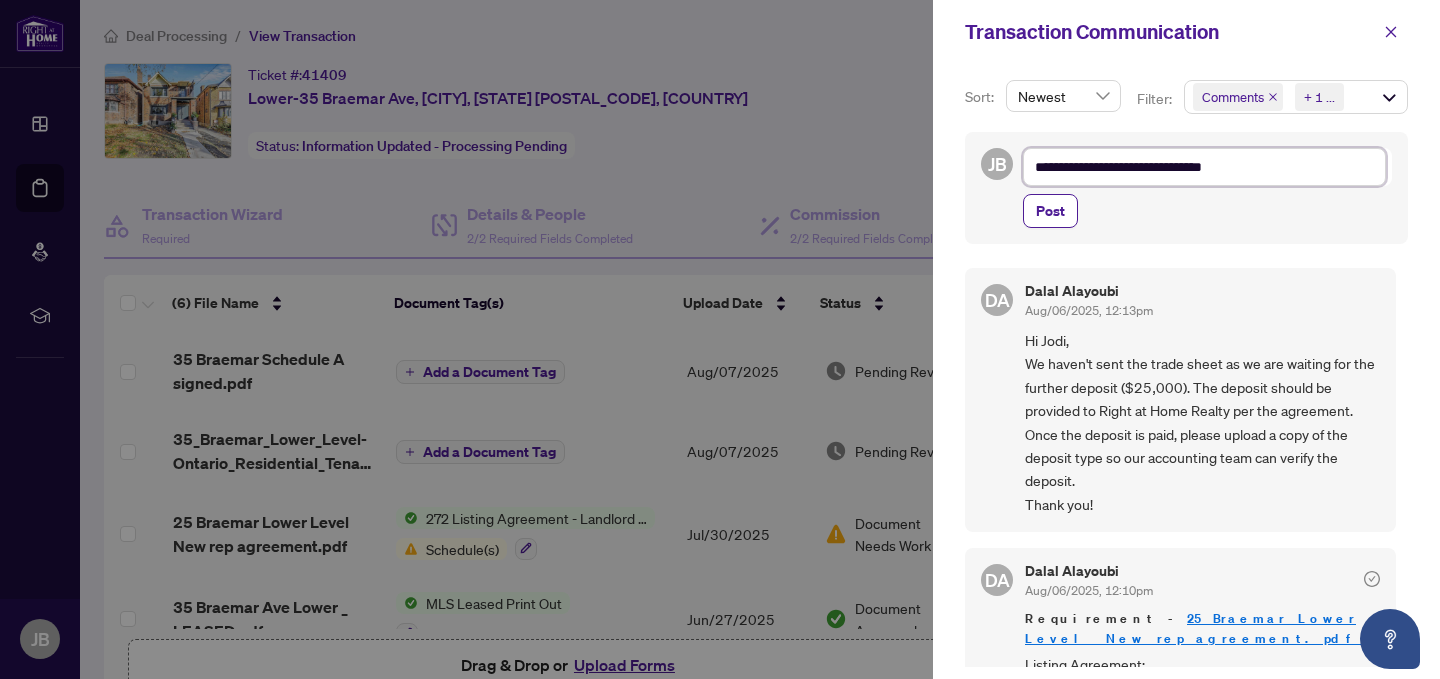type on "**********" 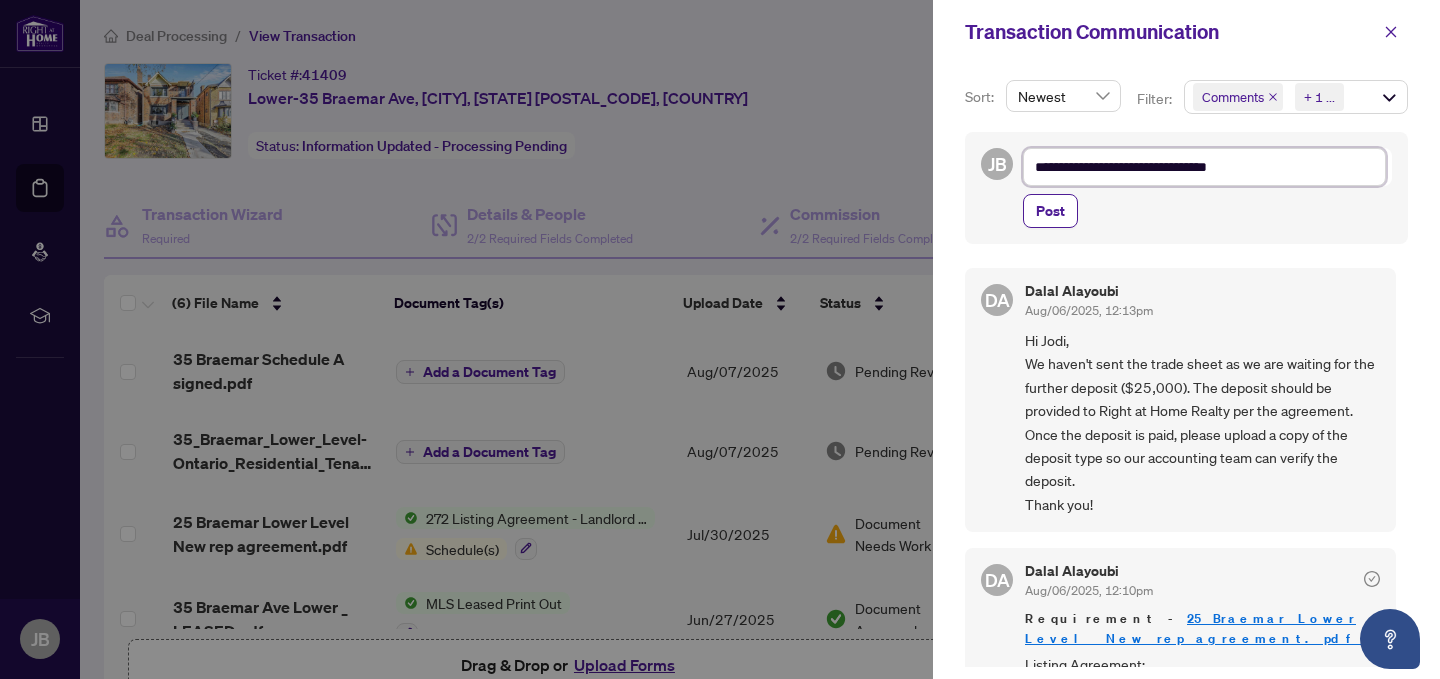 type on "**********" 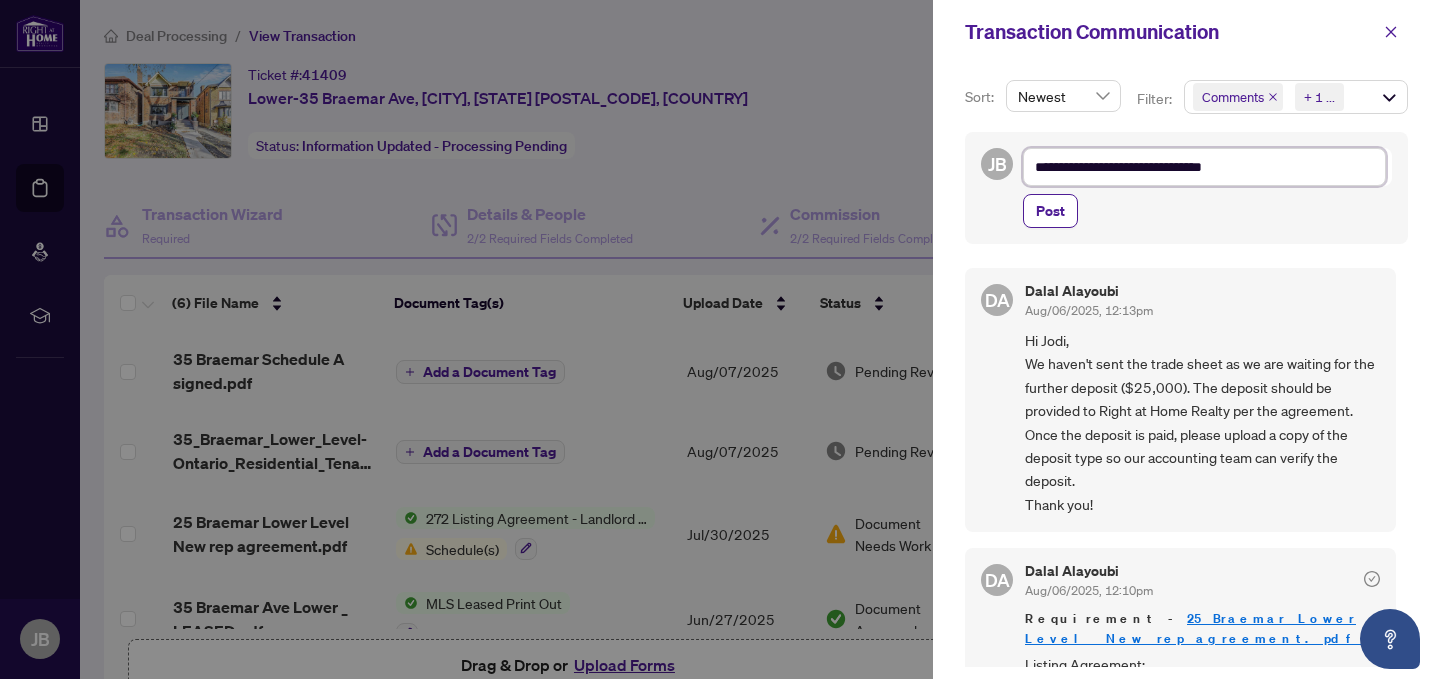 type on "**********" 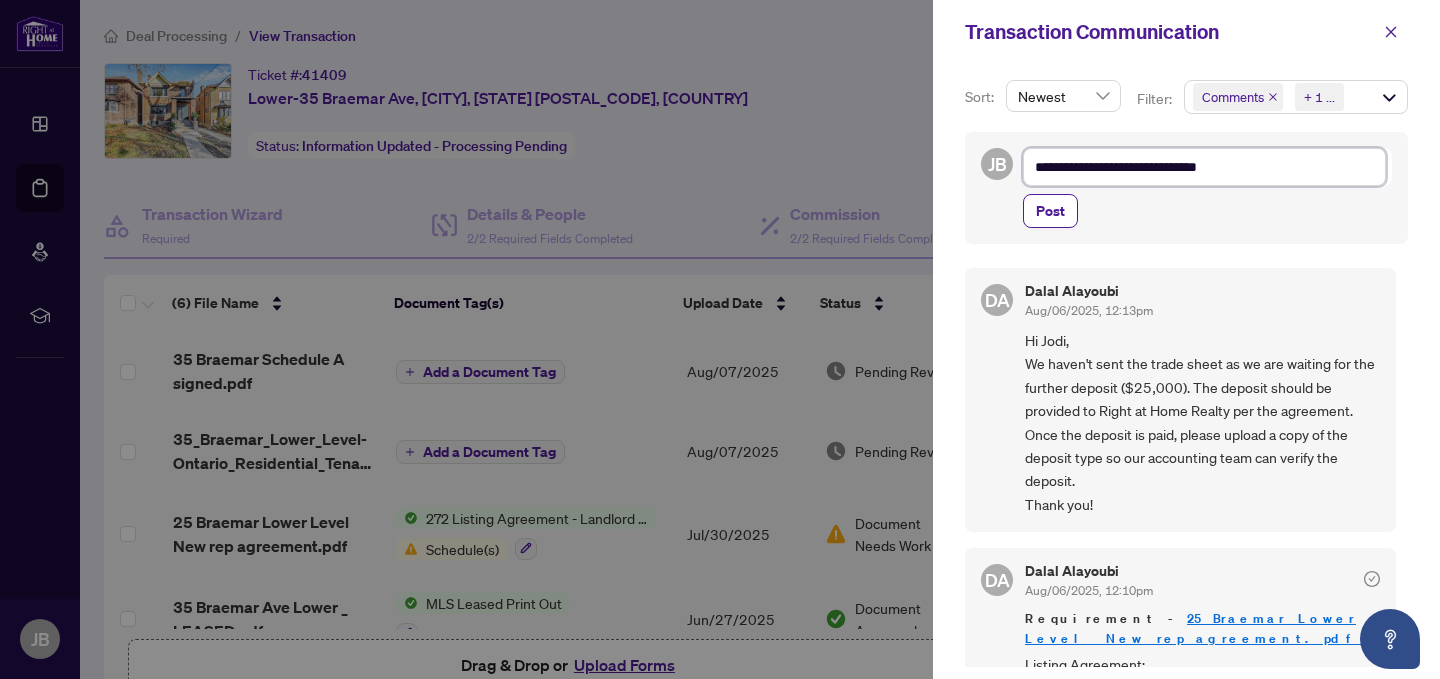 type on "**********" 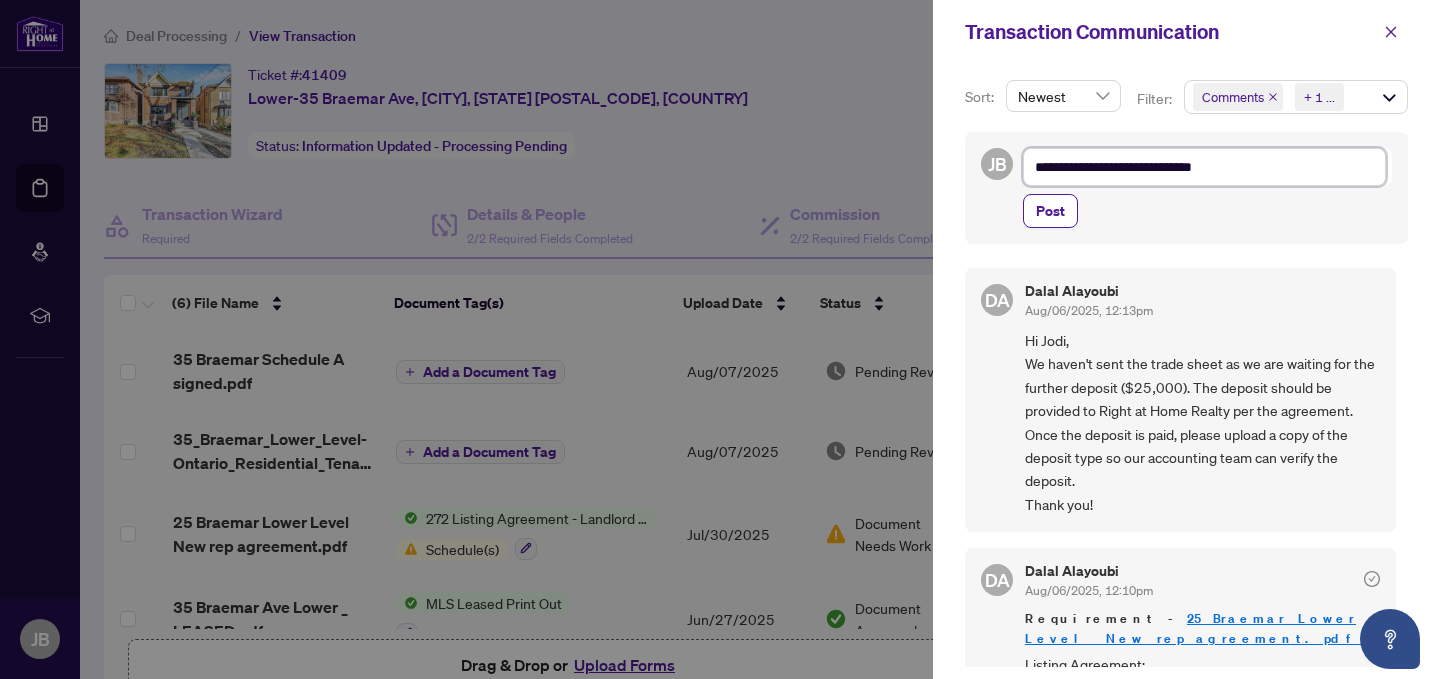 type on "**********" 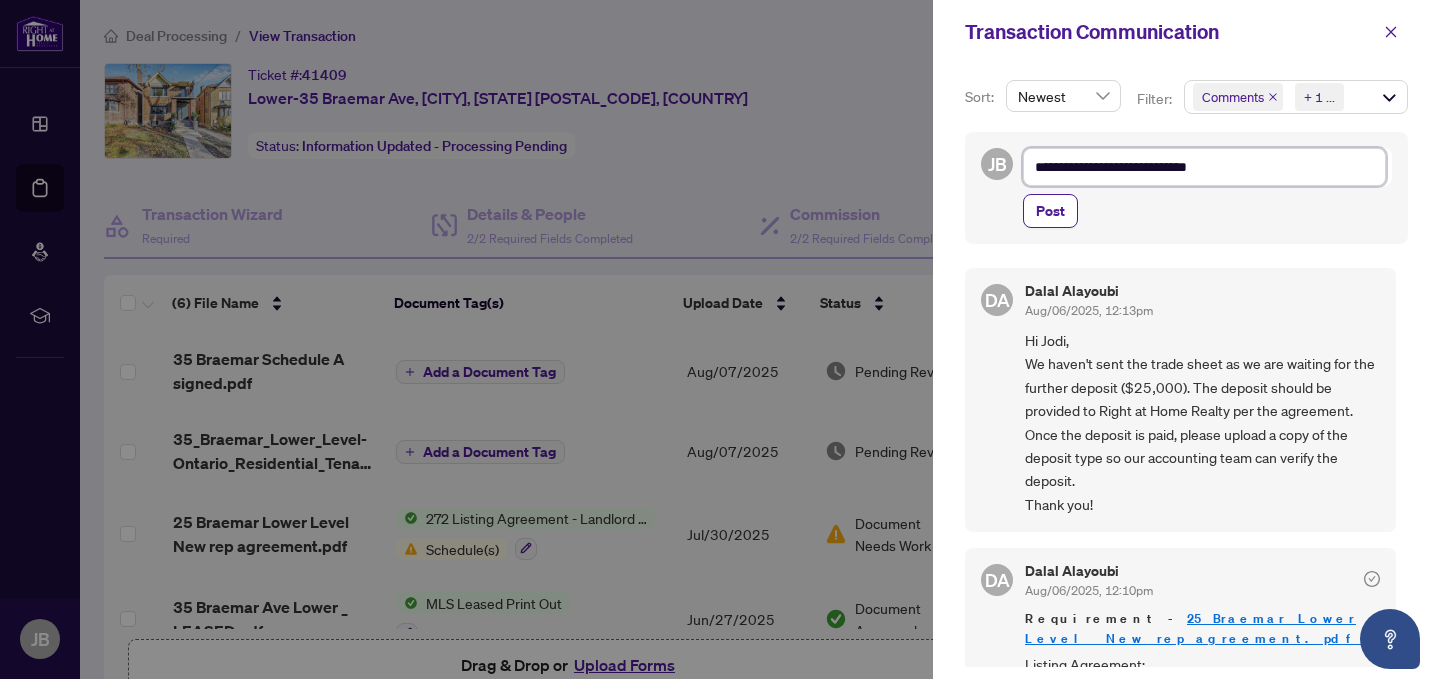 type on "**********" 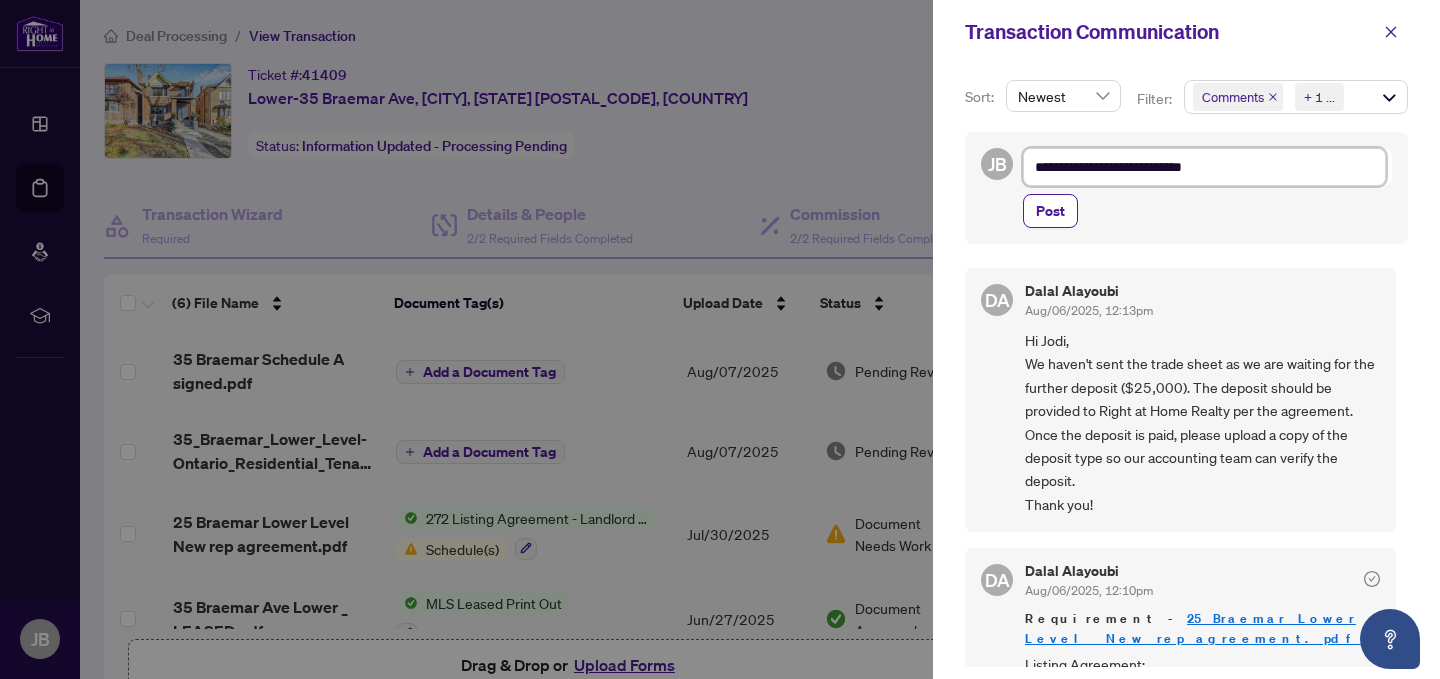 type on "**********" 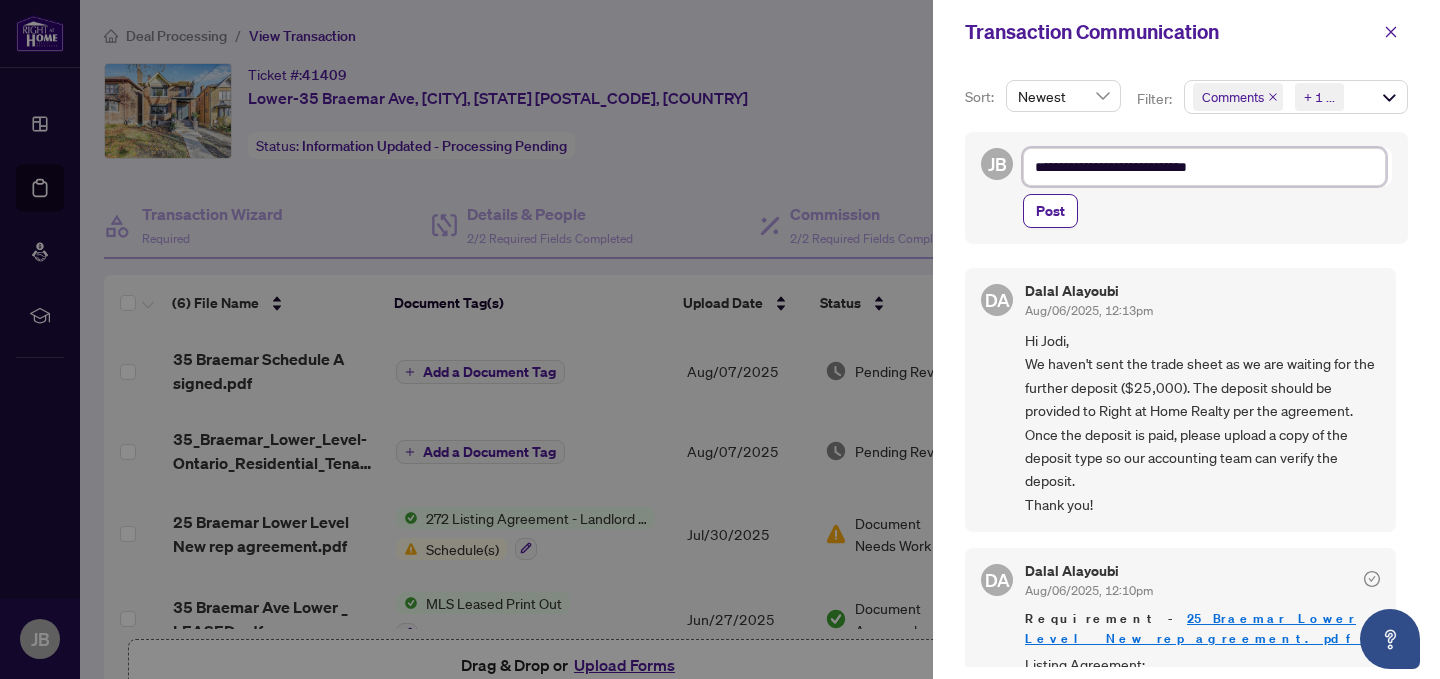 type on "**********" 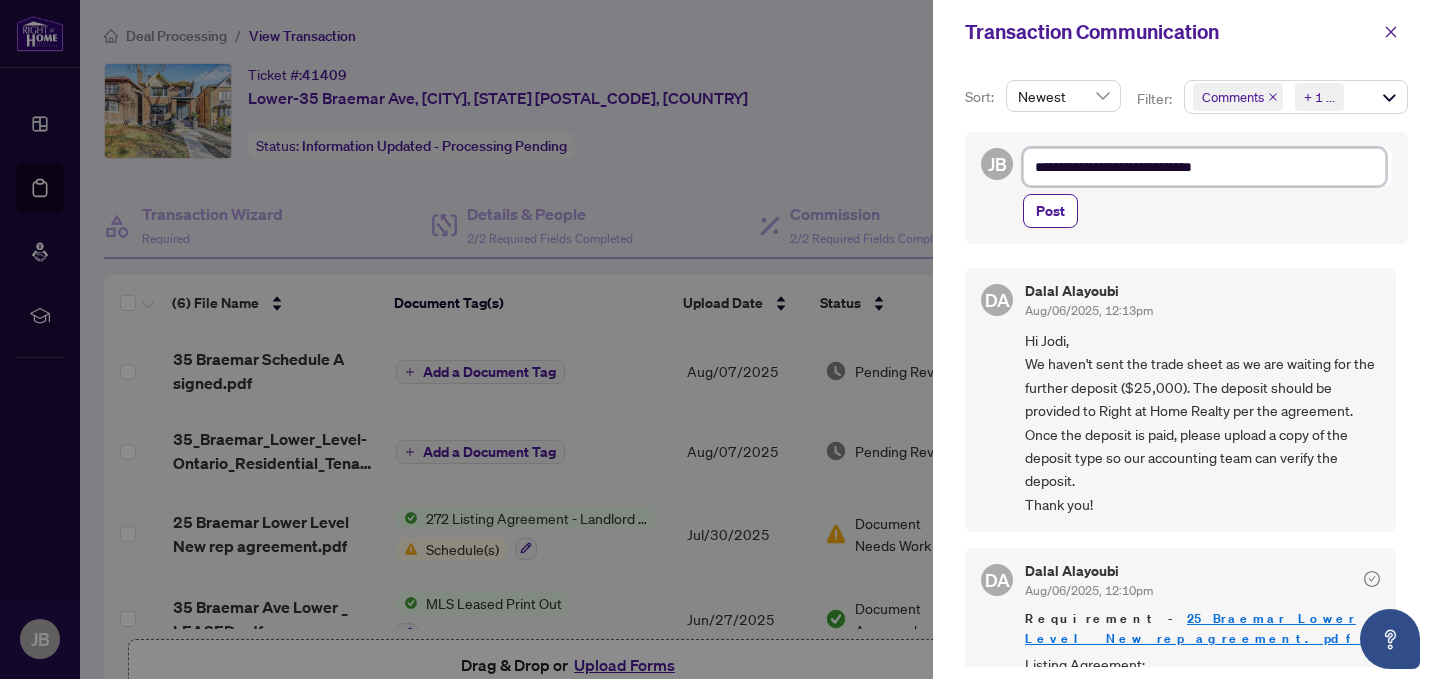 type on "**********" 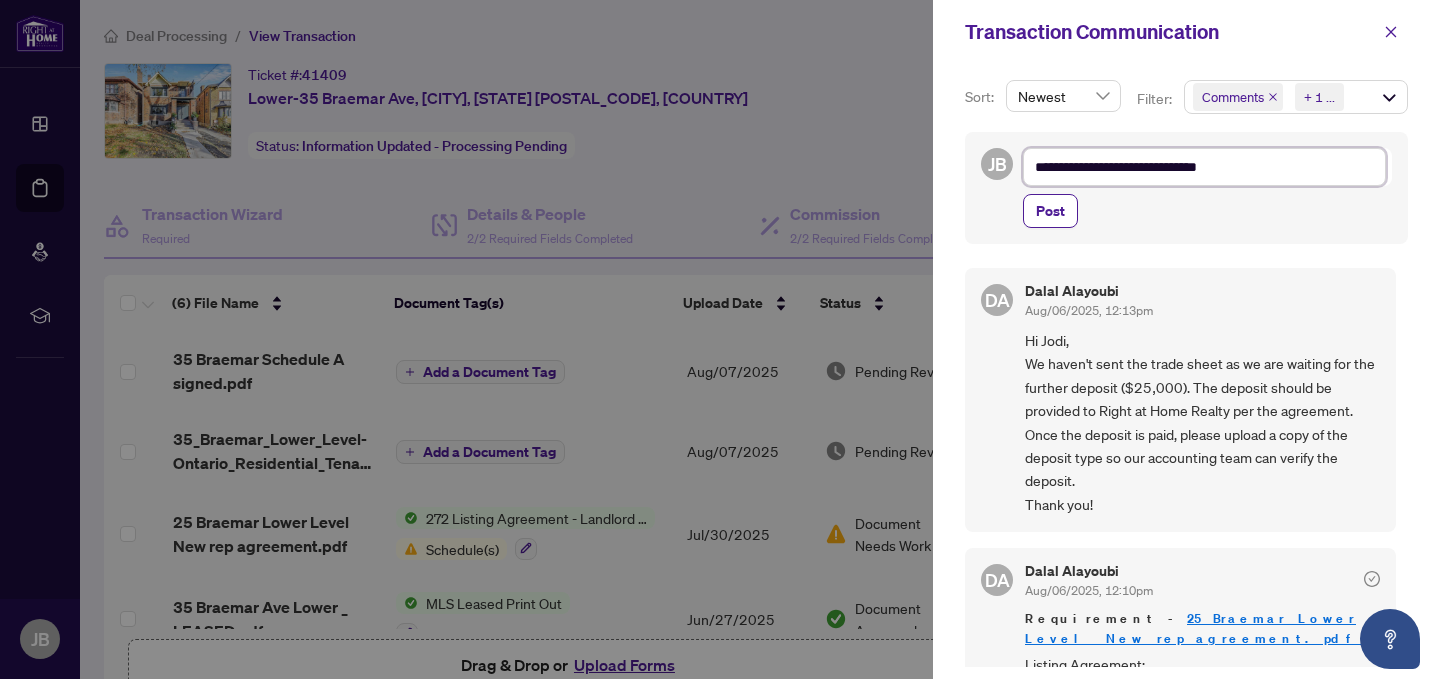 type on "**********" 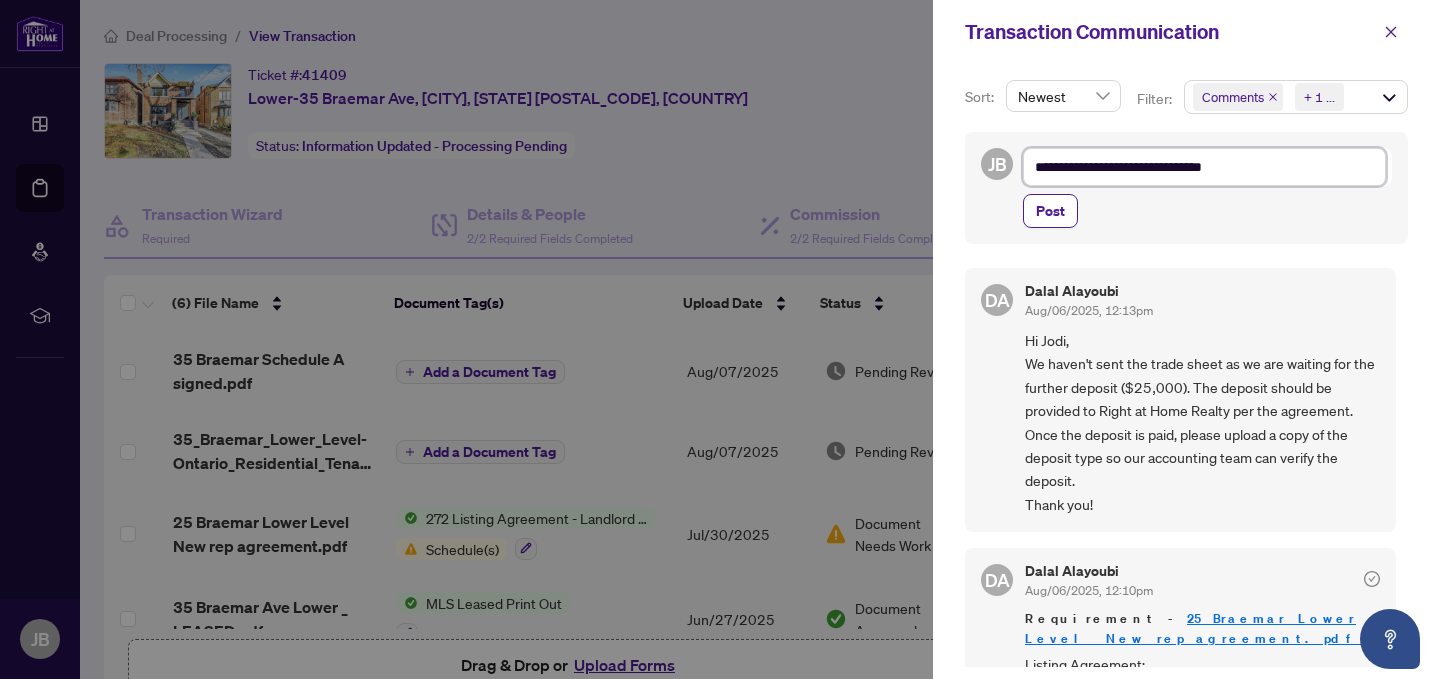 type on "**********" 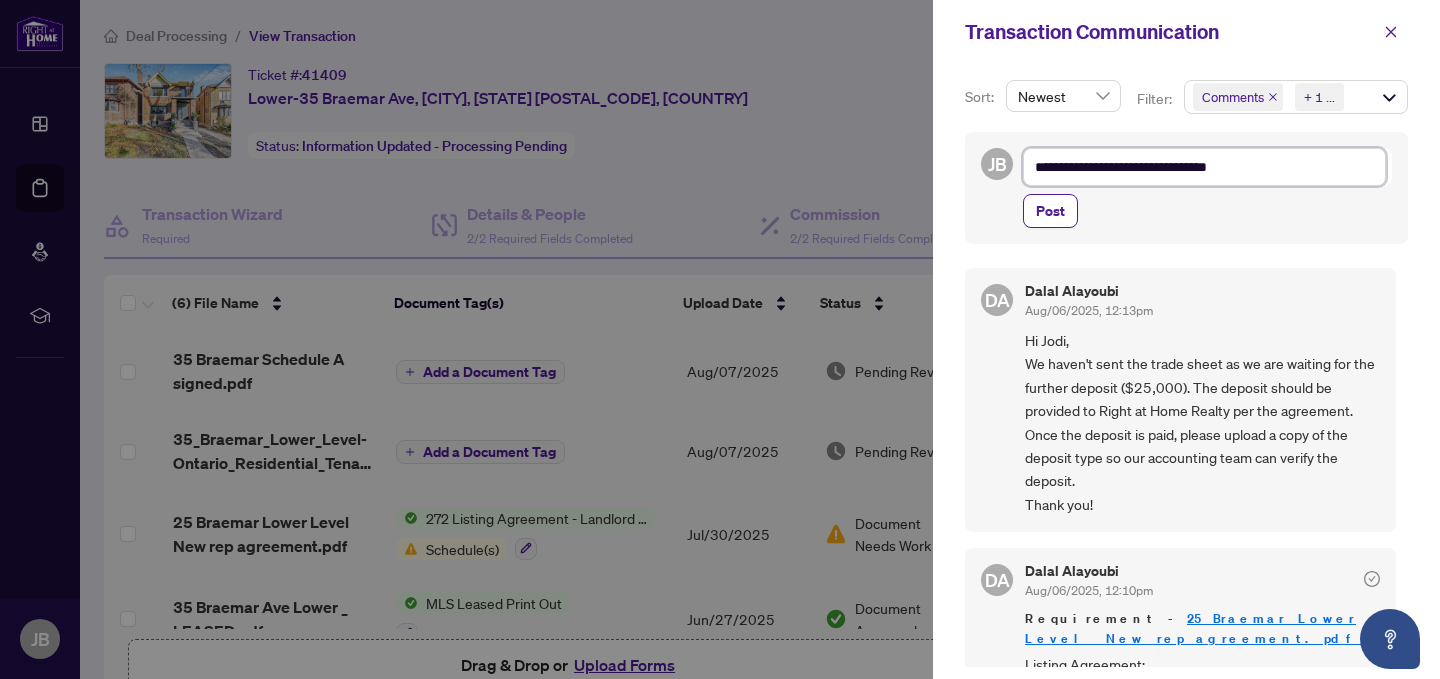type on "**********" 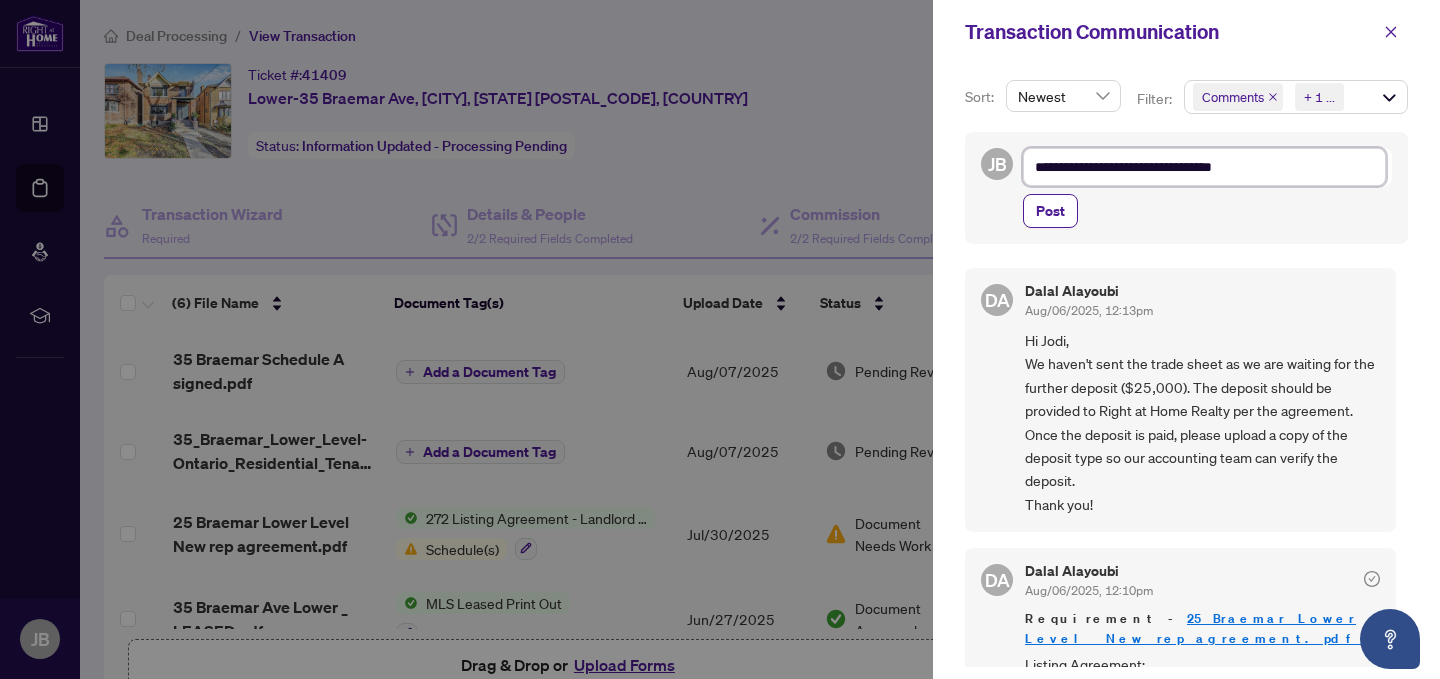 type on "**********" 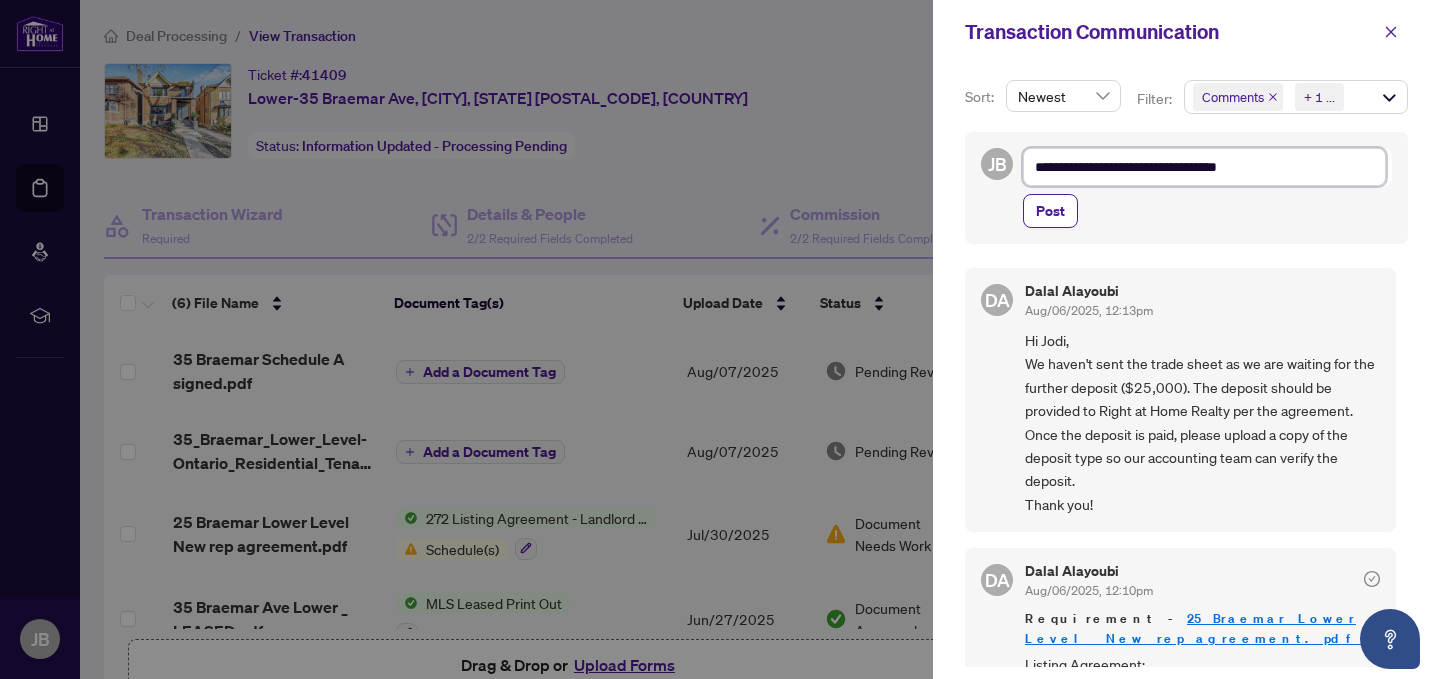 type on "**********" 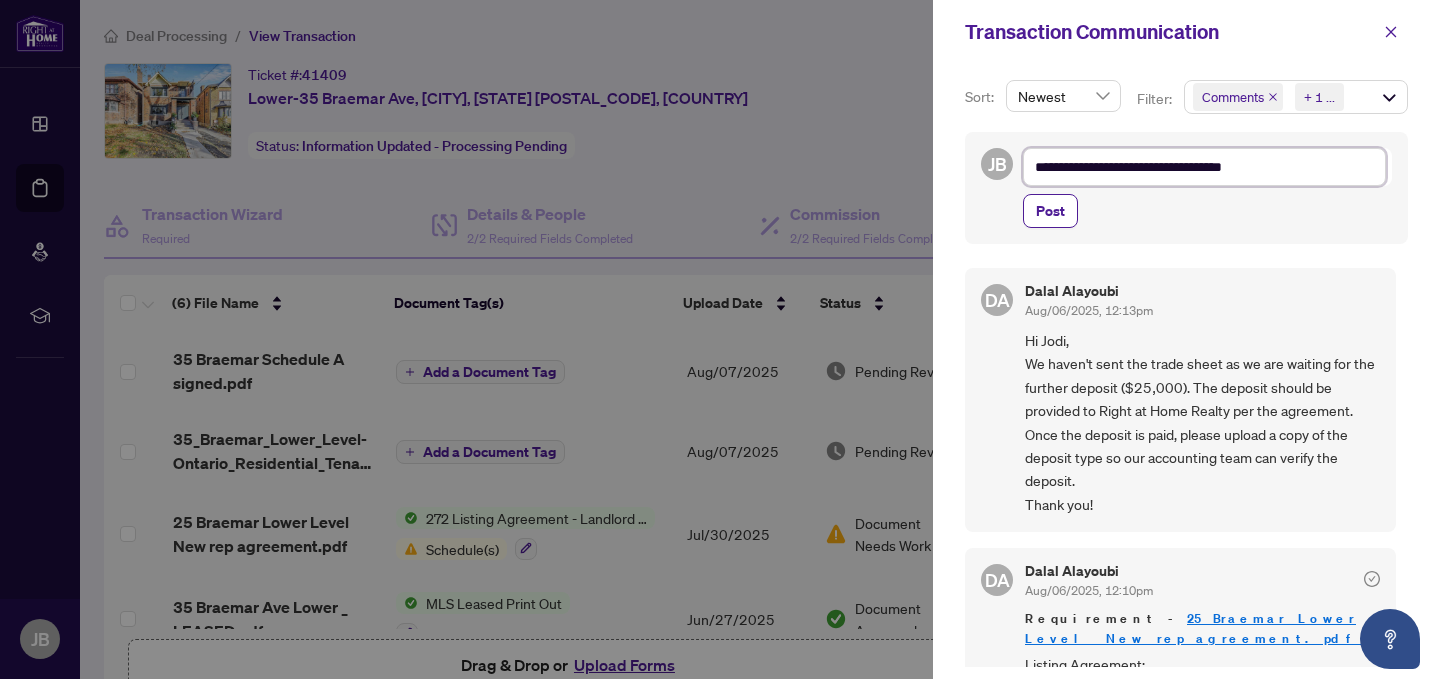 type on "**********" 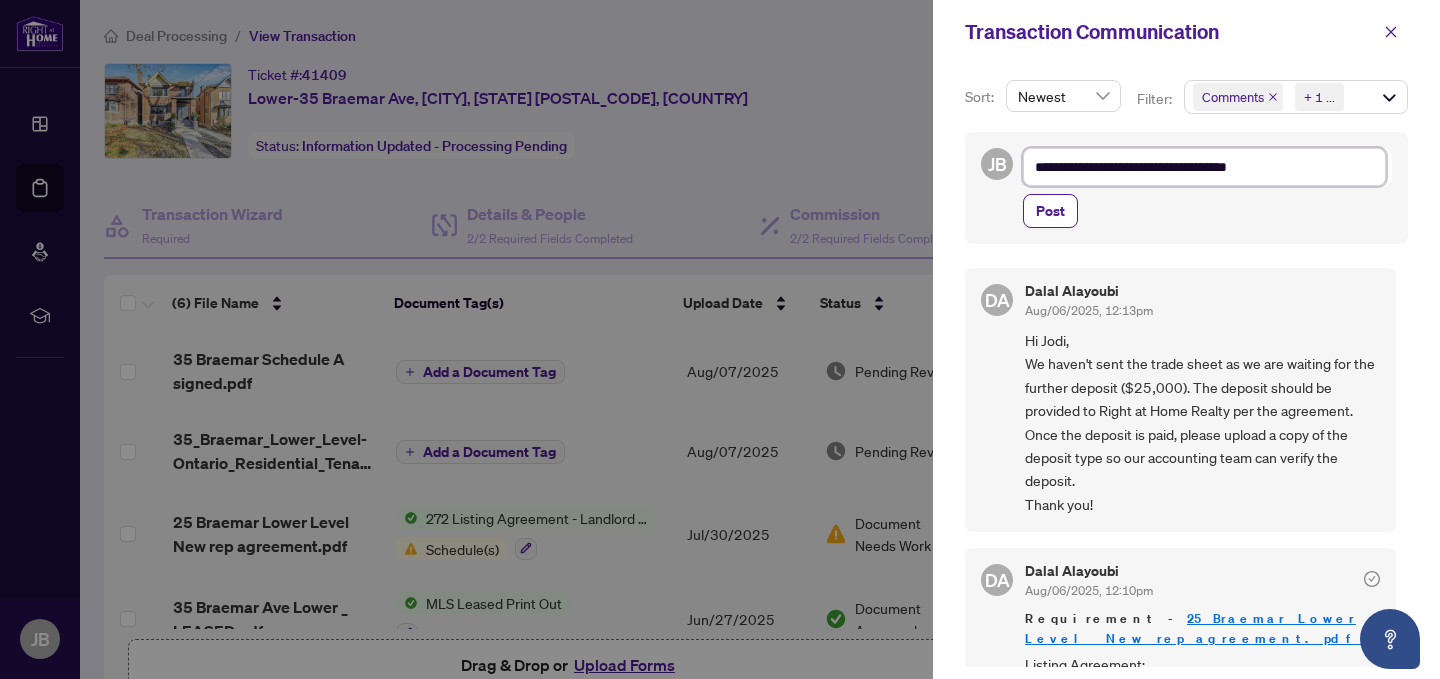 type on "**********" 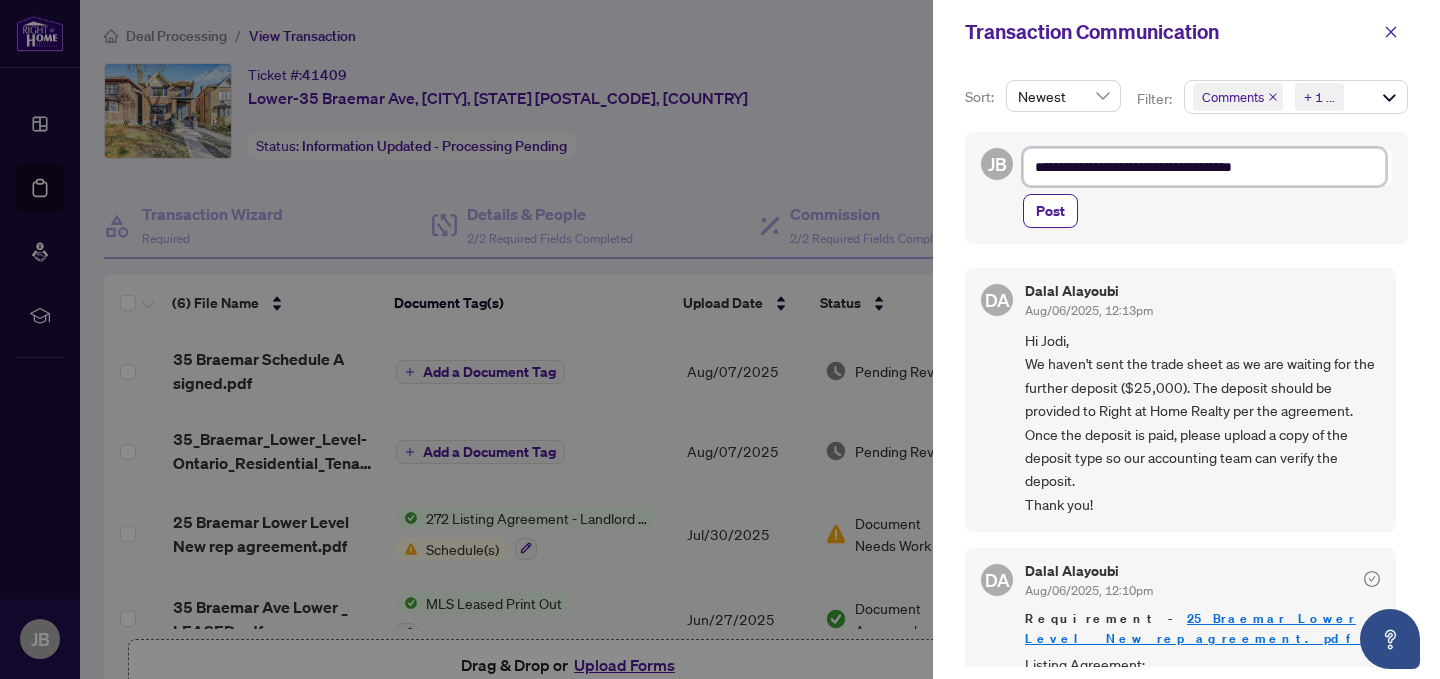 type on "**********" 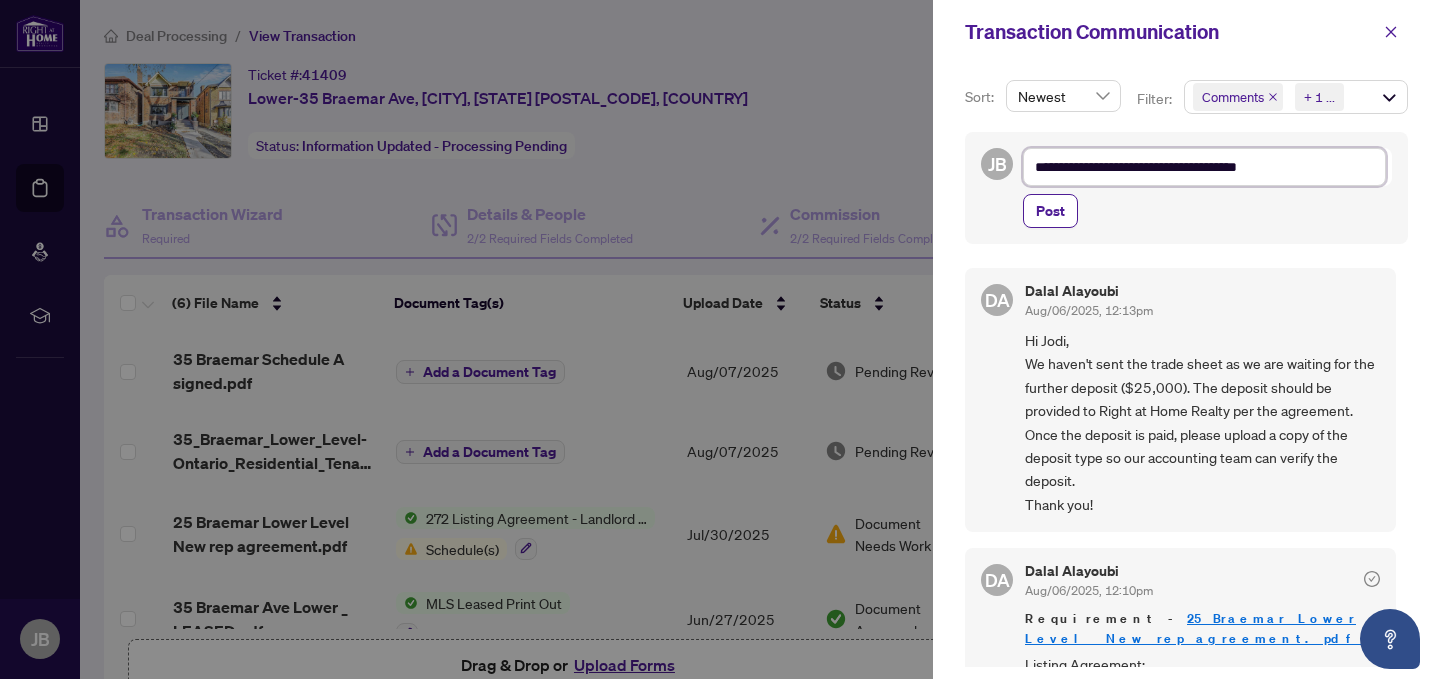 type on "**********" 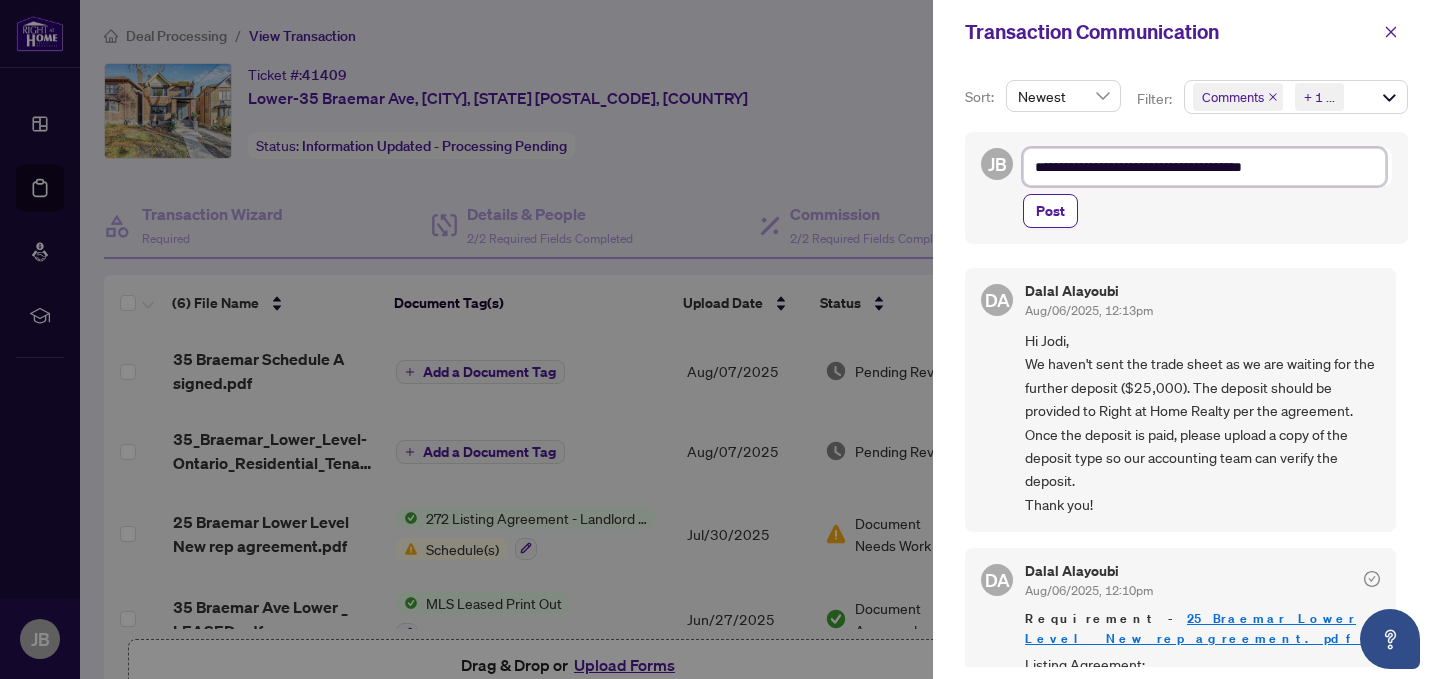 type on "**********" 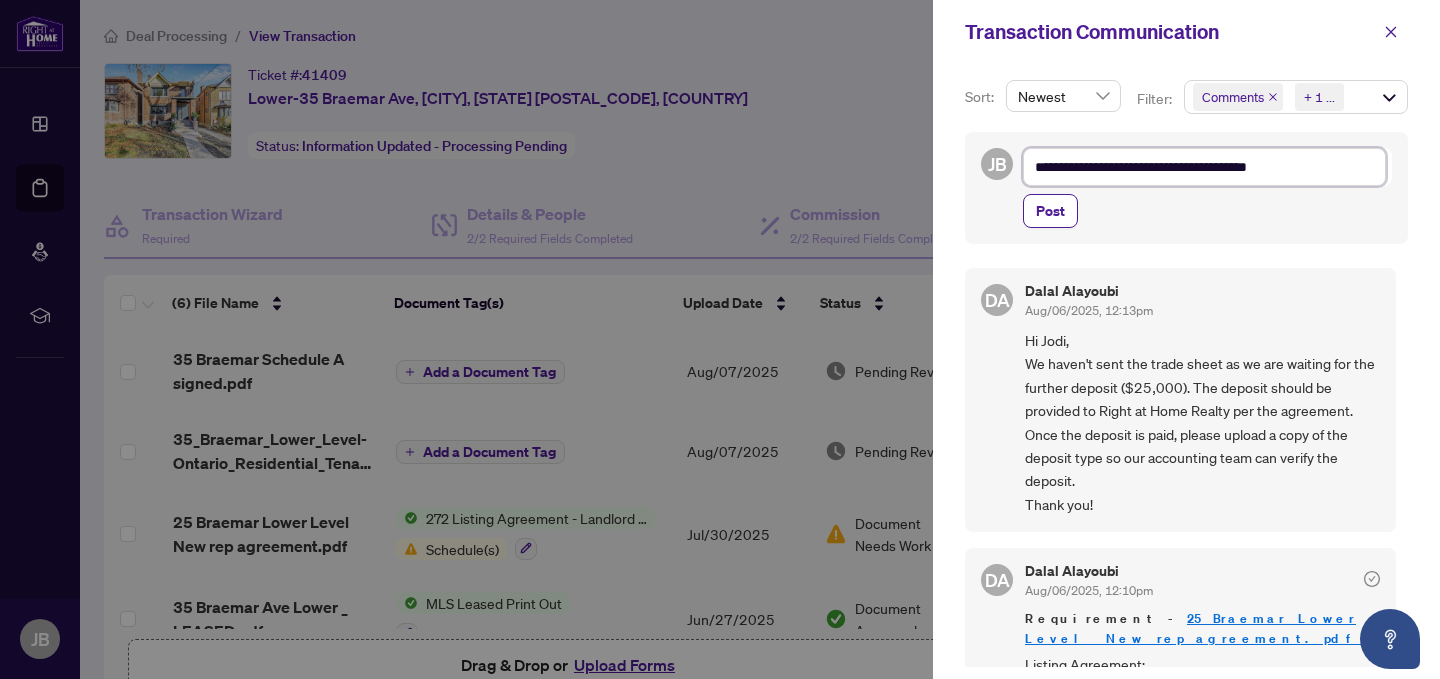 type on "**********" 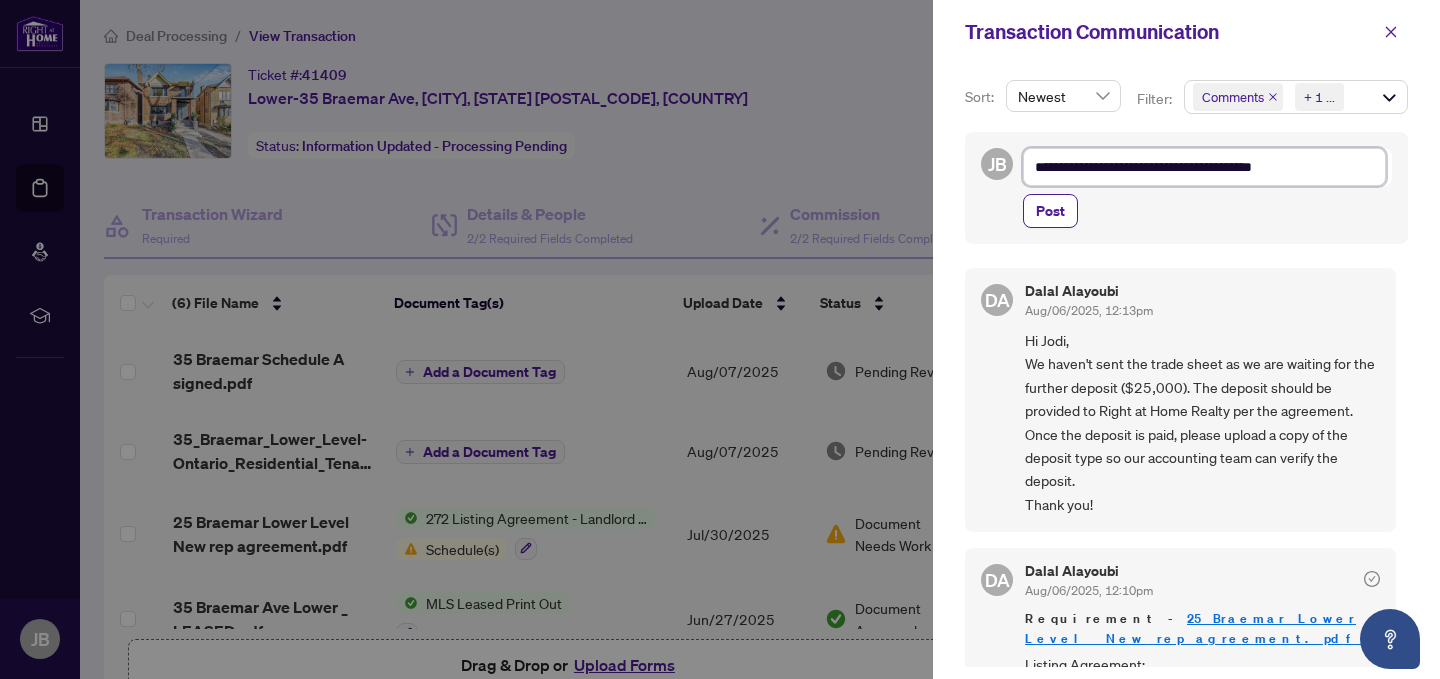 type on "**********" 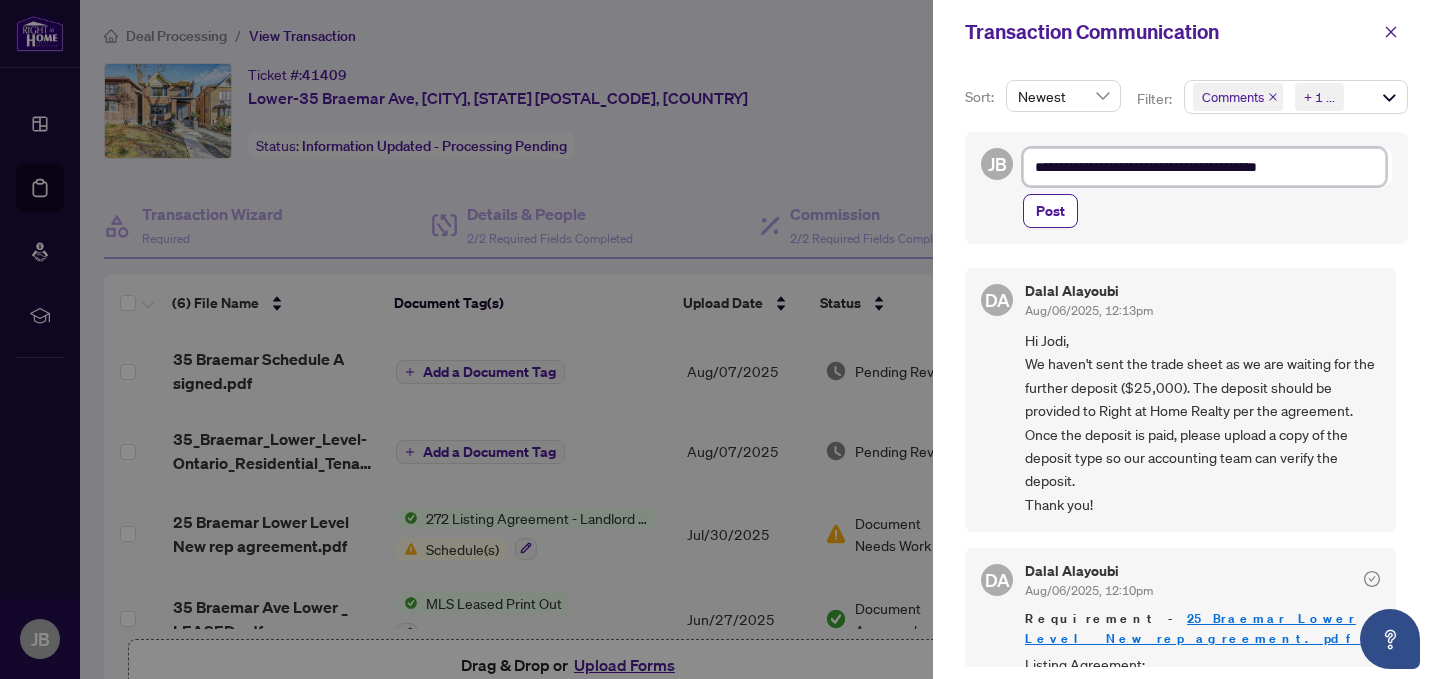 type on "**********" 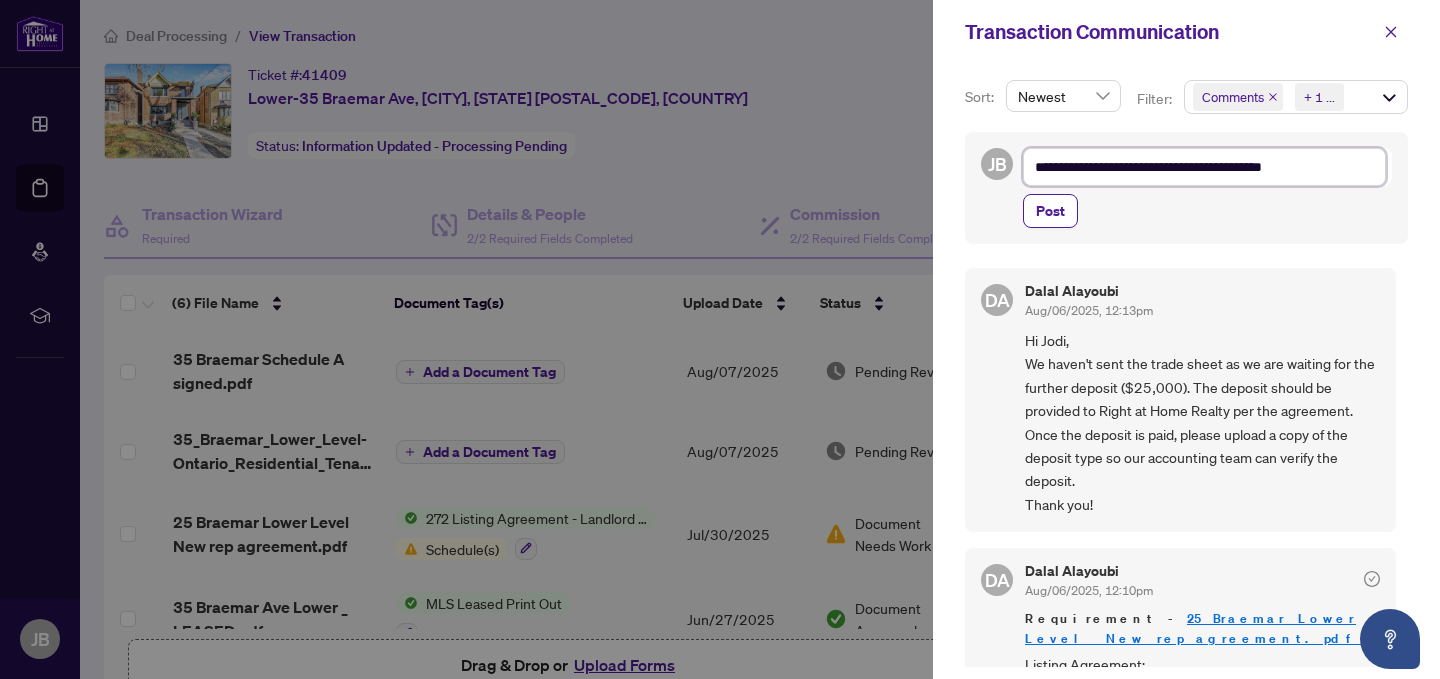 type on "**********" 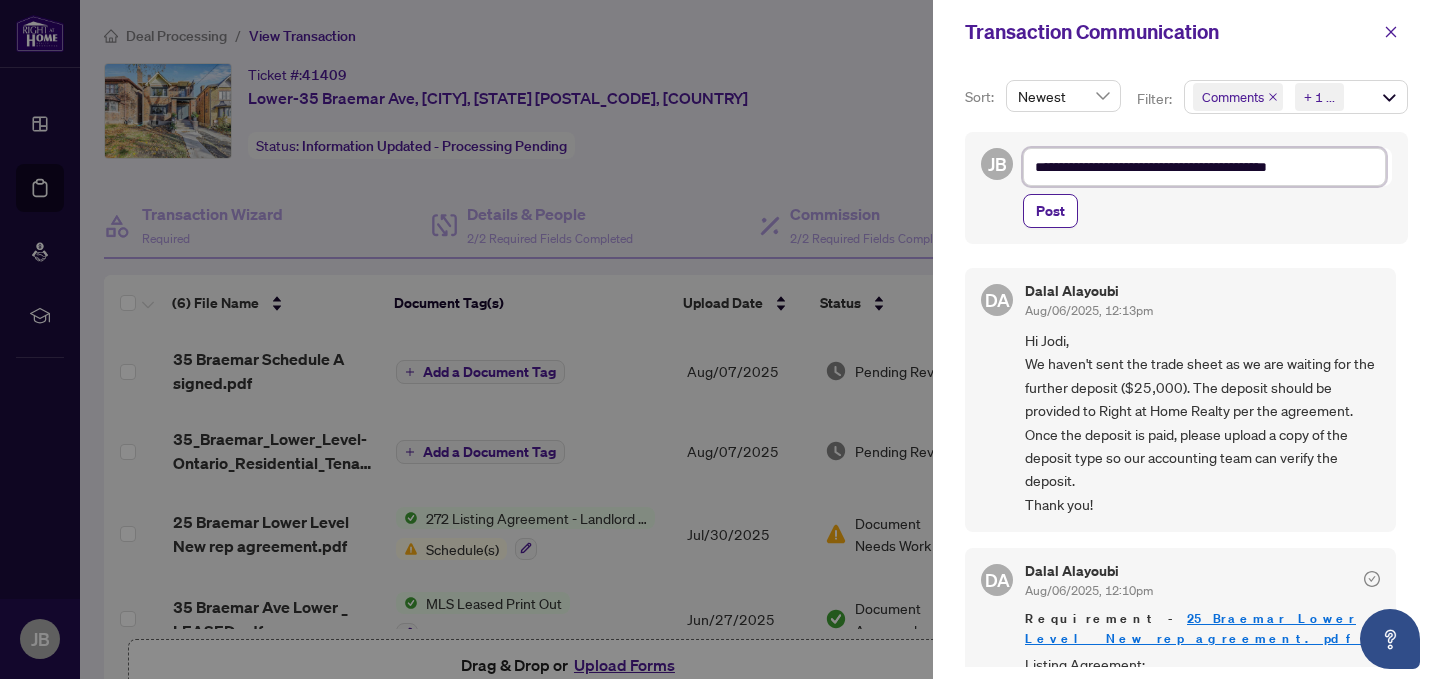 type on "**********" 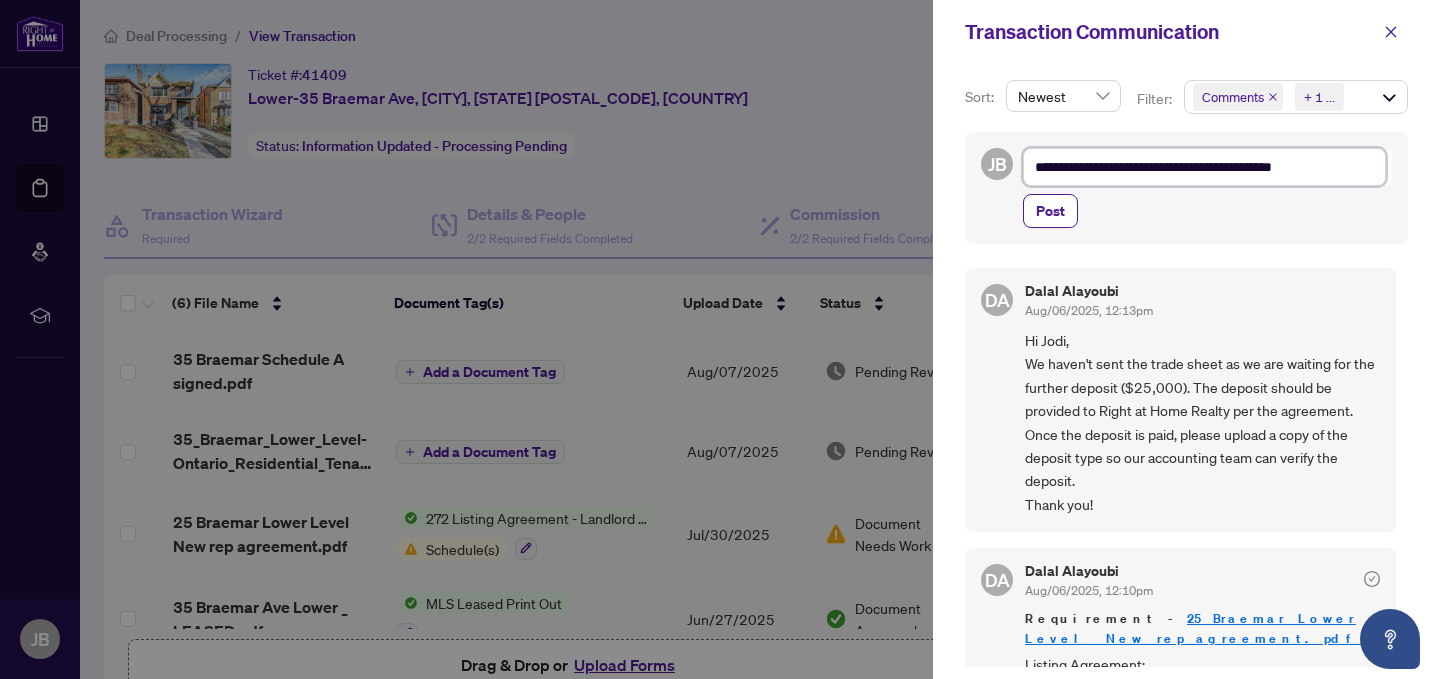 type on "**********" 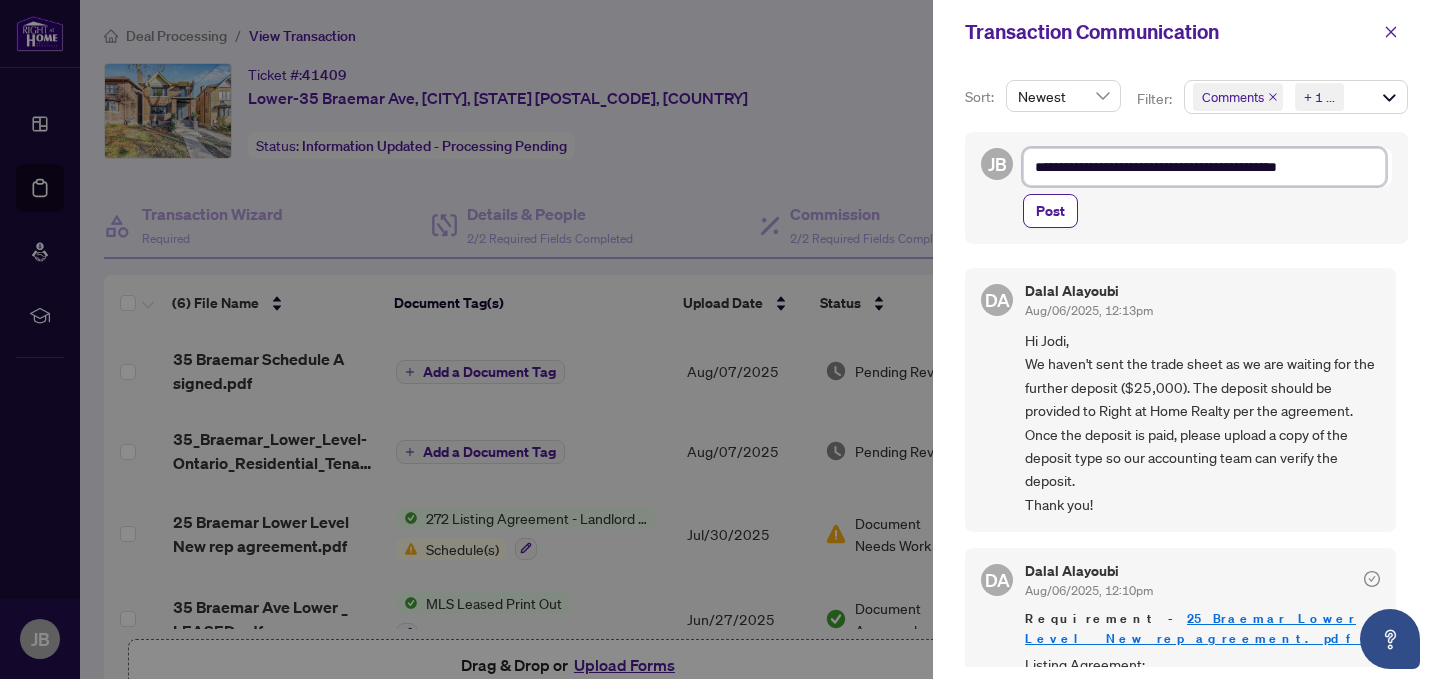 type on "**********" 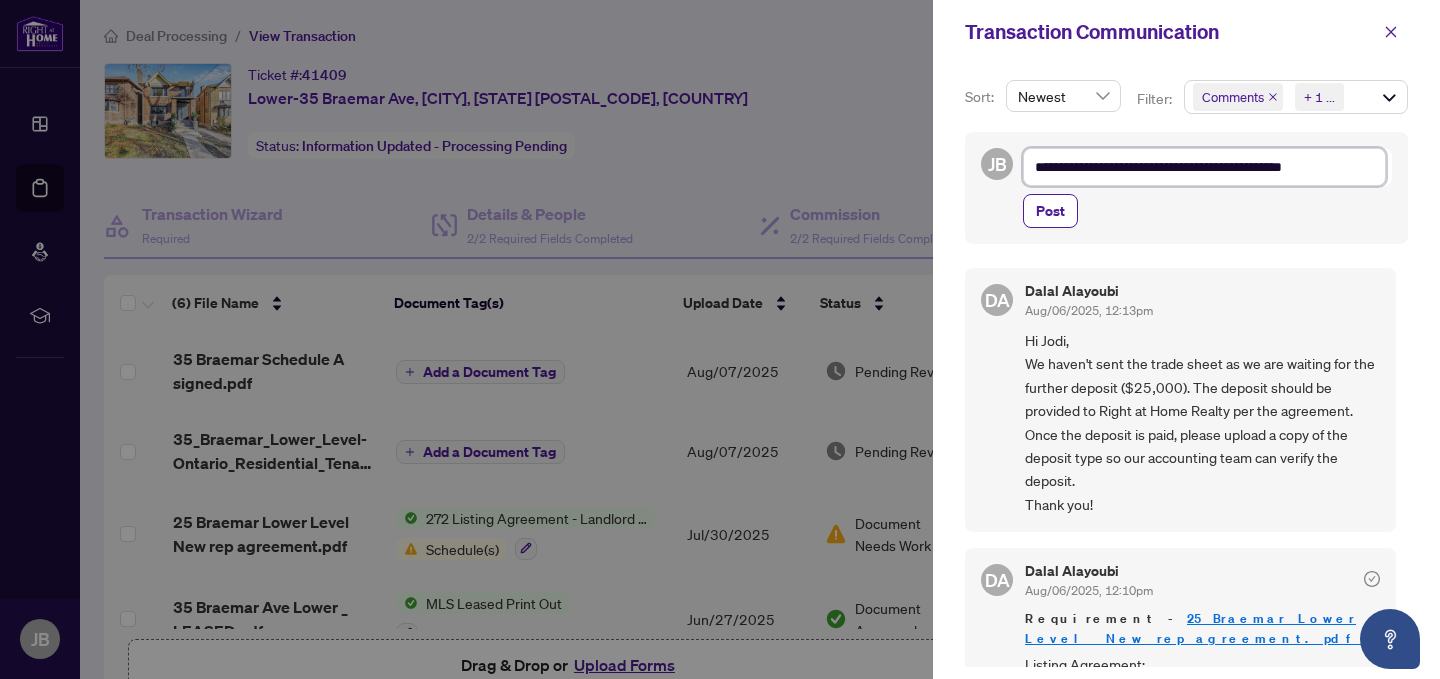 type on "**********" 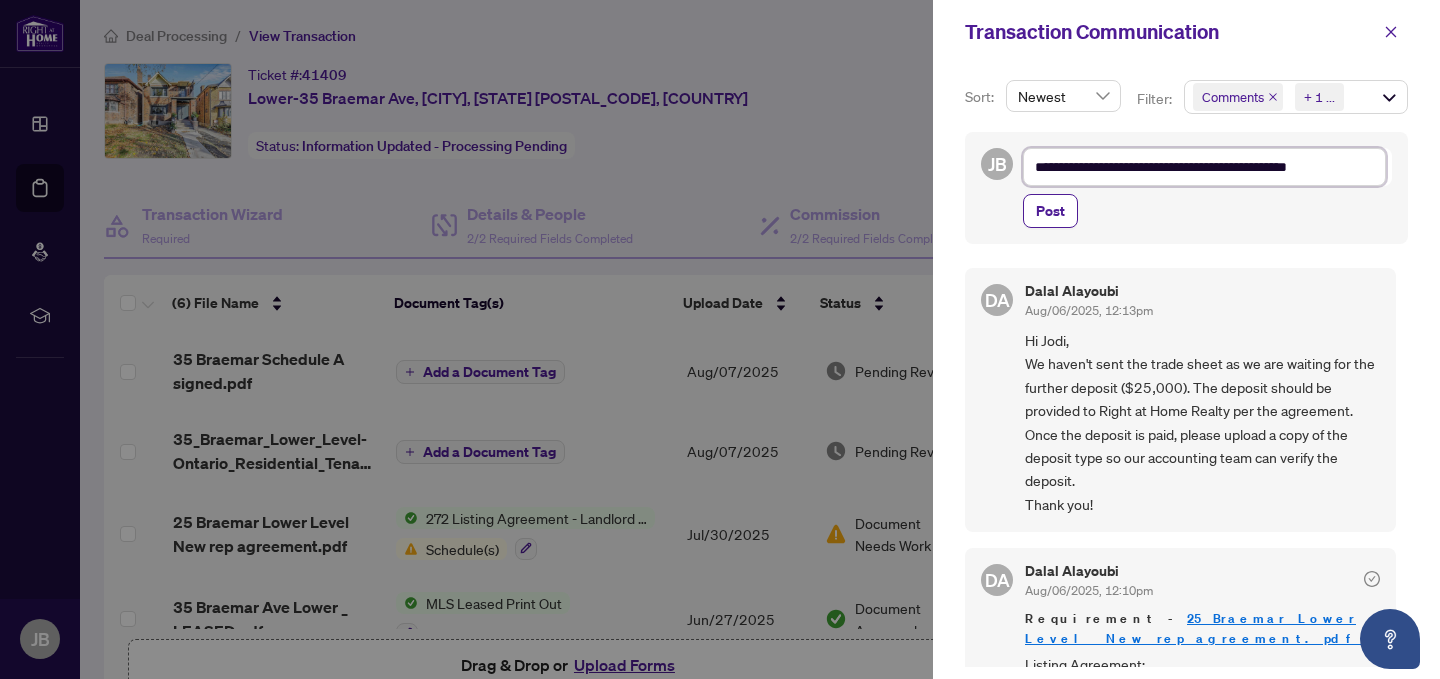 type on "**********" 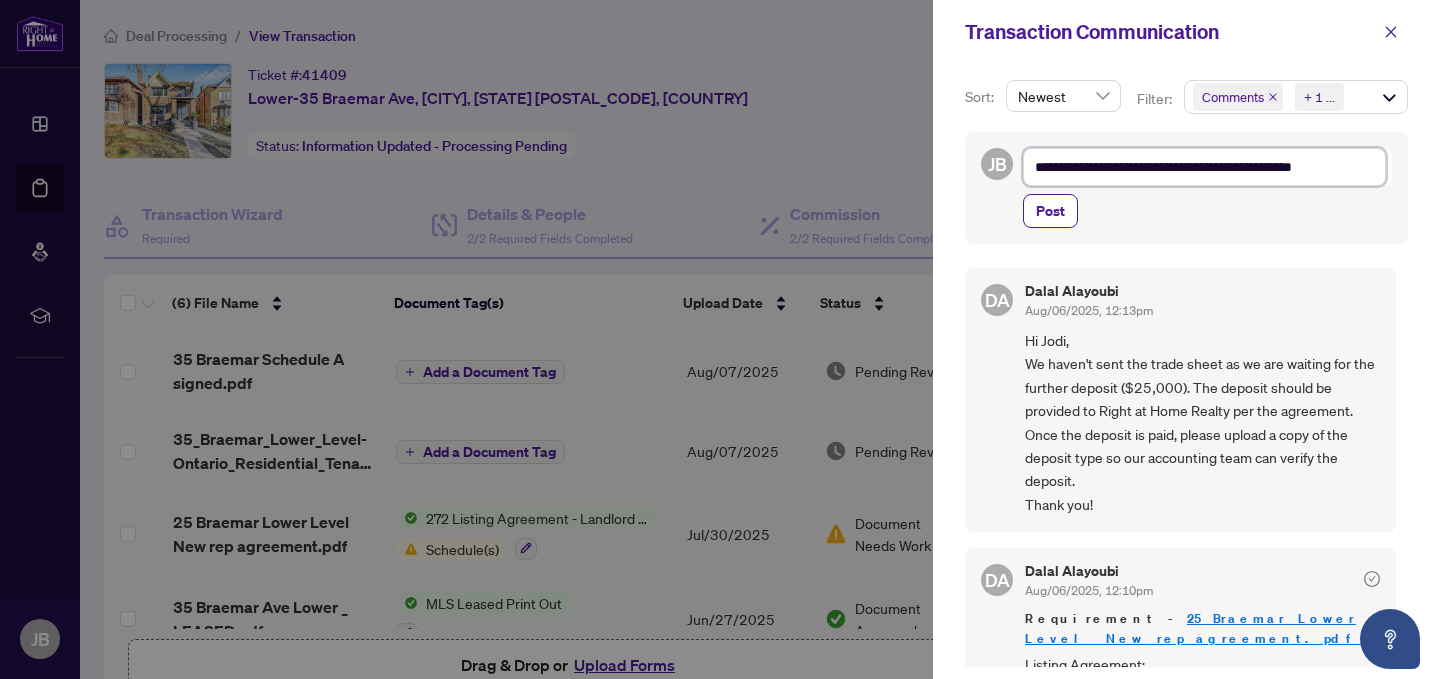type on "**********" 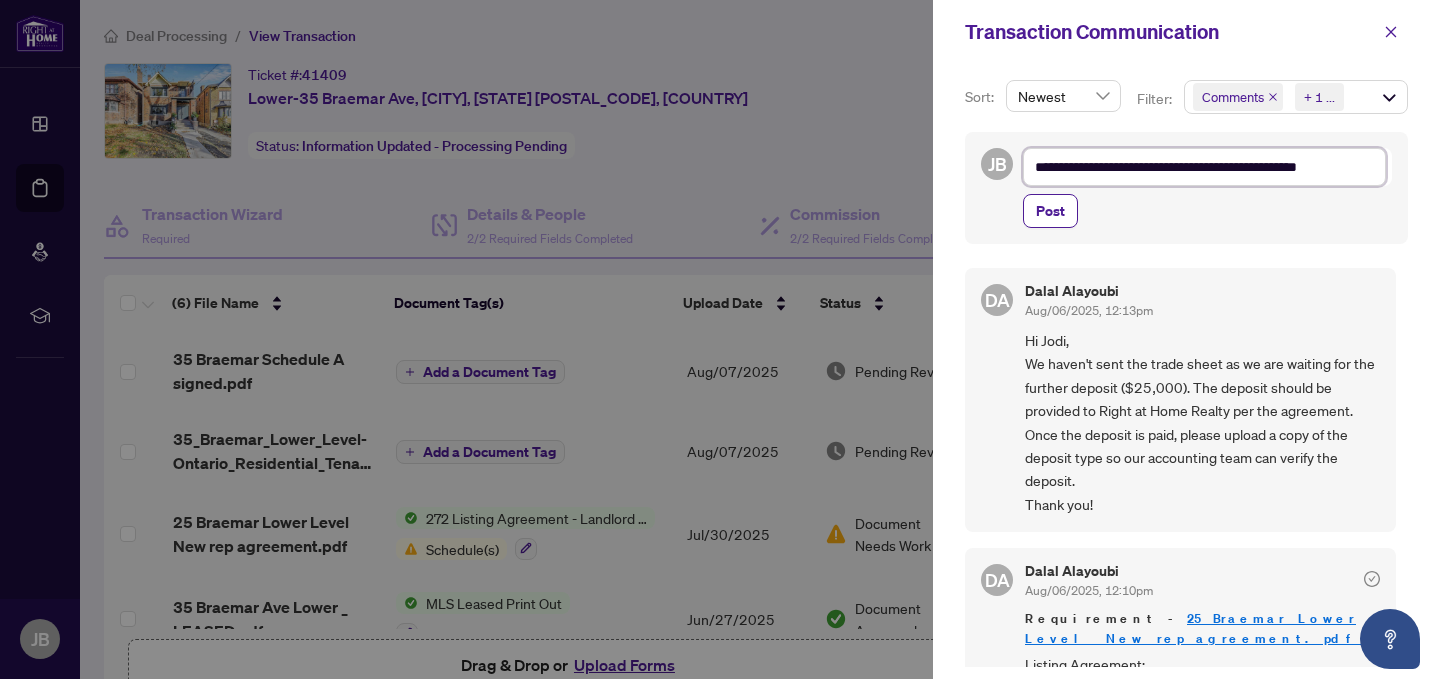 type on "**********" 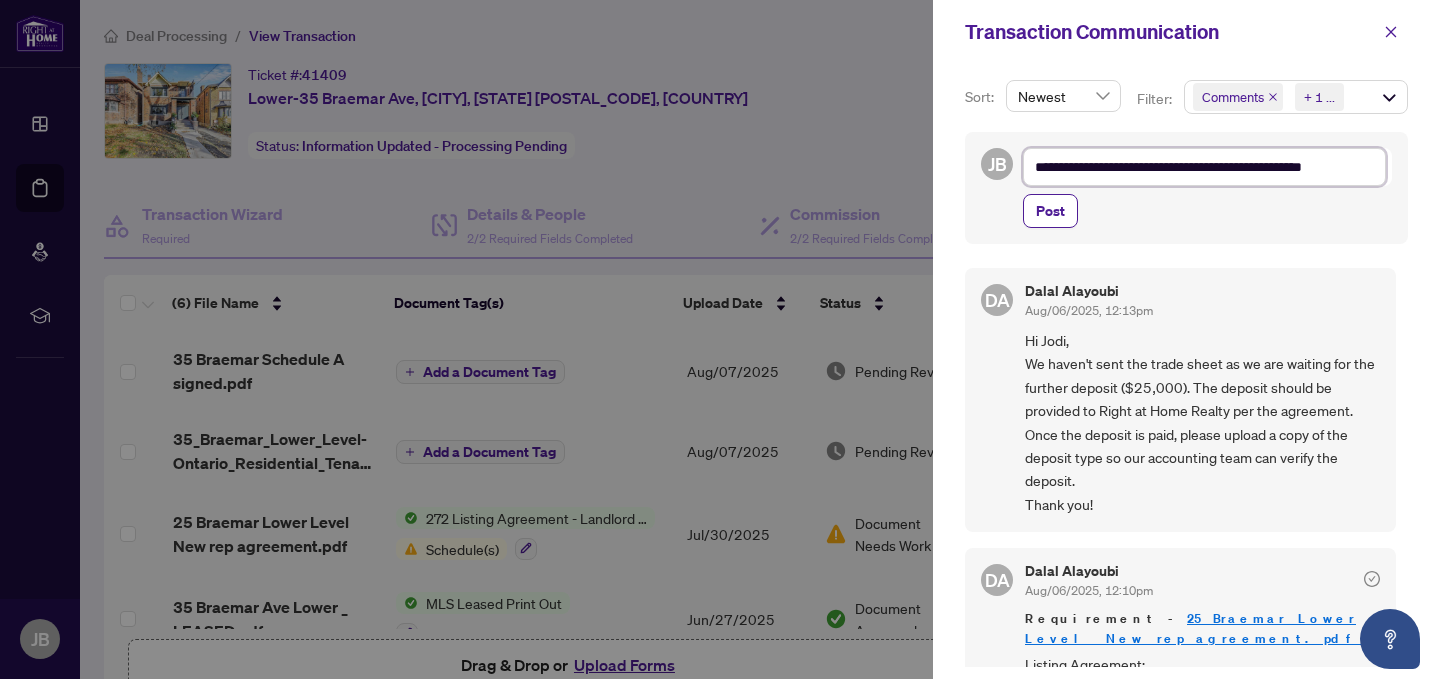 type on "**********" 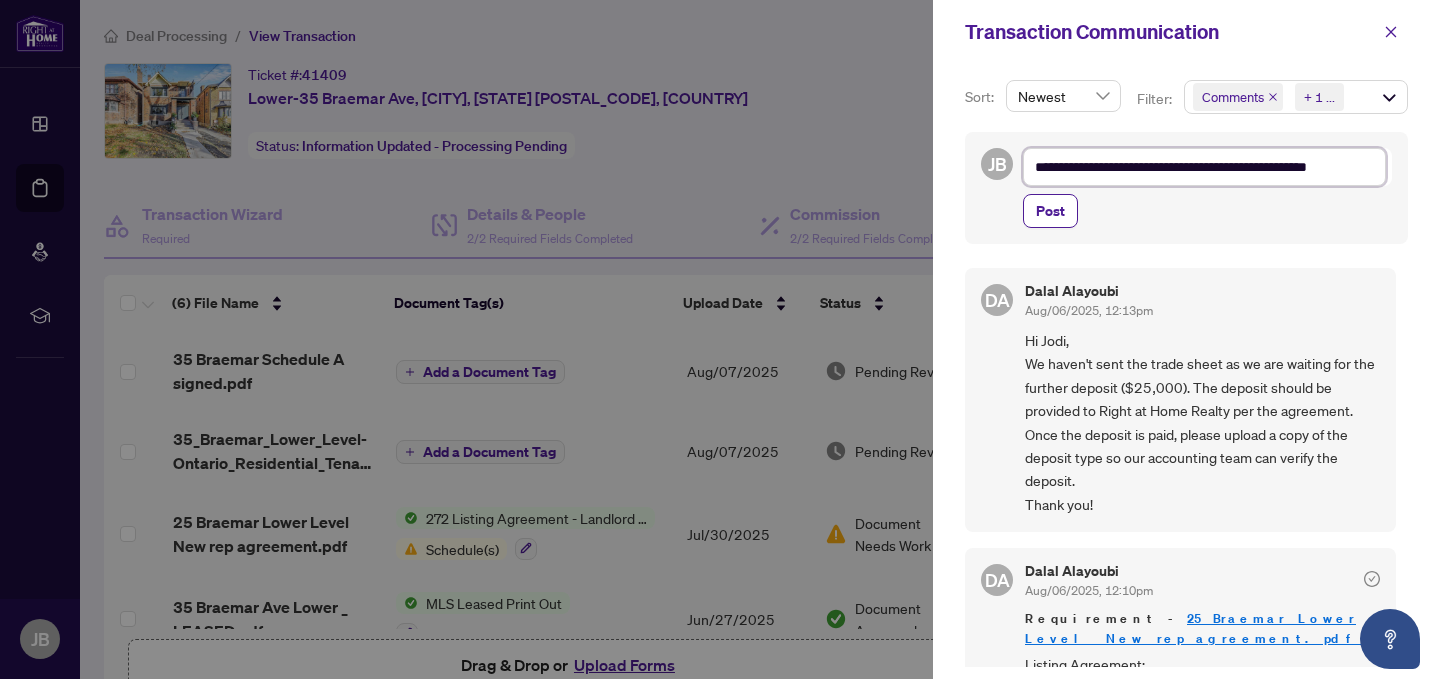 type on "**********" 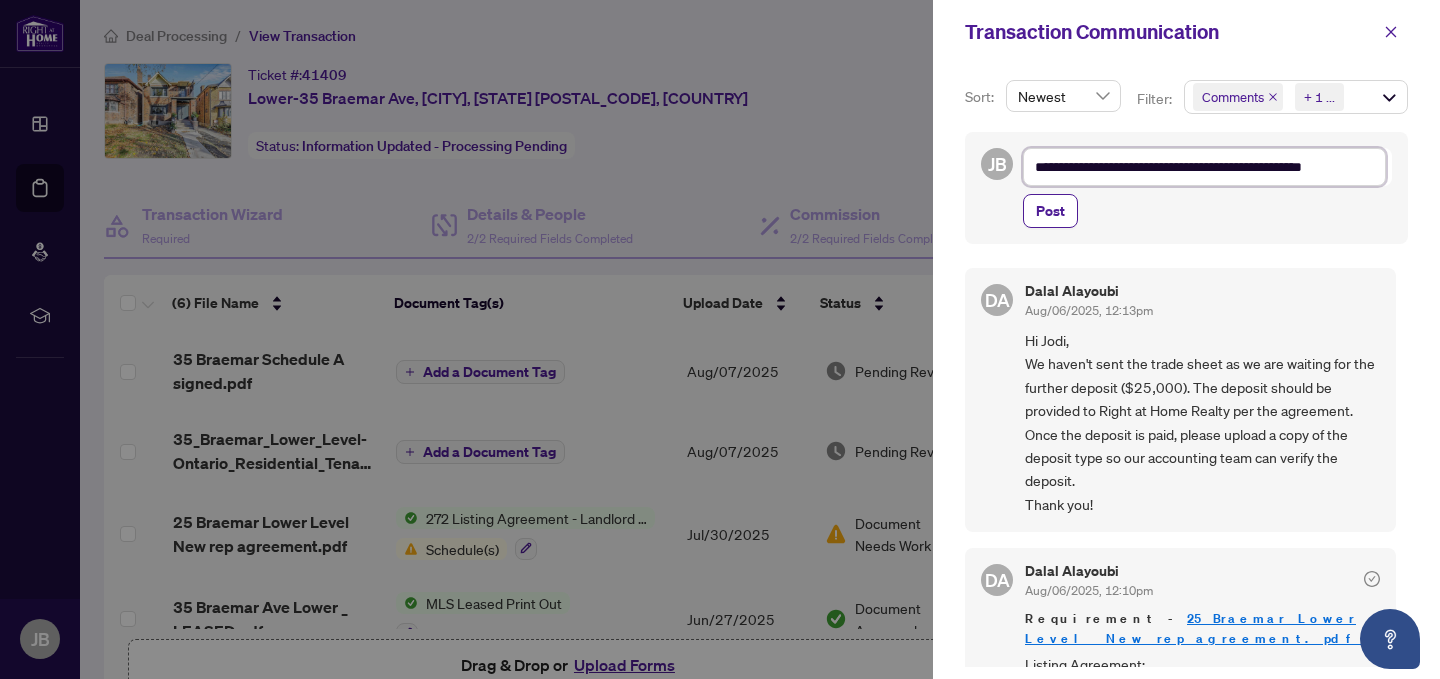 type on "**********" 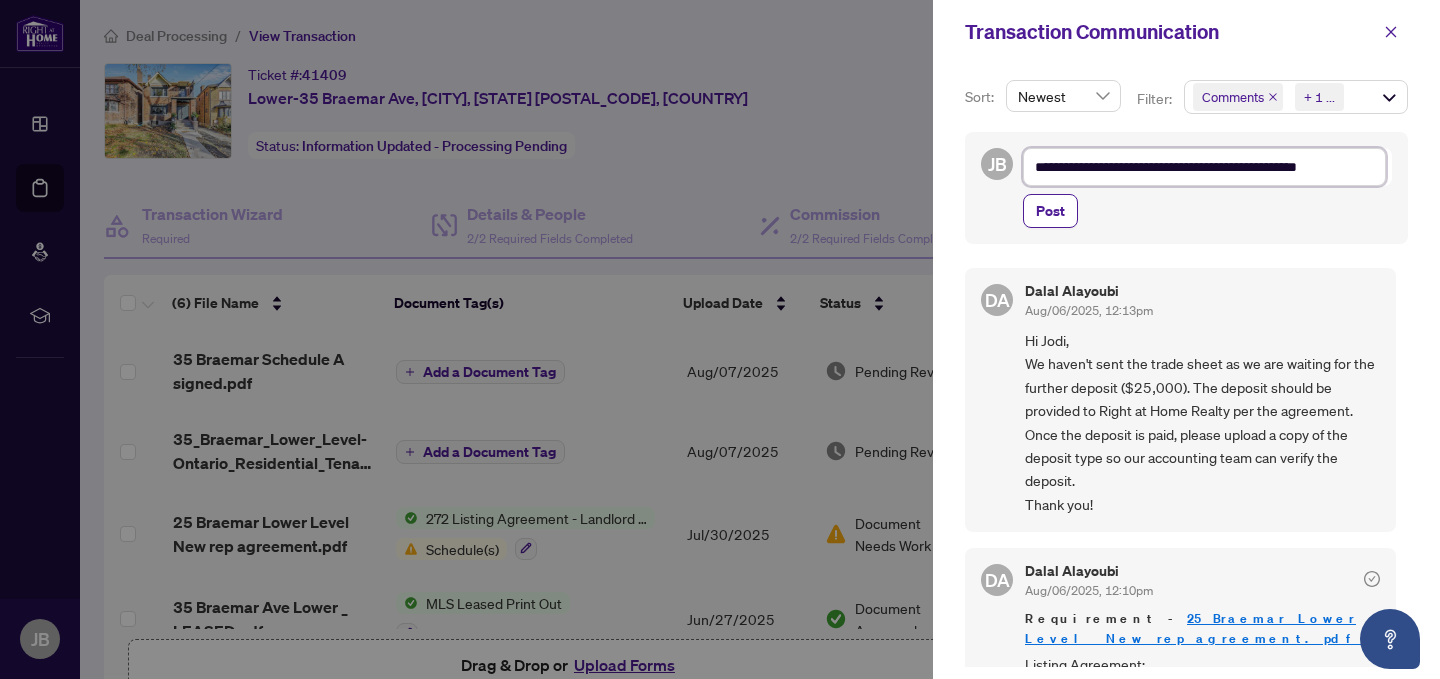 type on "**********" 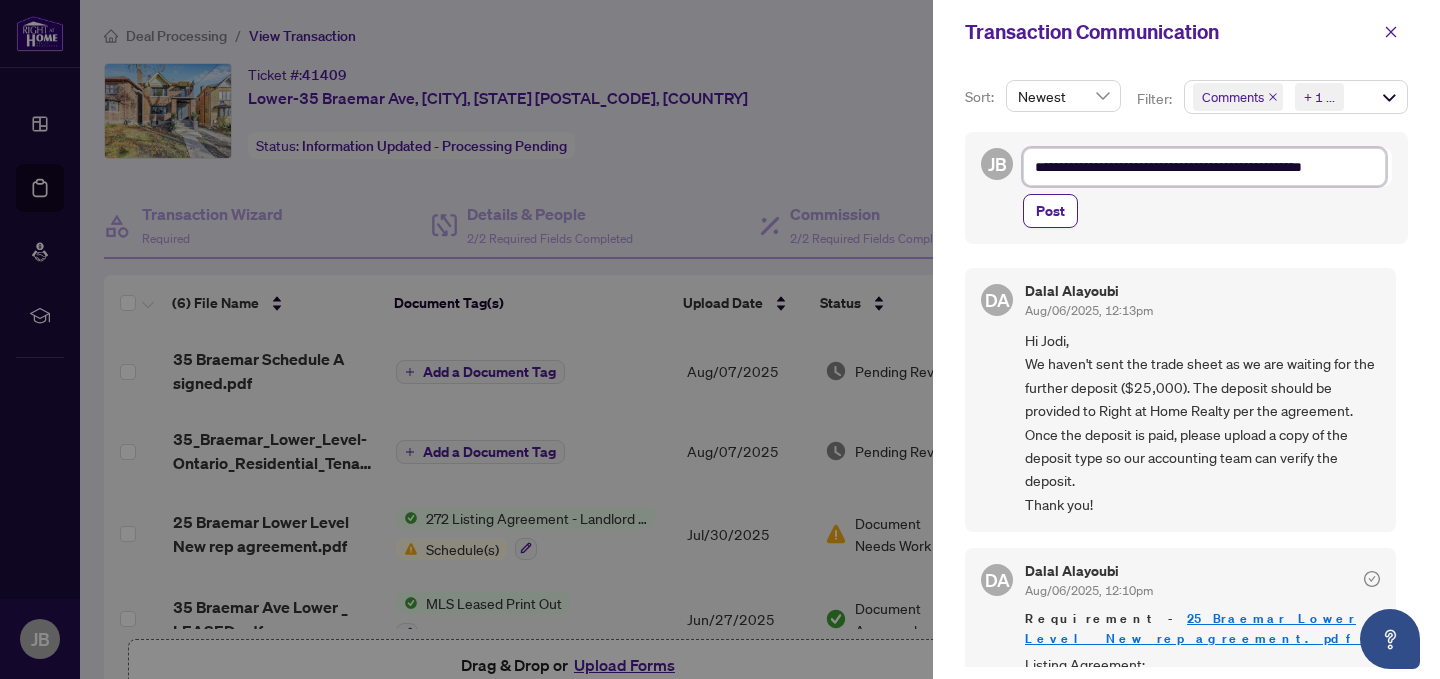 type on "**********" 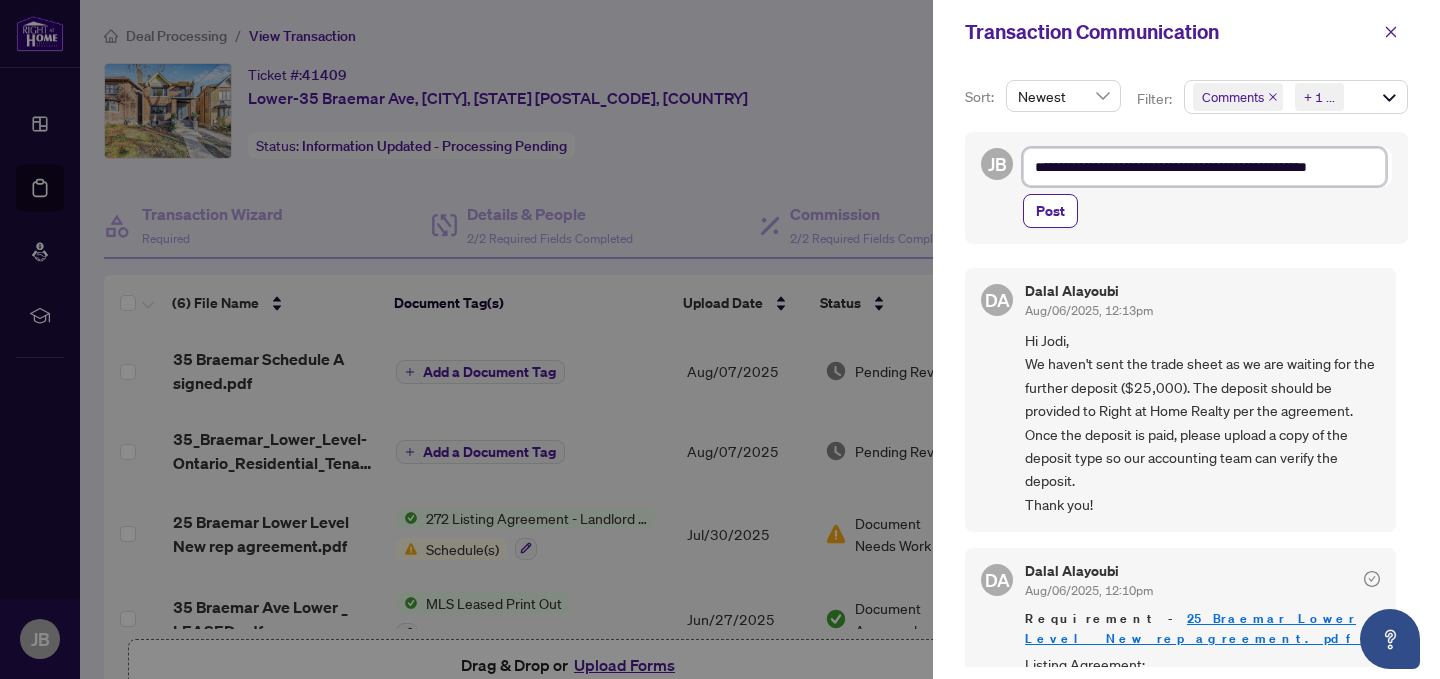type on "**********" 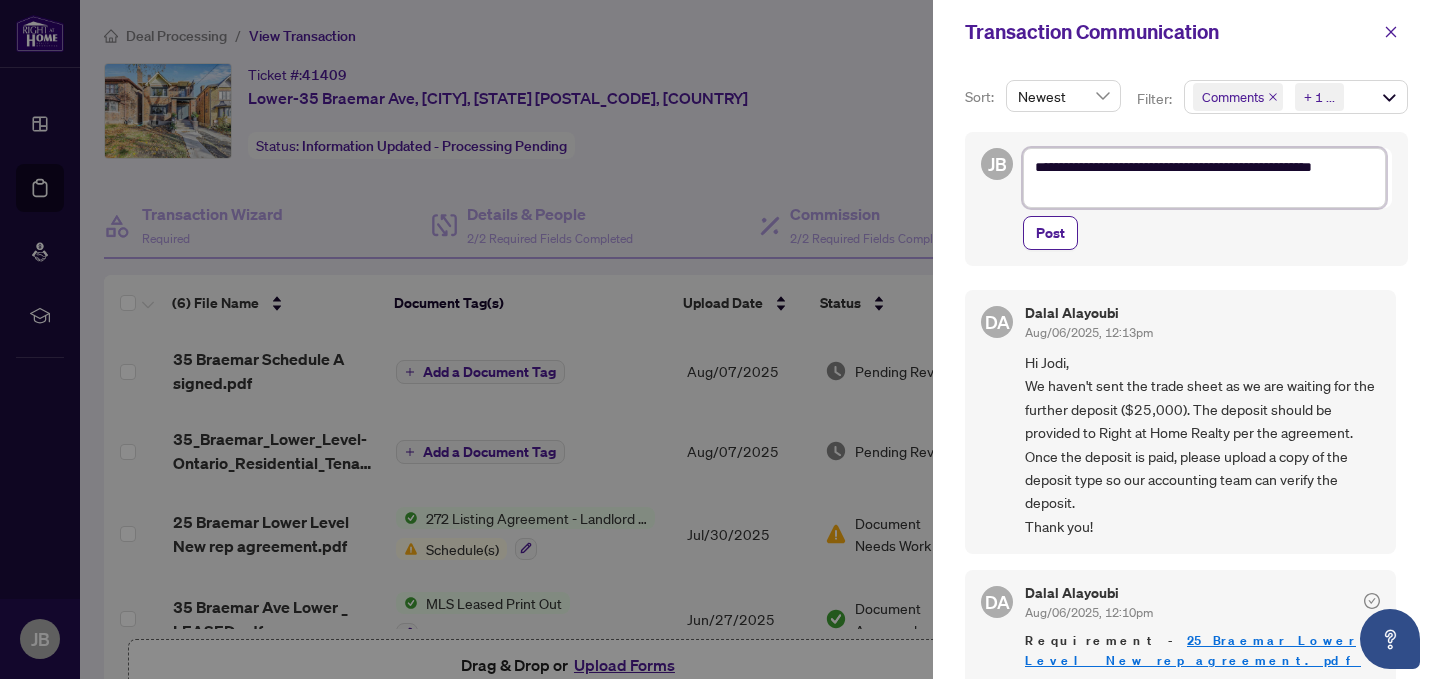 type on "**********" 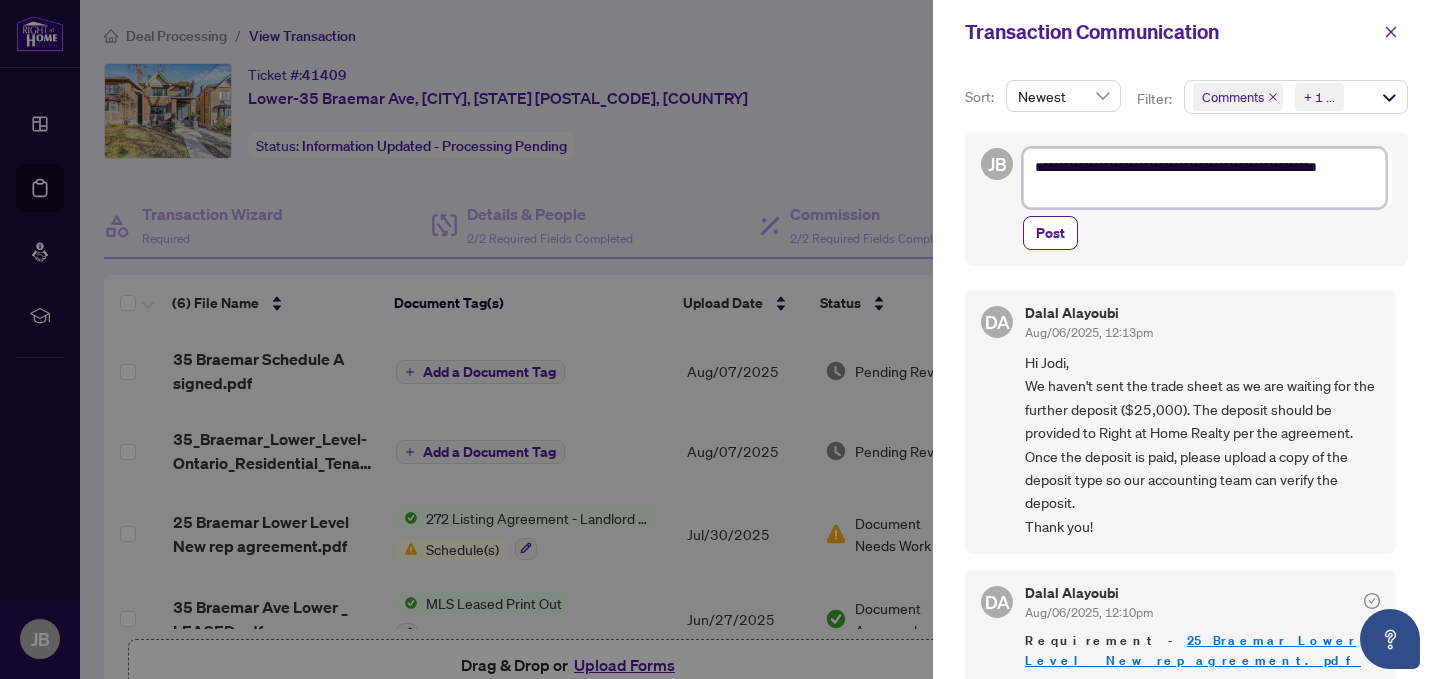 type on "**********" 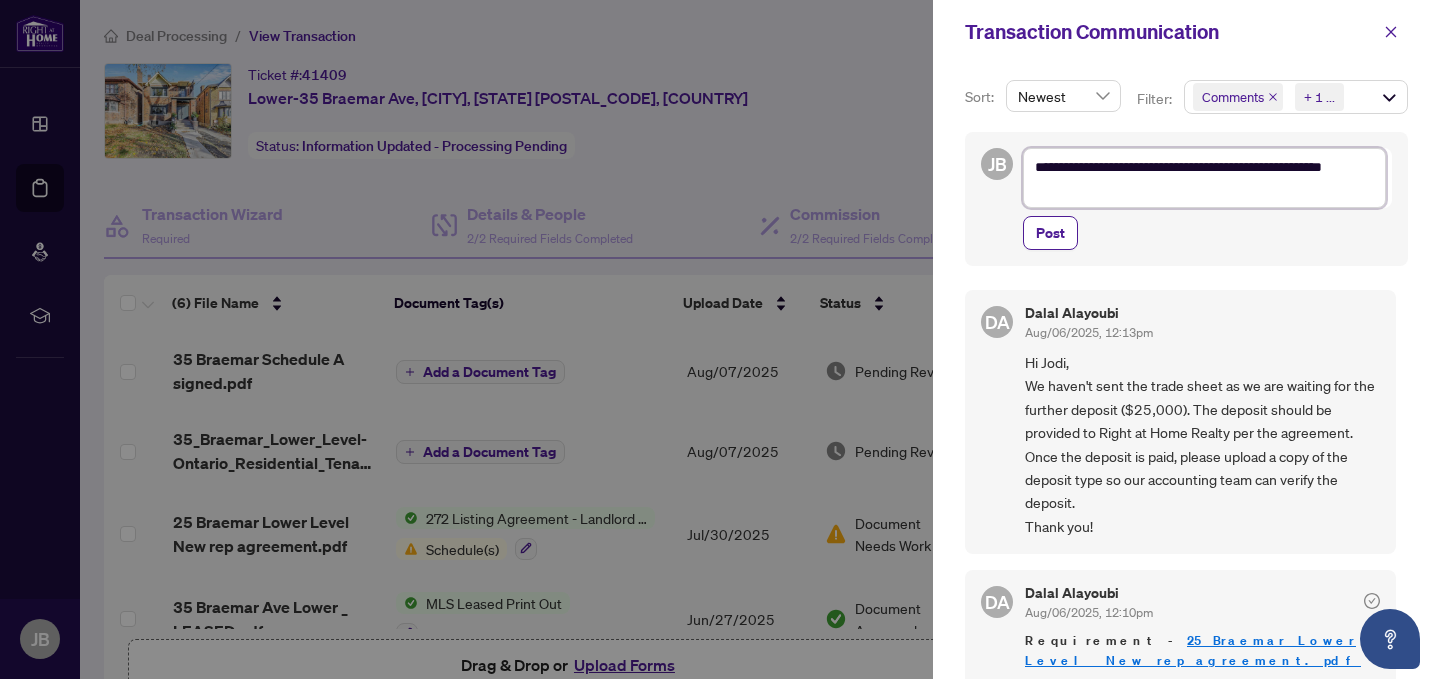 type on "**********" 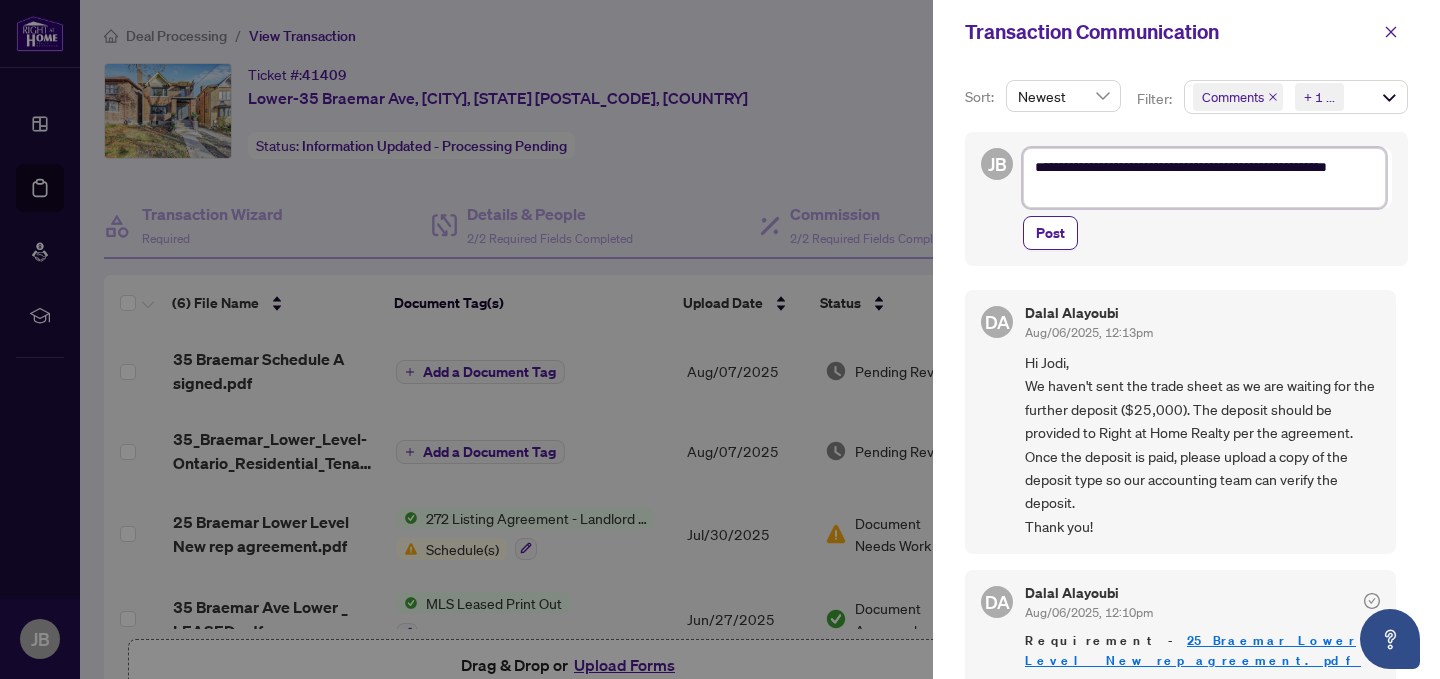 type on "**********" 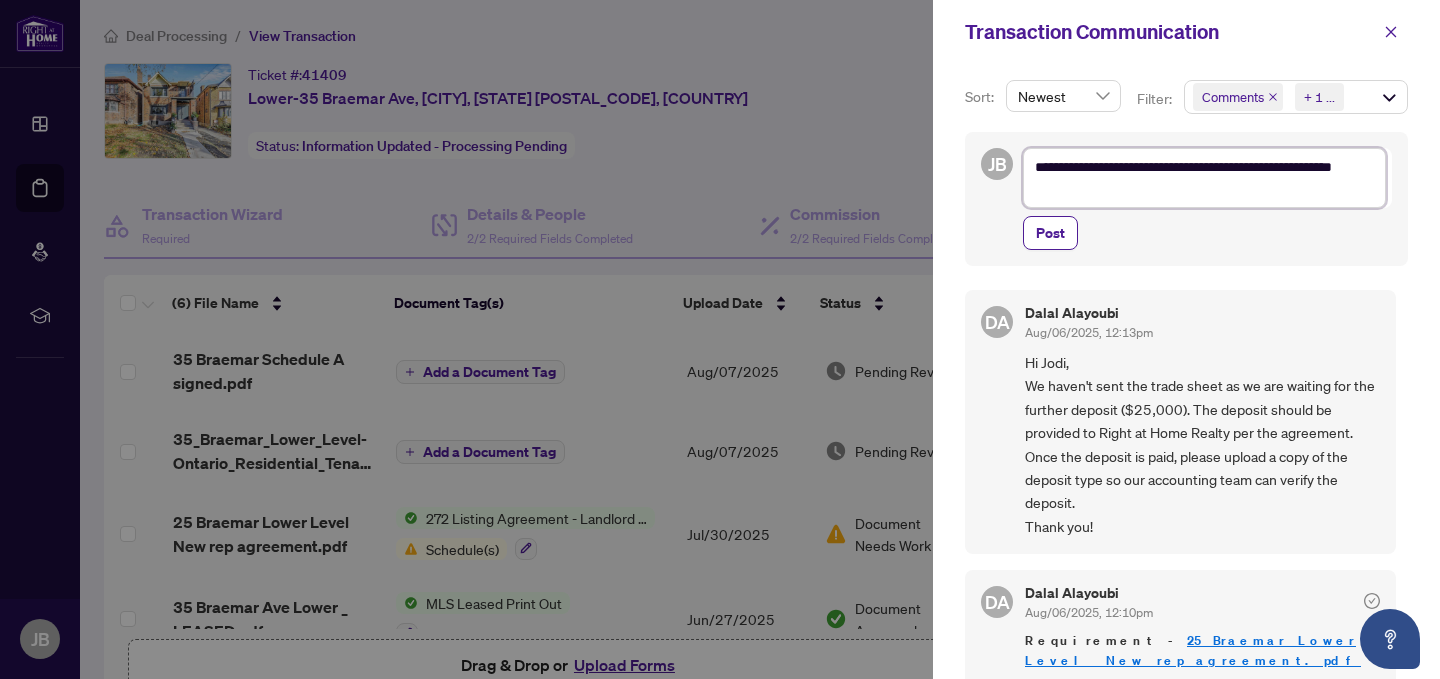 type on "**********" 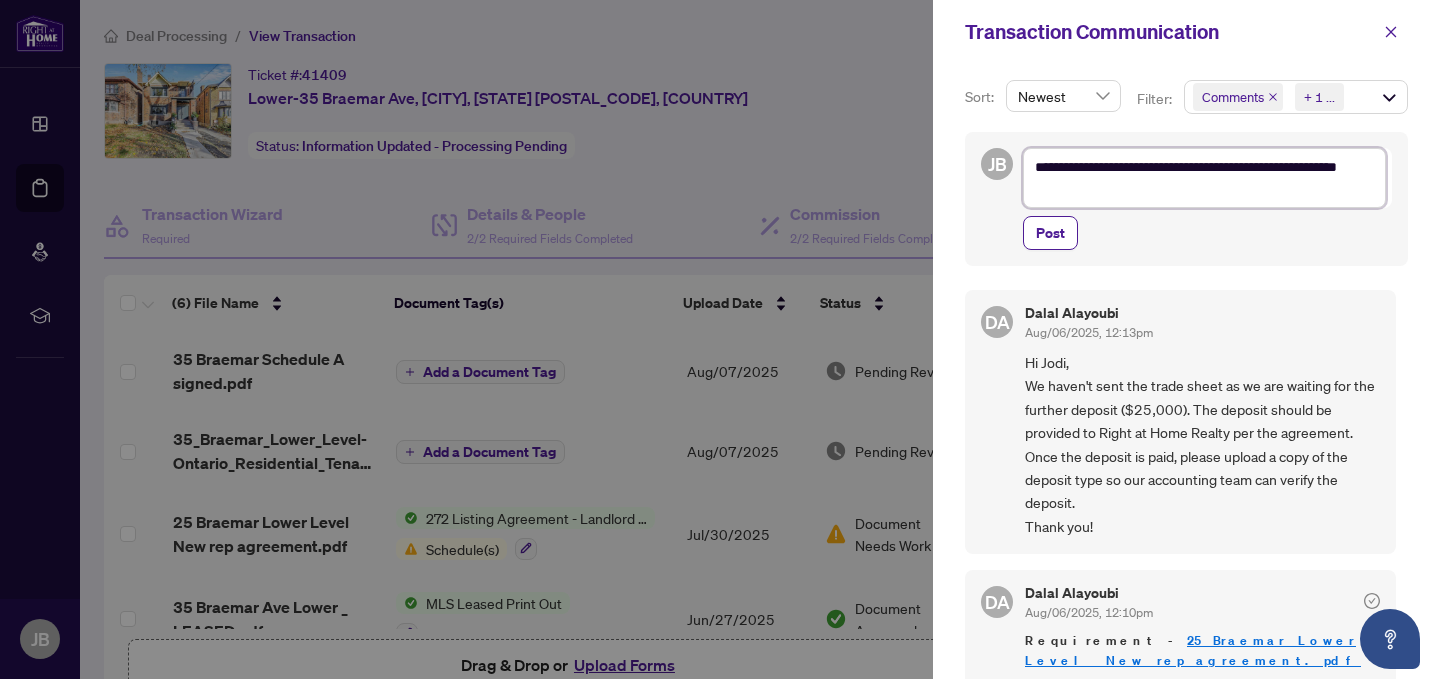 type on "**********" 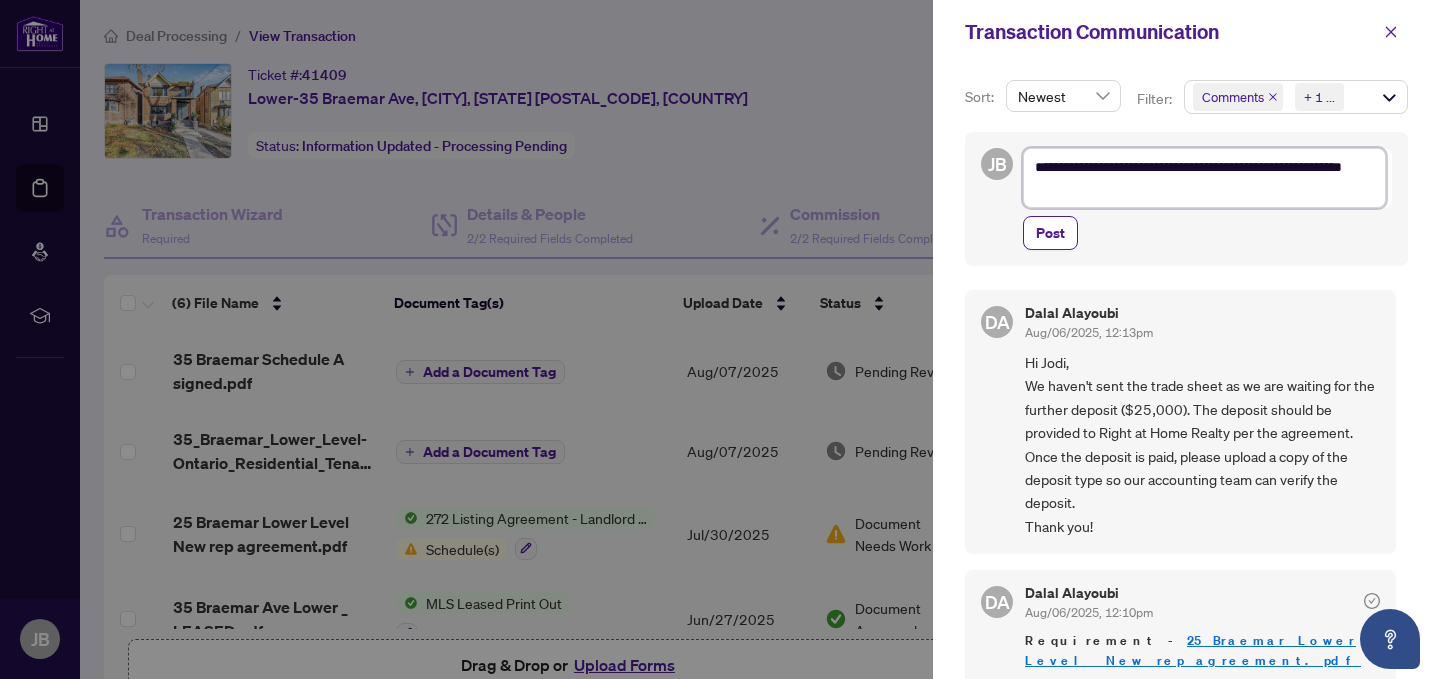 type on "**********" 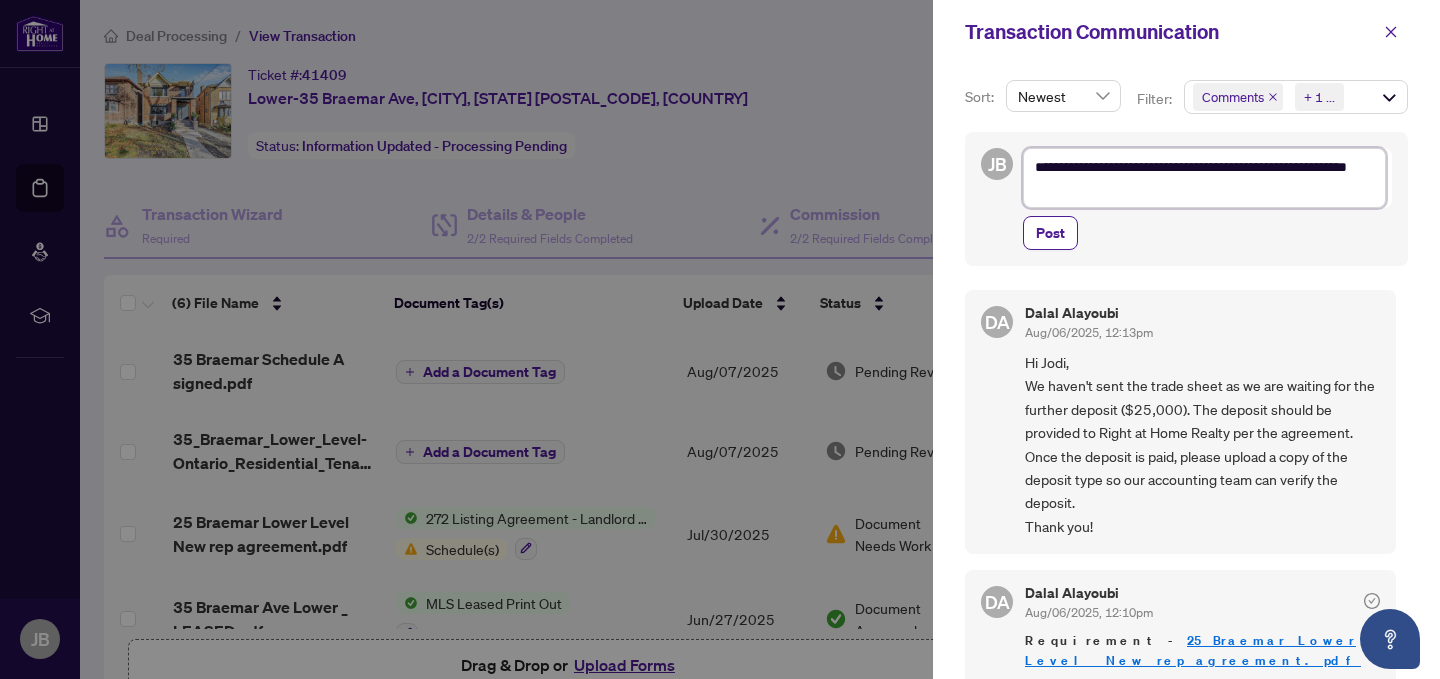 type on "**********" 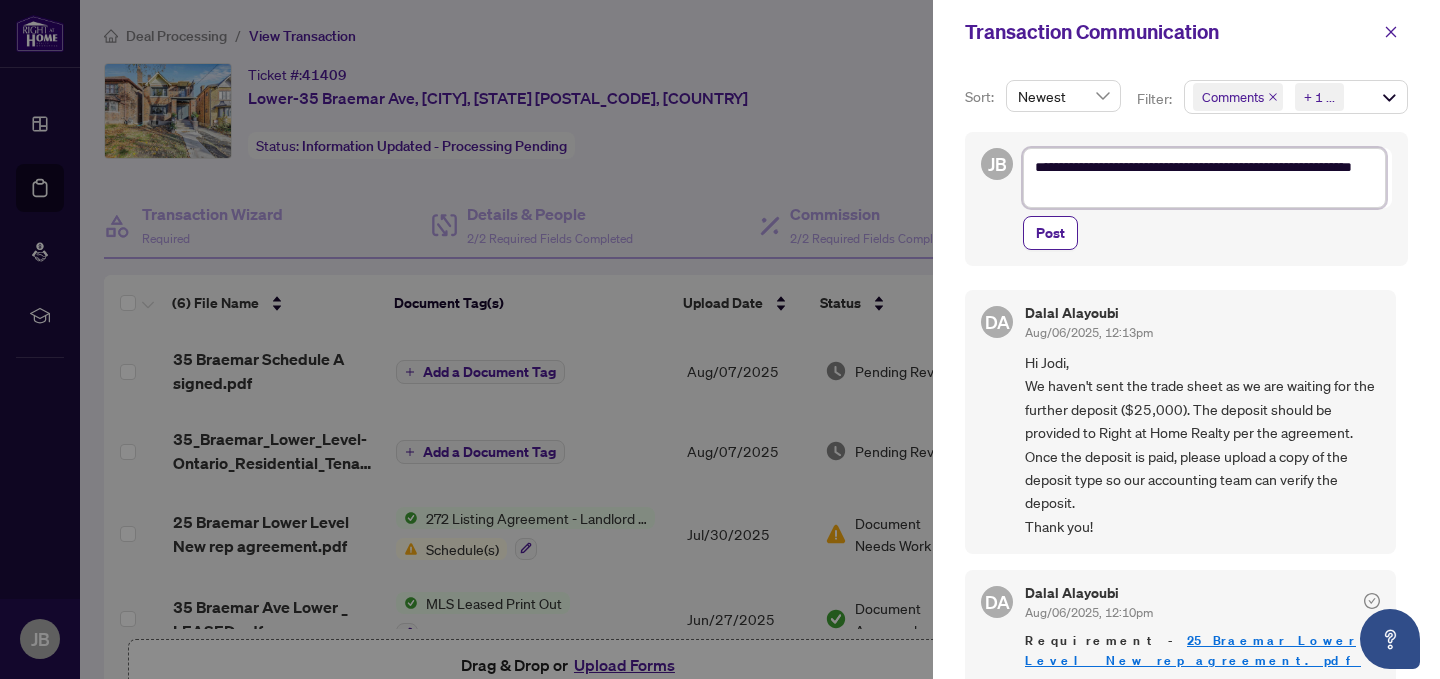 type on "**********" 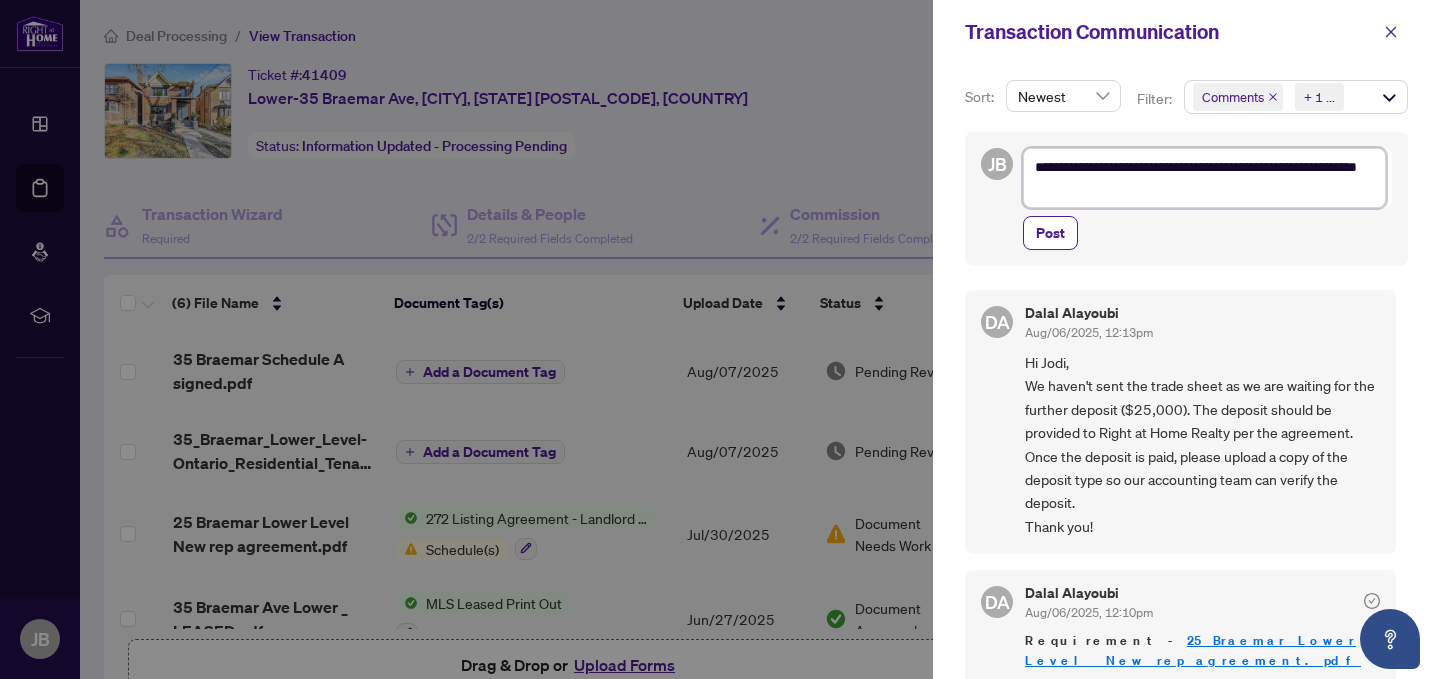type on "**********" 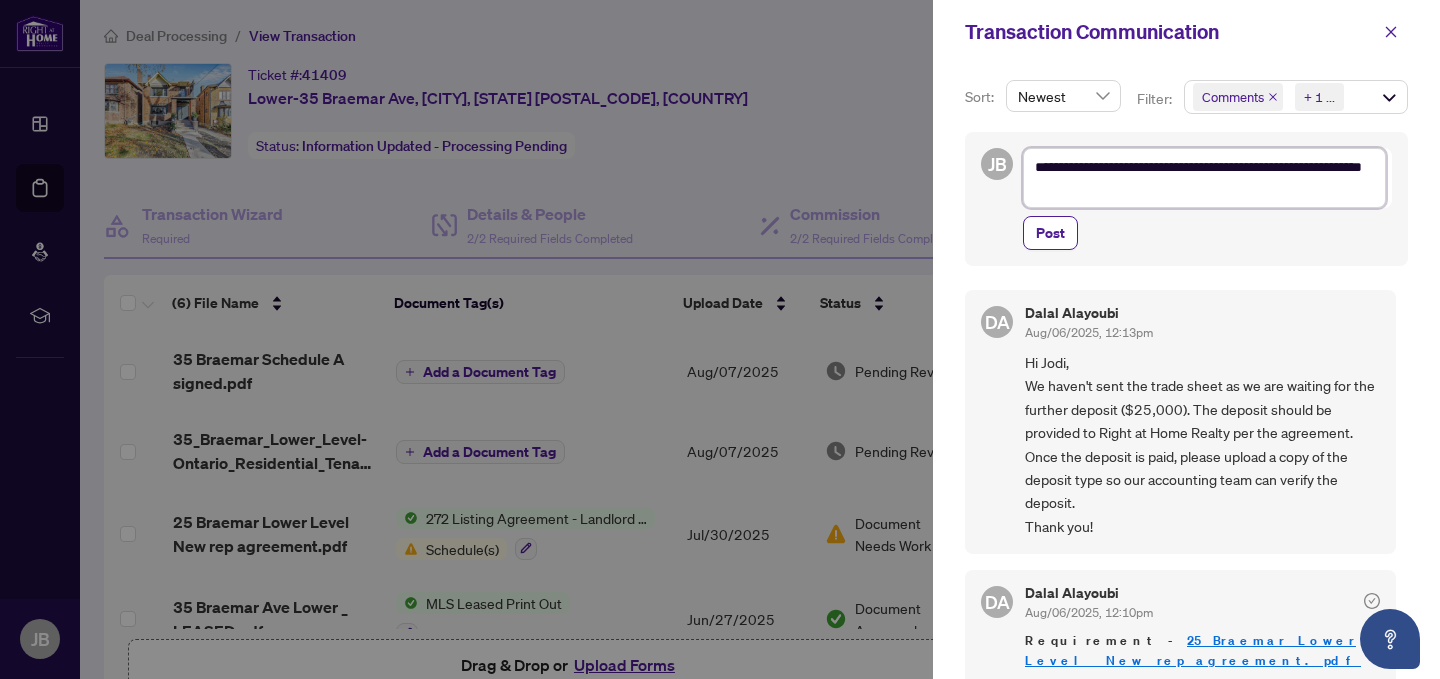type on "**********" 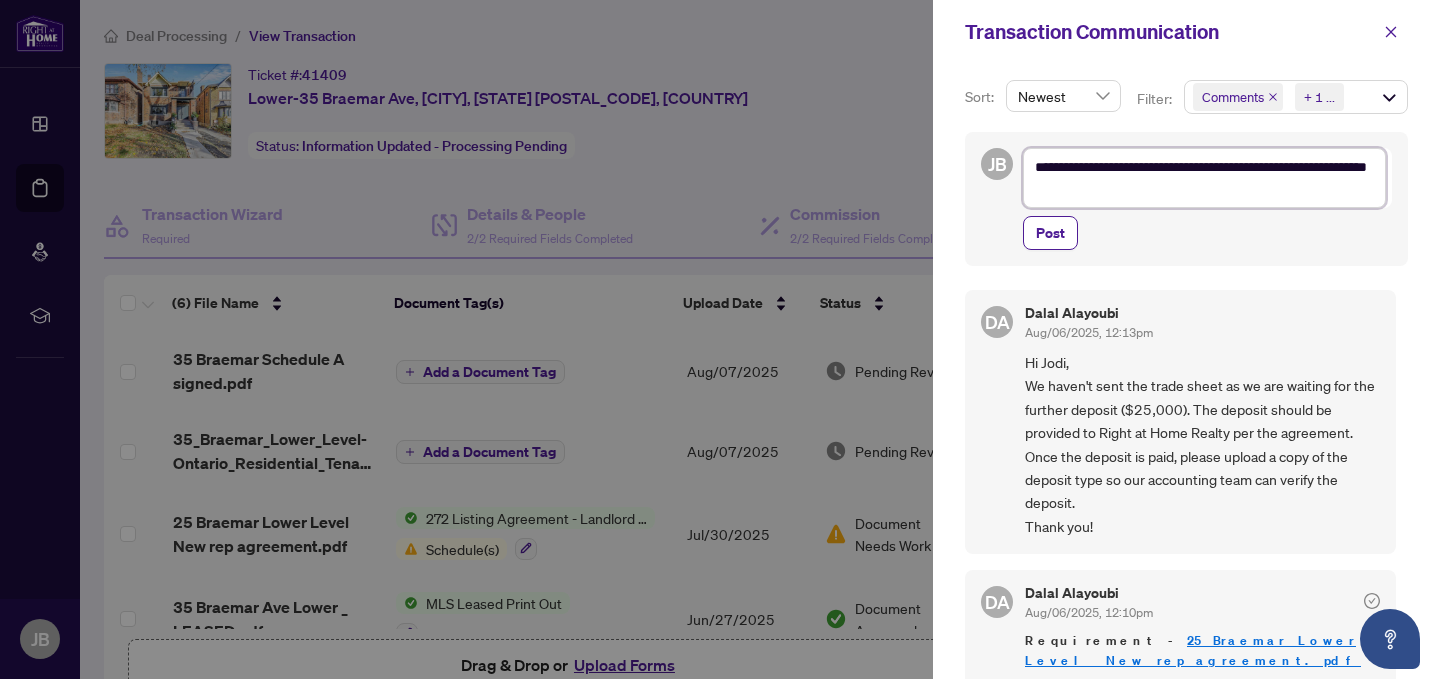 type on "**********" 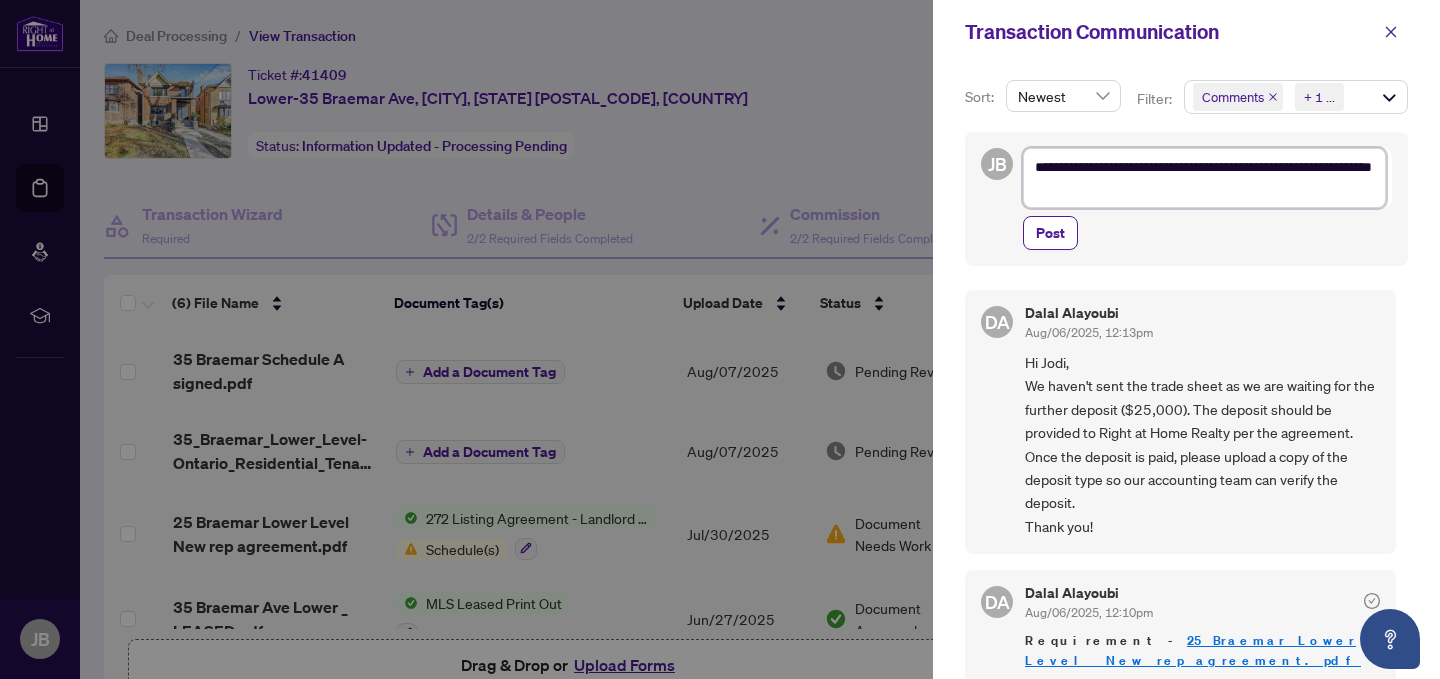 type on "**********" 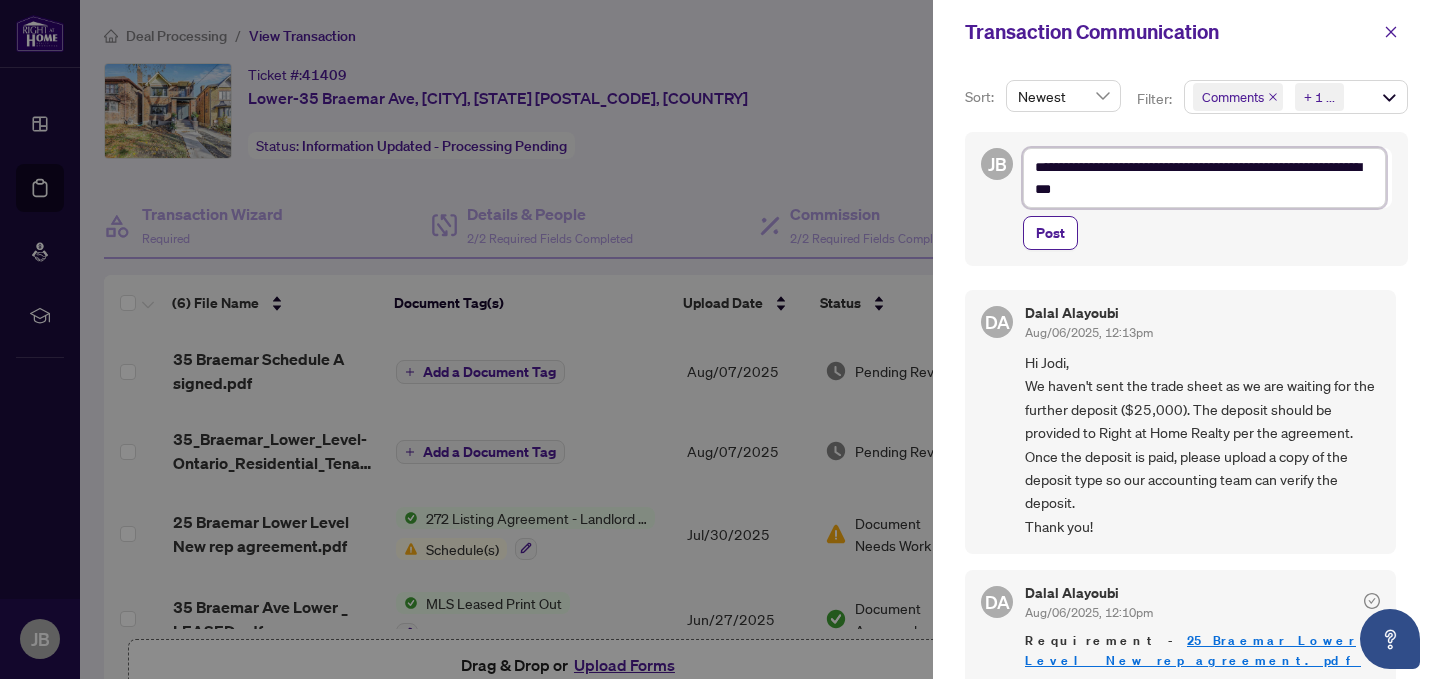 type on "**********" 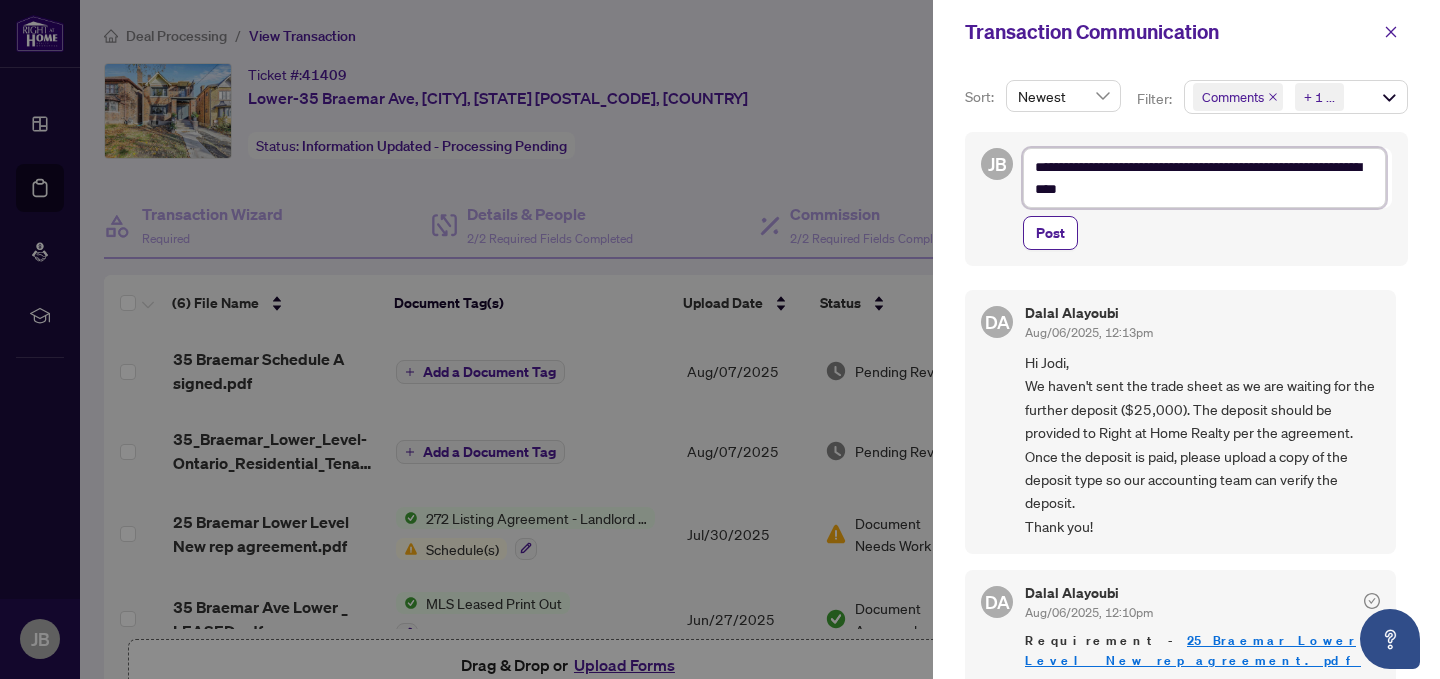 type on "**********" 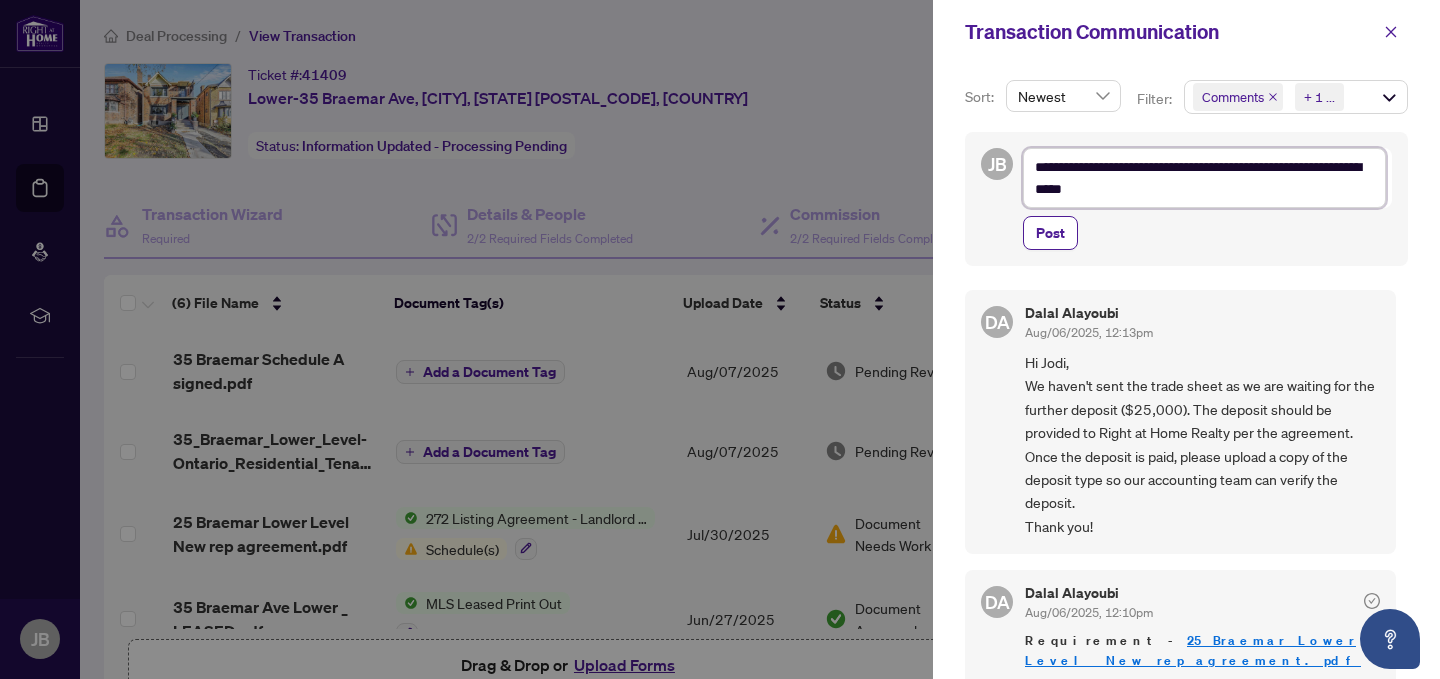 type on "**********" 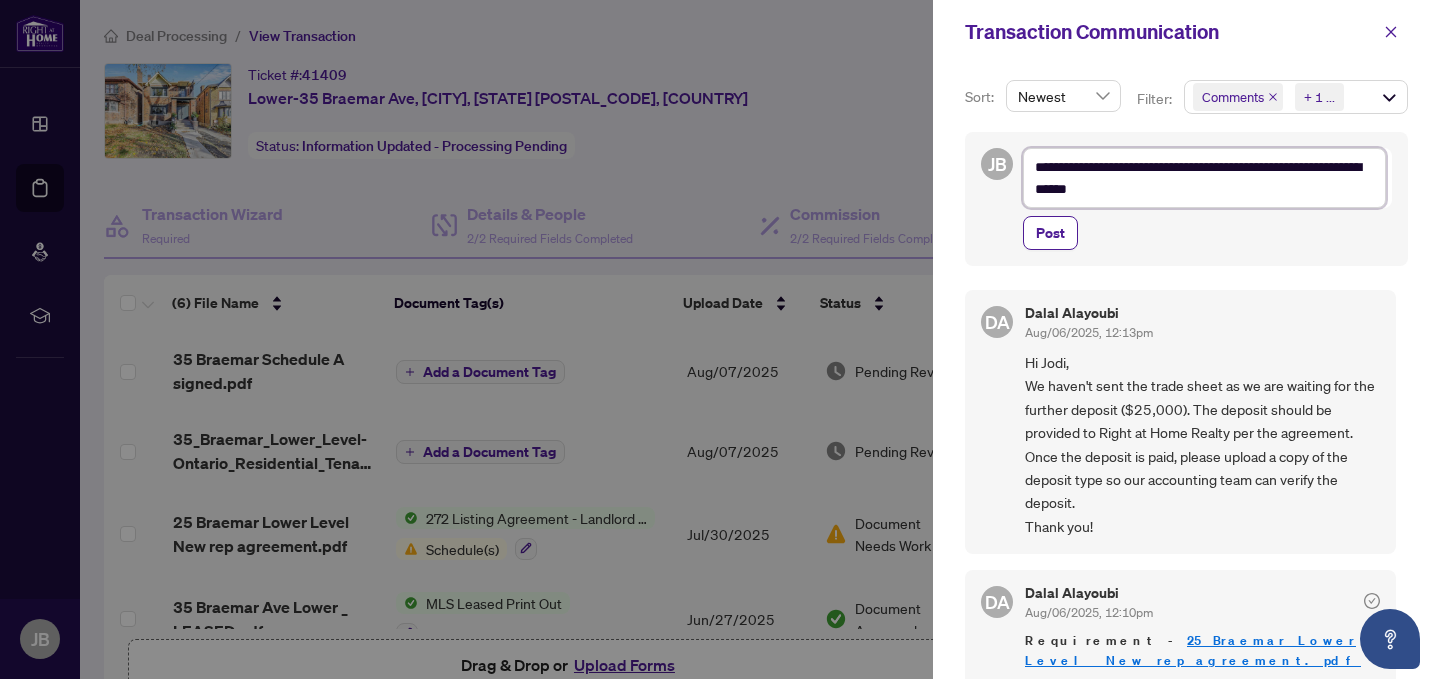 type on "**********" 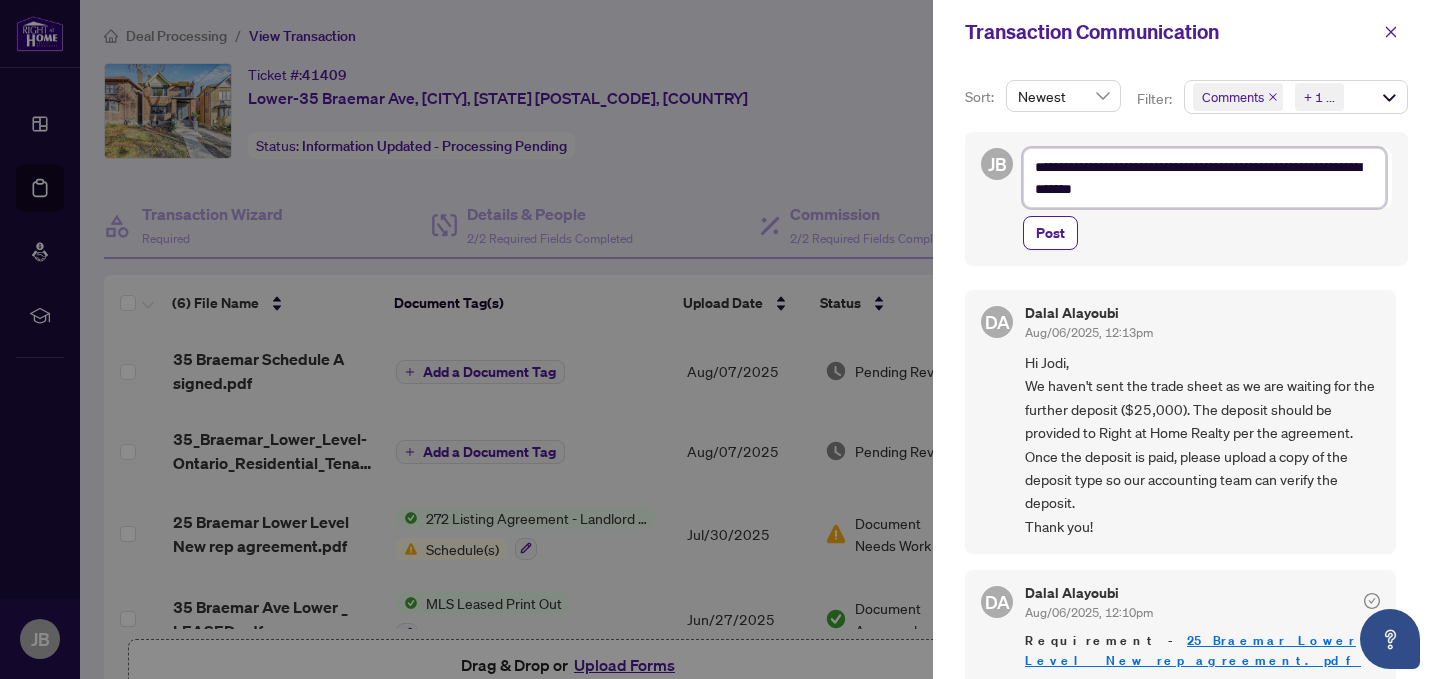 type on "**********" 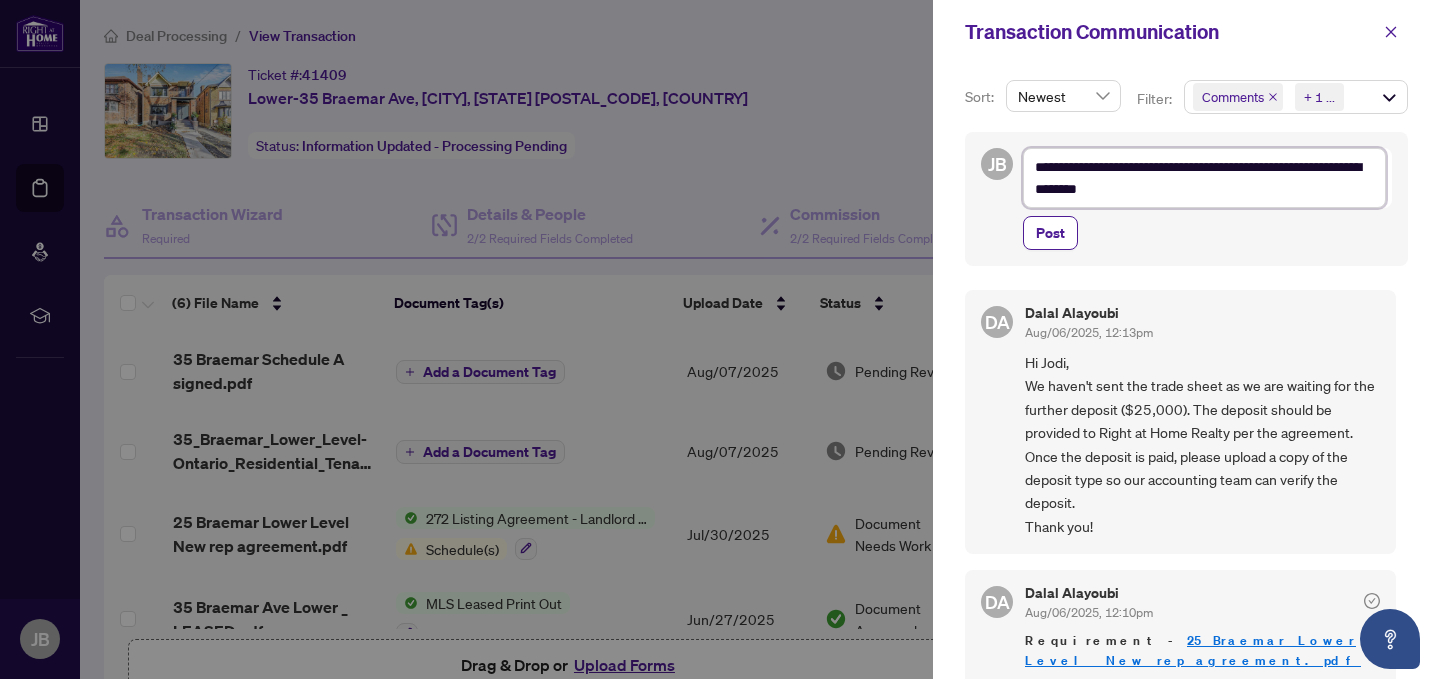 type on "**********" 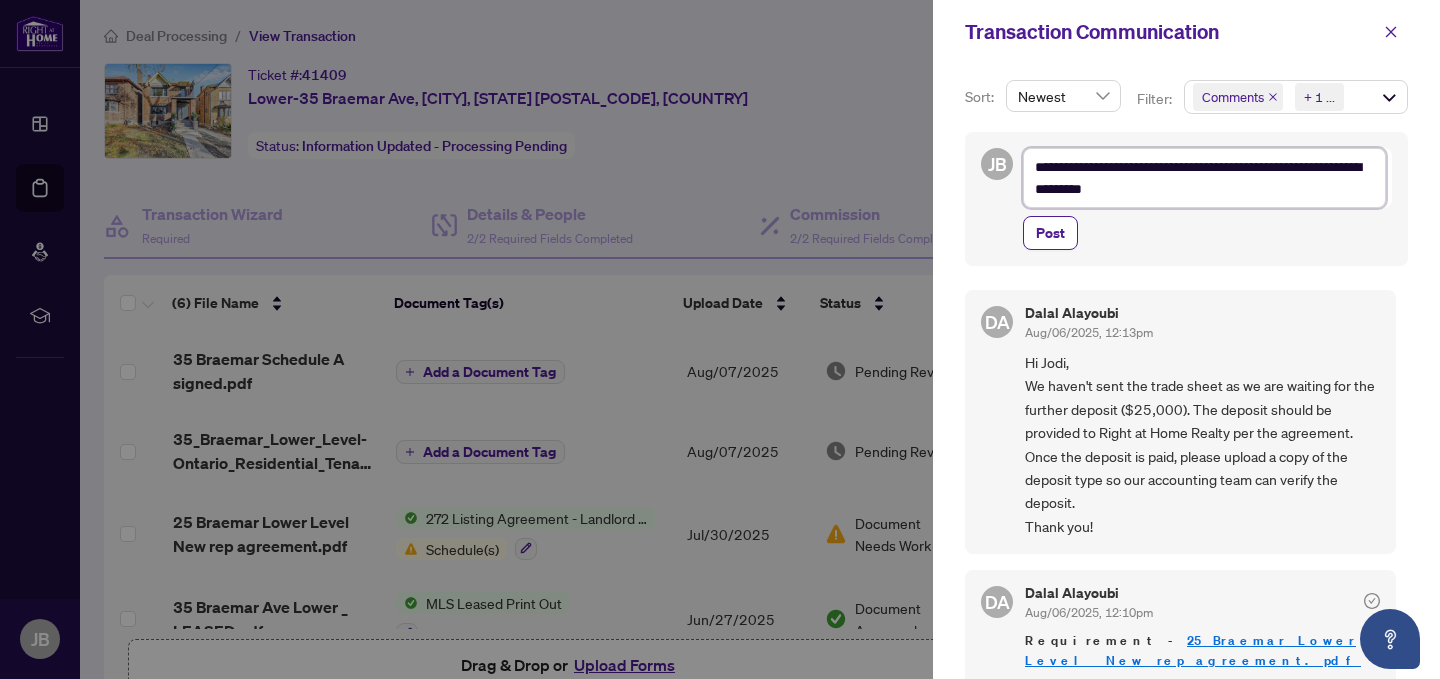 type on "**********" 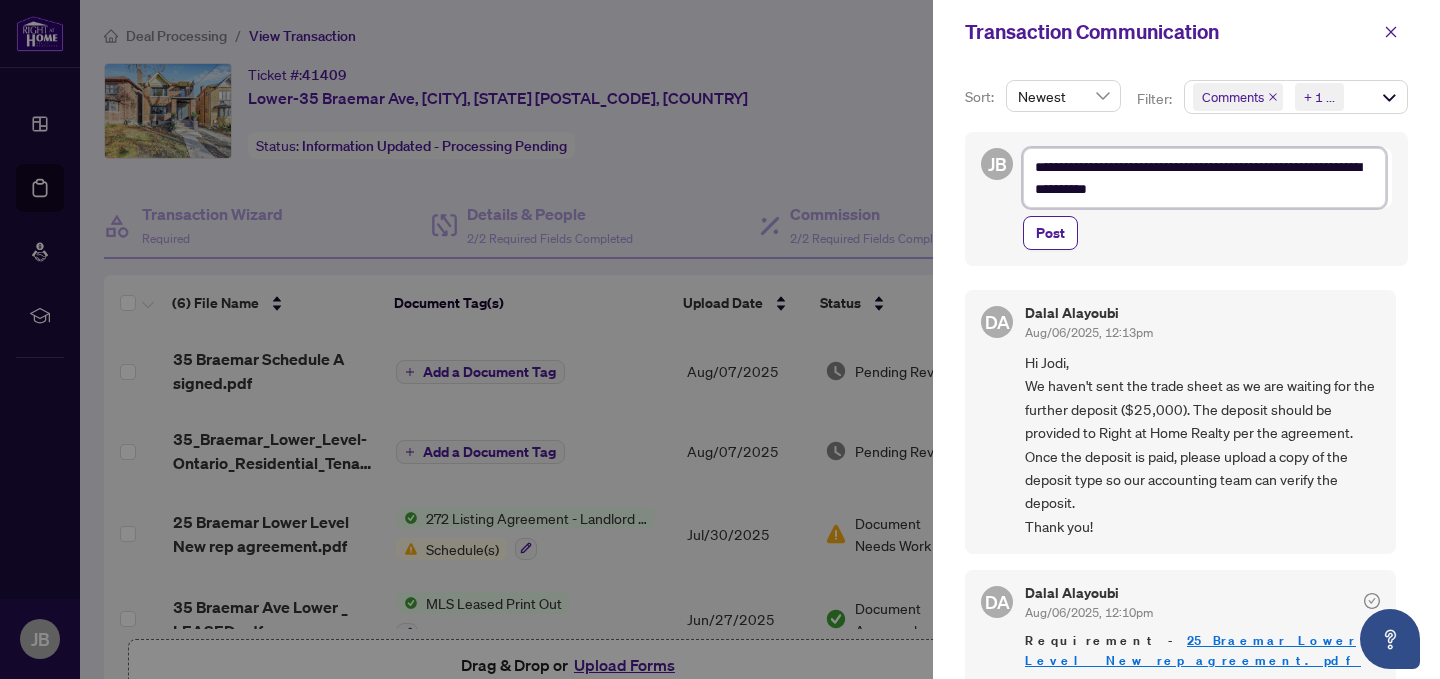 type on "**********" 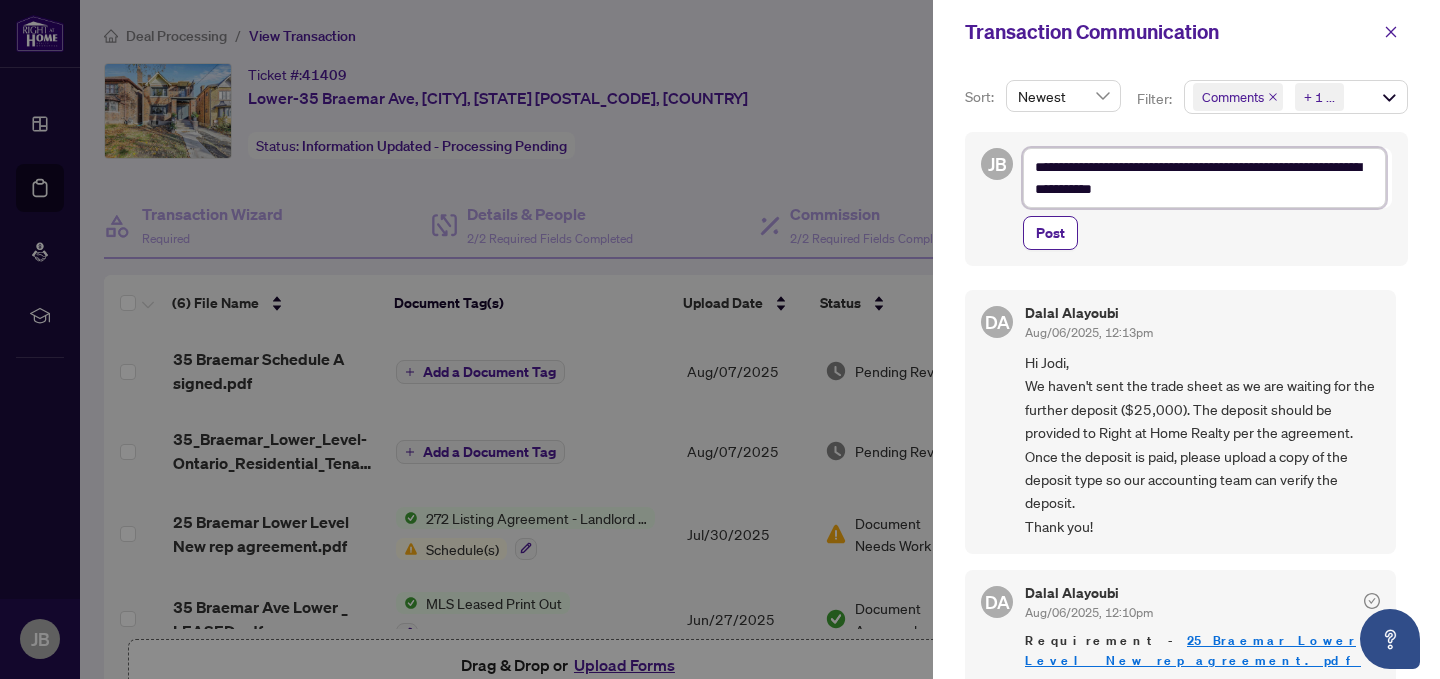 type on "**********" 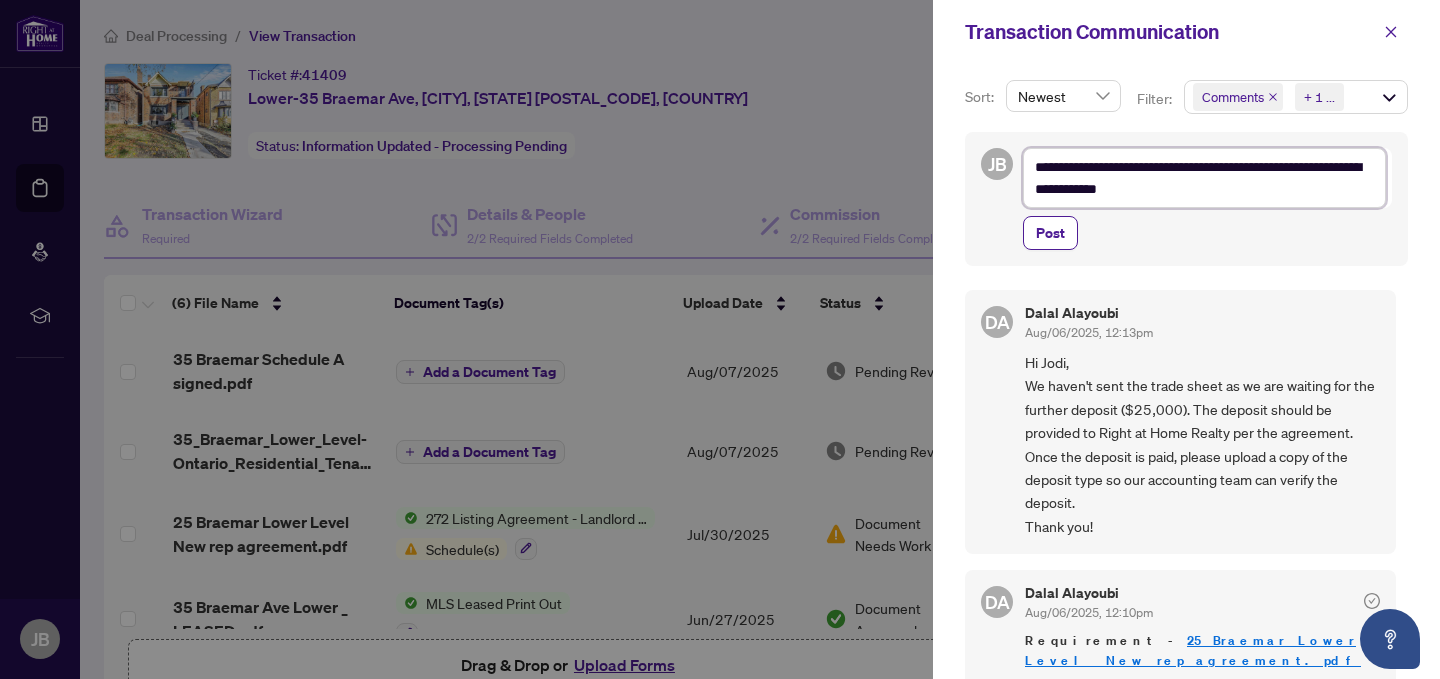 type on "**********" 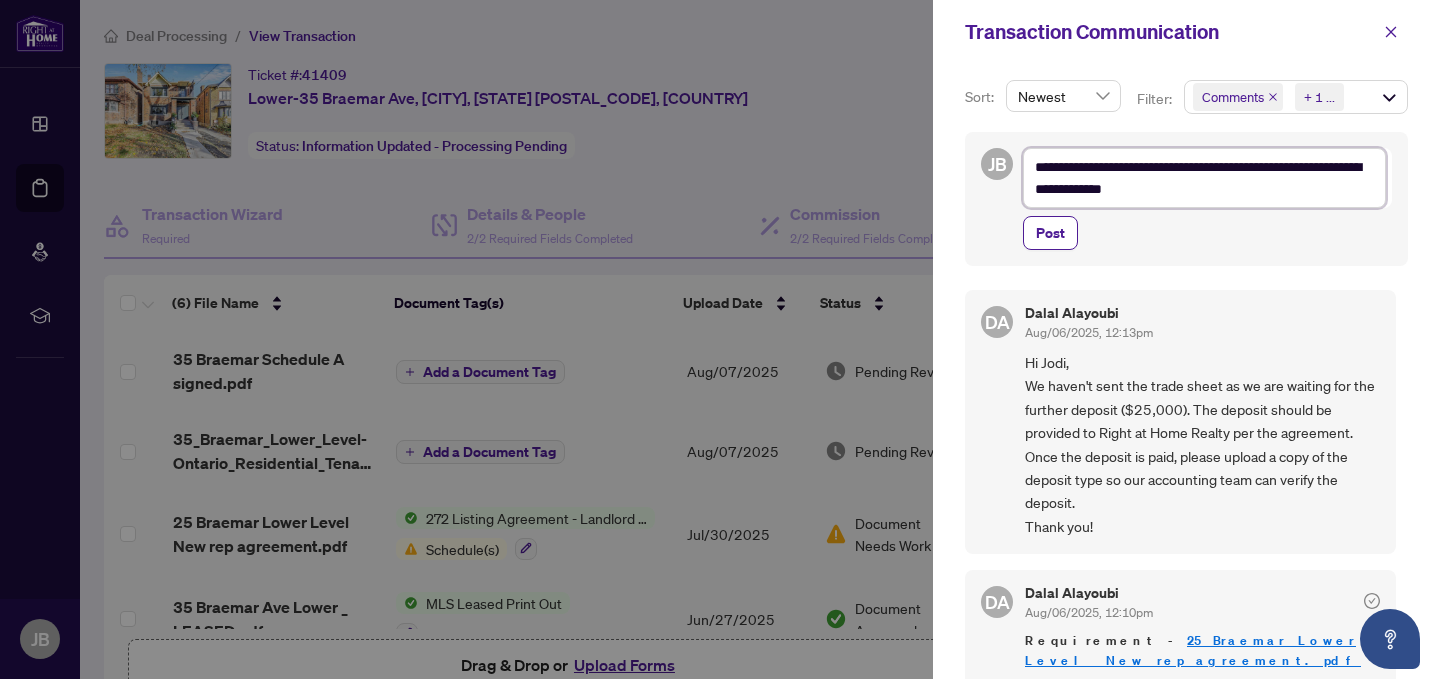 type on "**********" 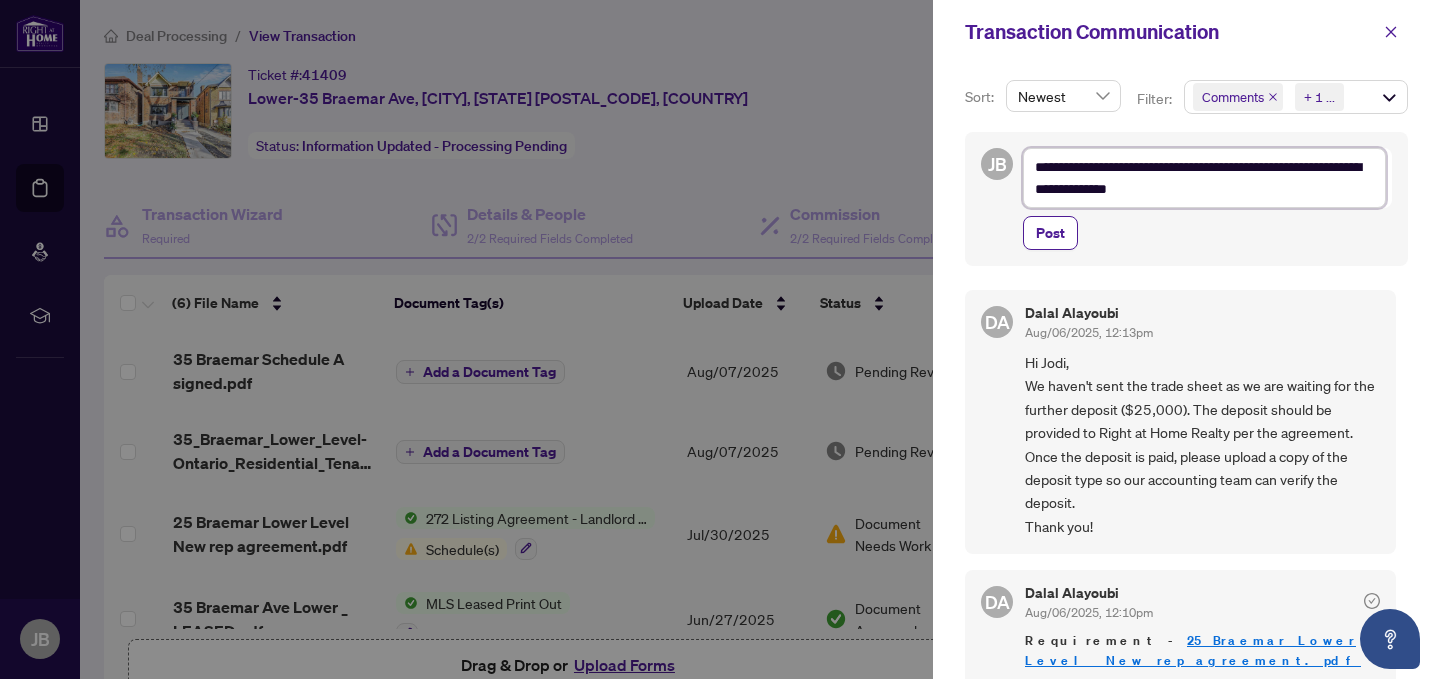 type on "**********" 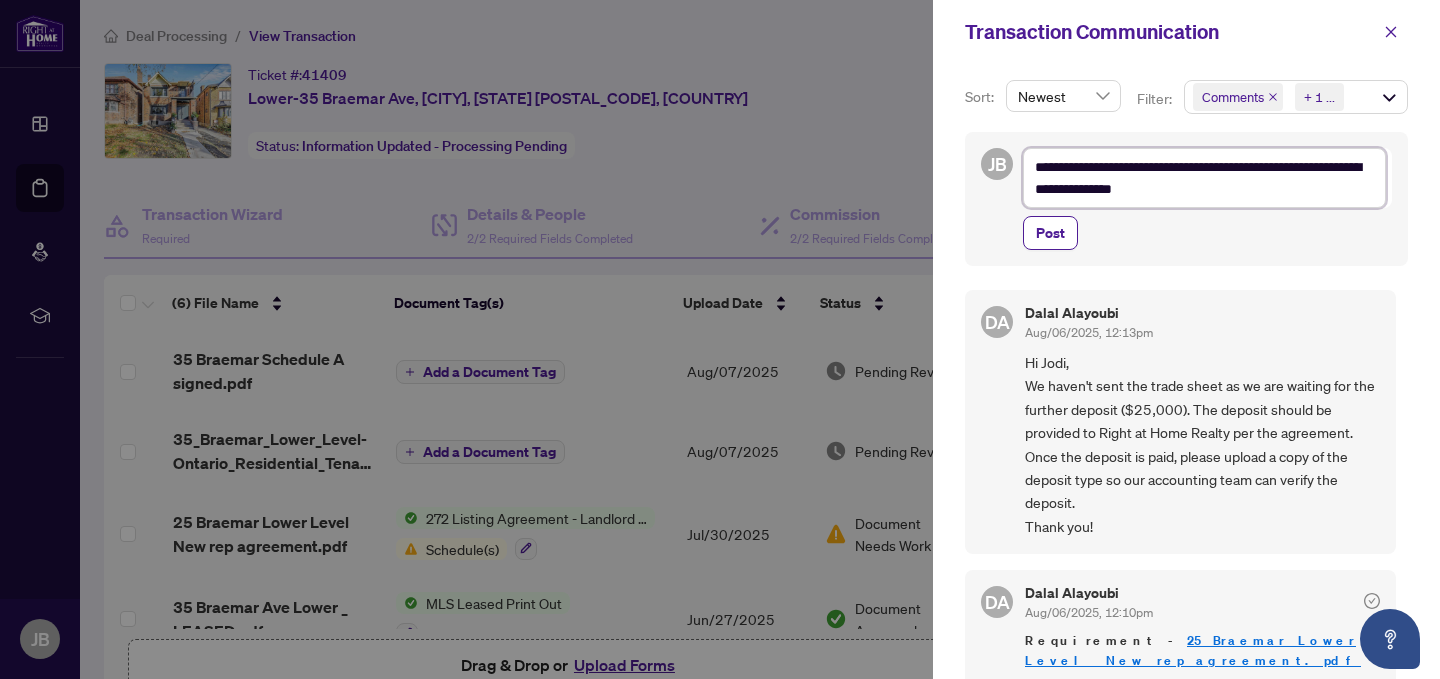 type on "**********" 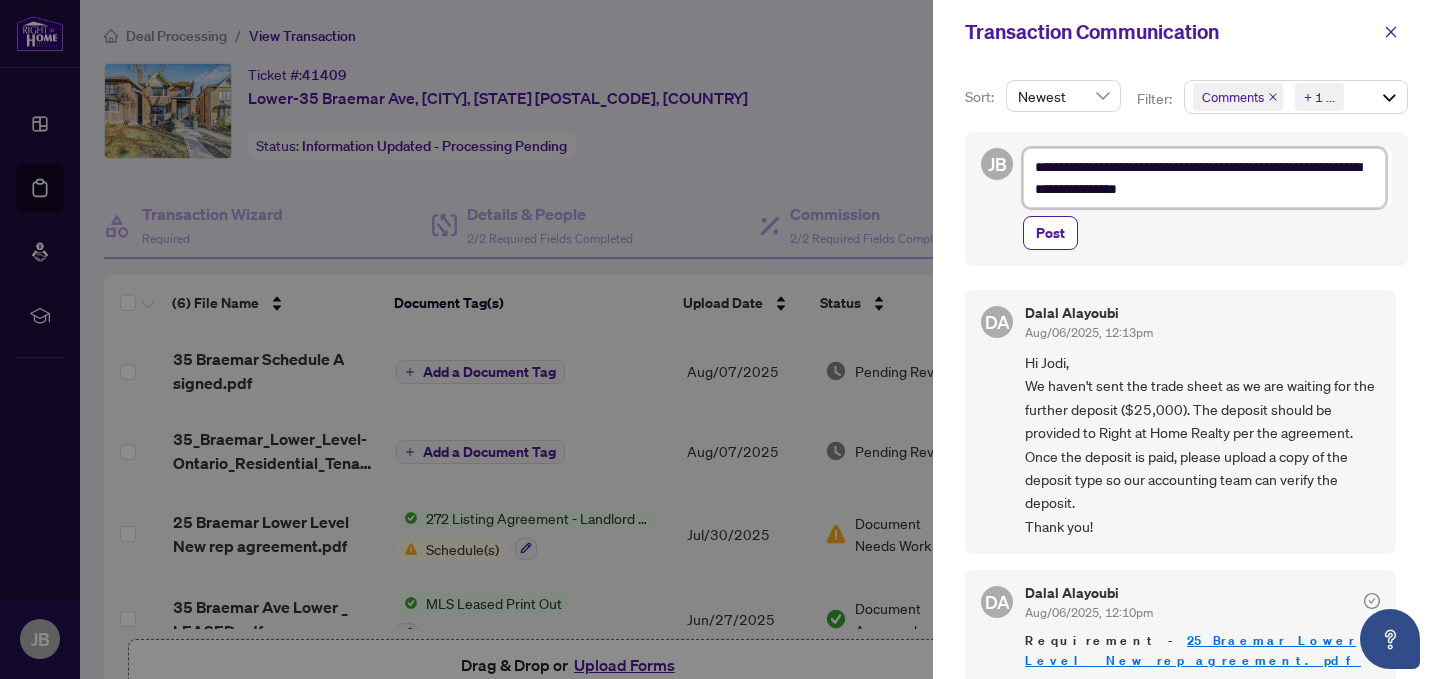 type on "**********" 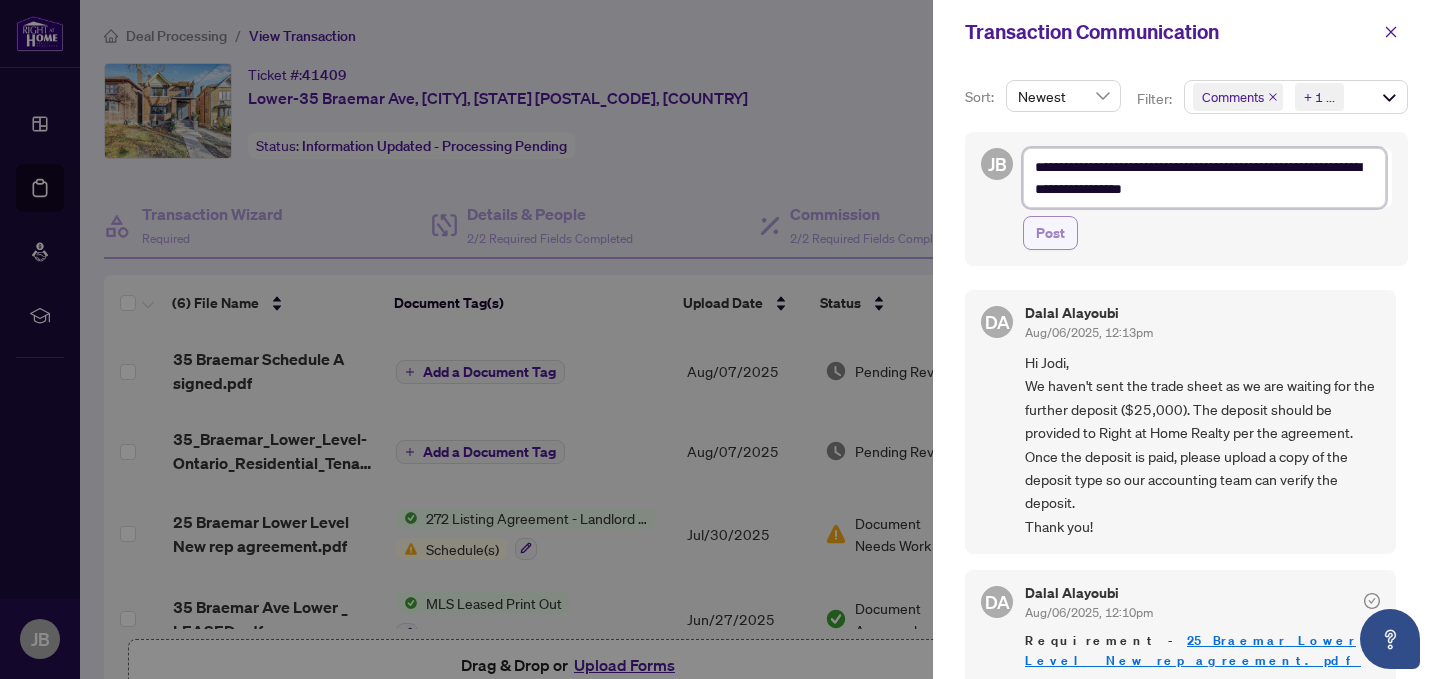 type on "**********" 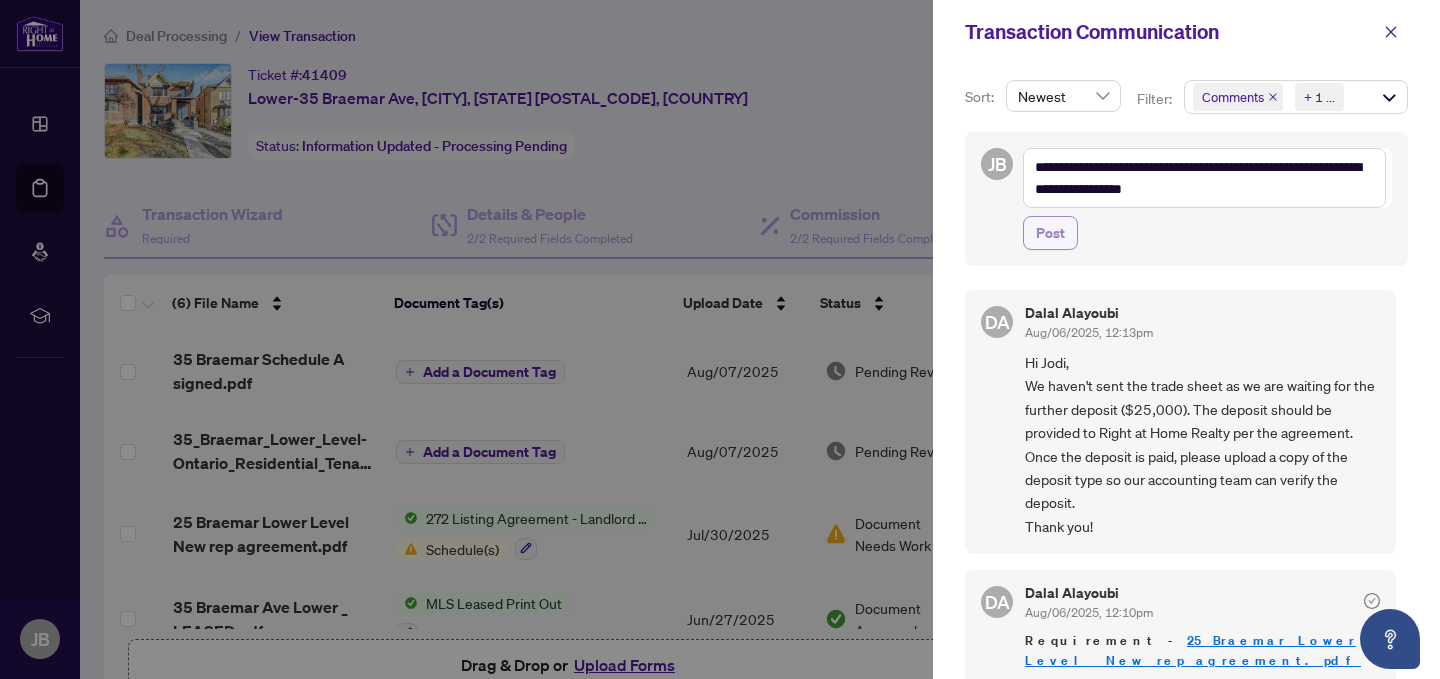 click on "Post" at bounding box center (1050, 233) 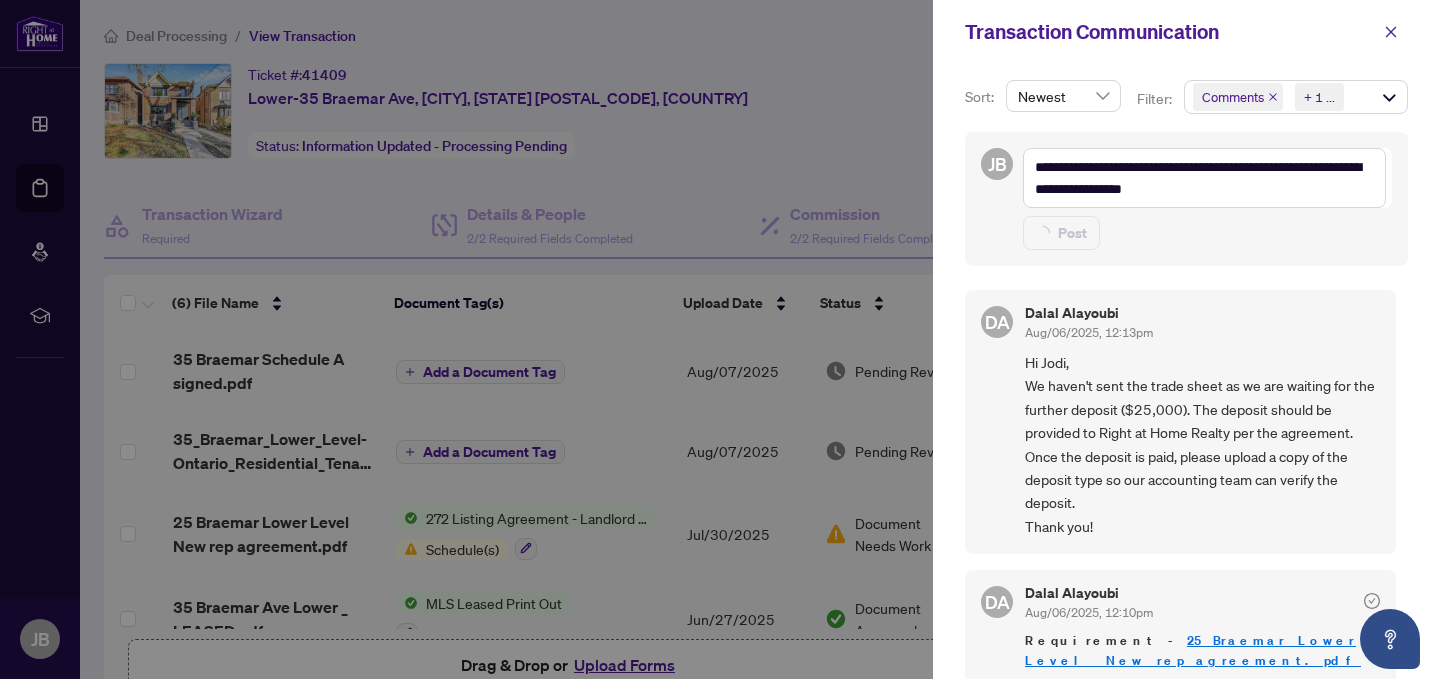 type 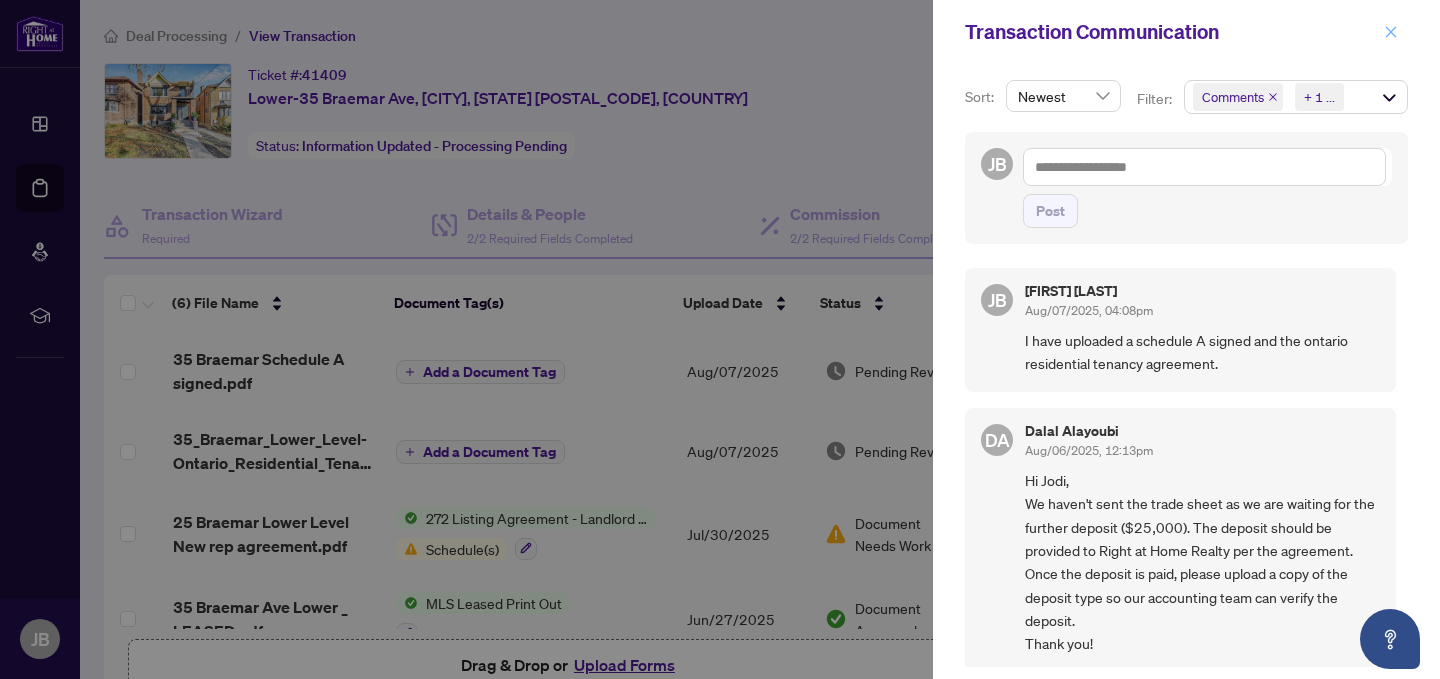 click 